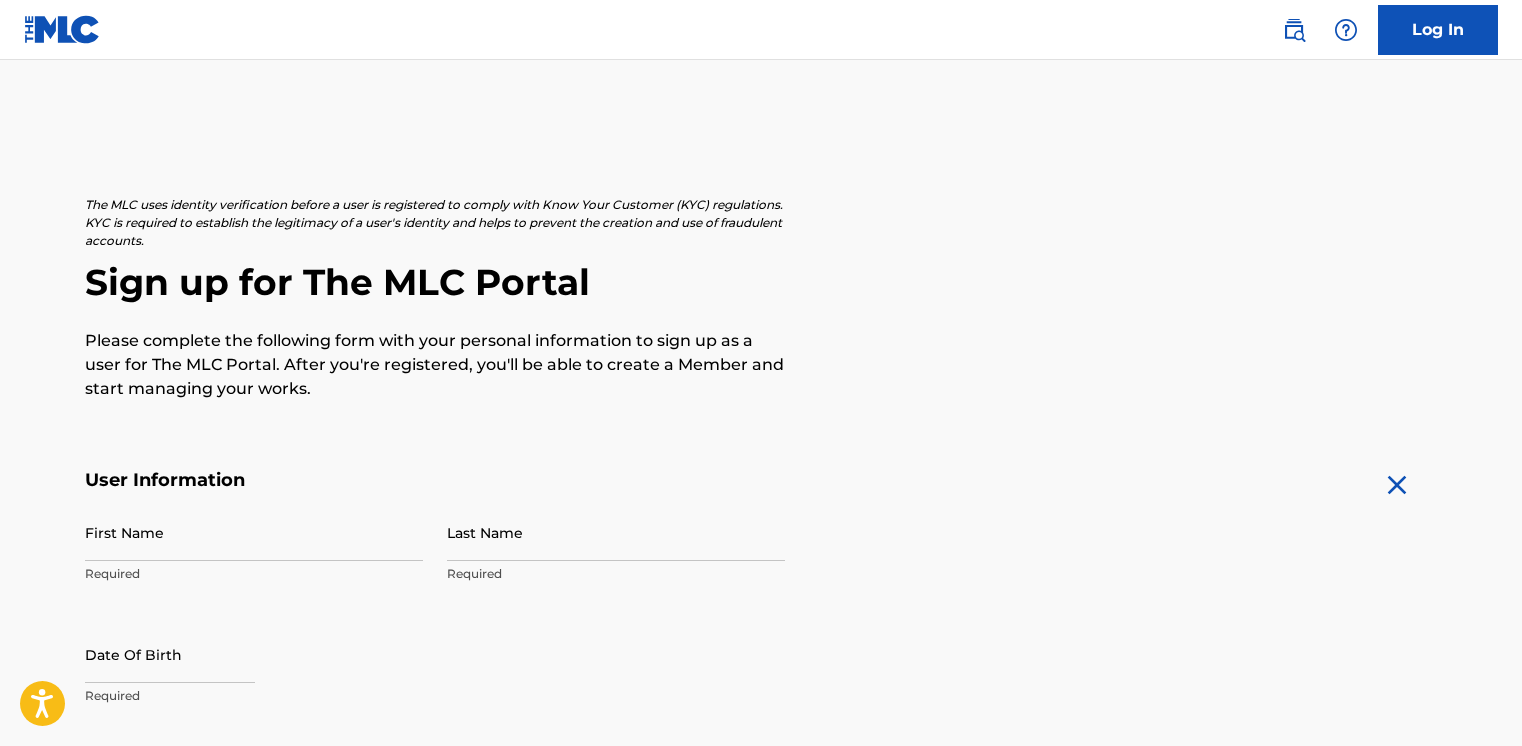 scroll, scrollTop: 0, scrollLeft: 0, axis: both 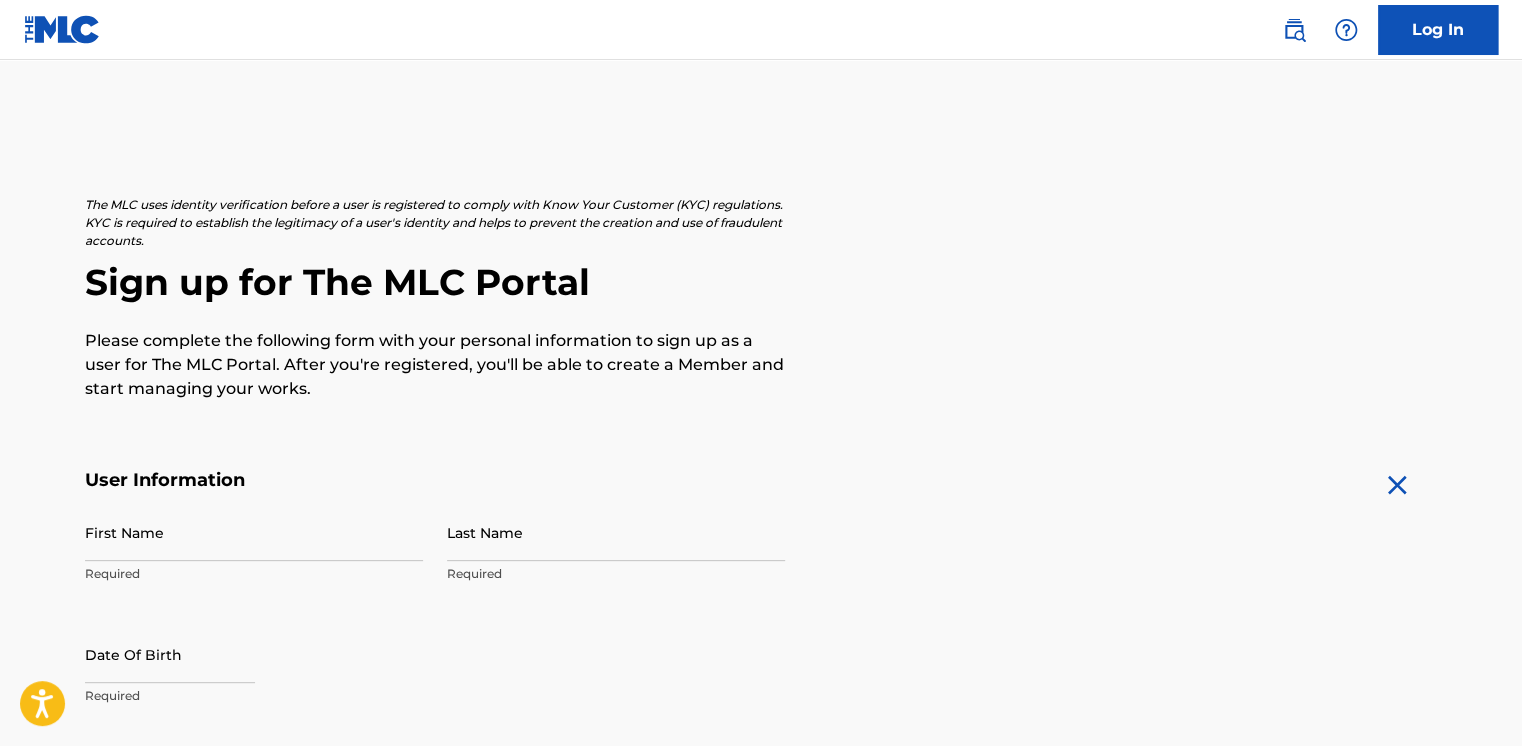 click on "First Name" at bounding box center [254, 532] 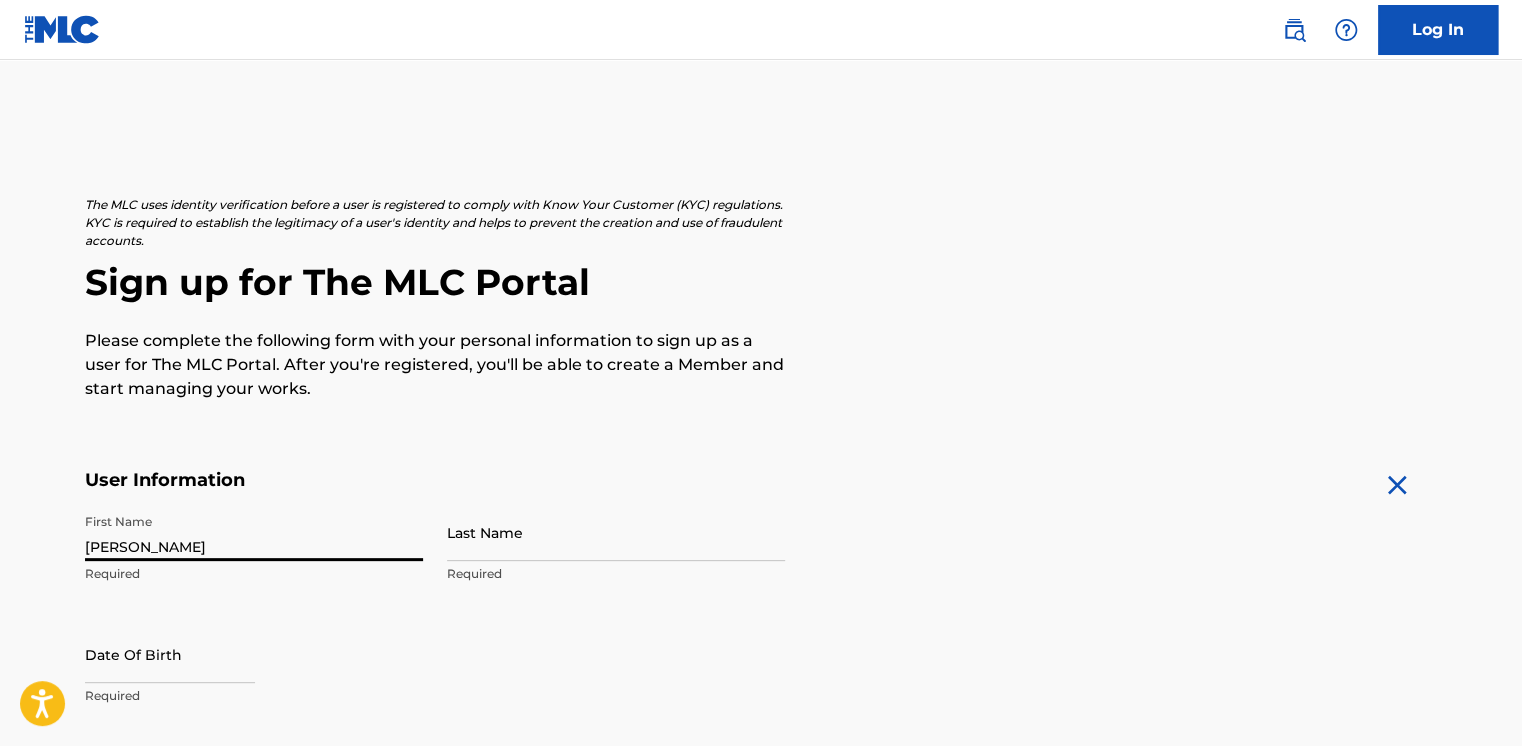 type on "[PERSON_NAME]" 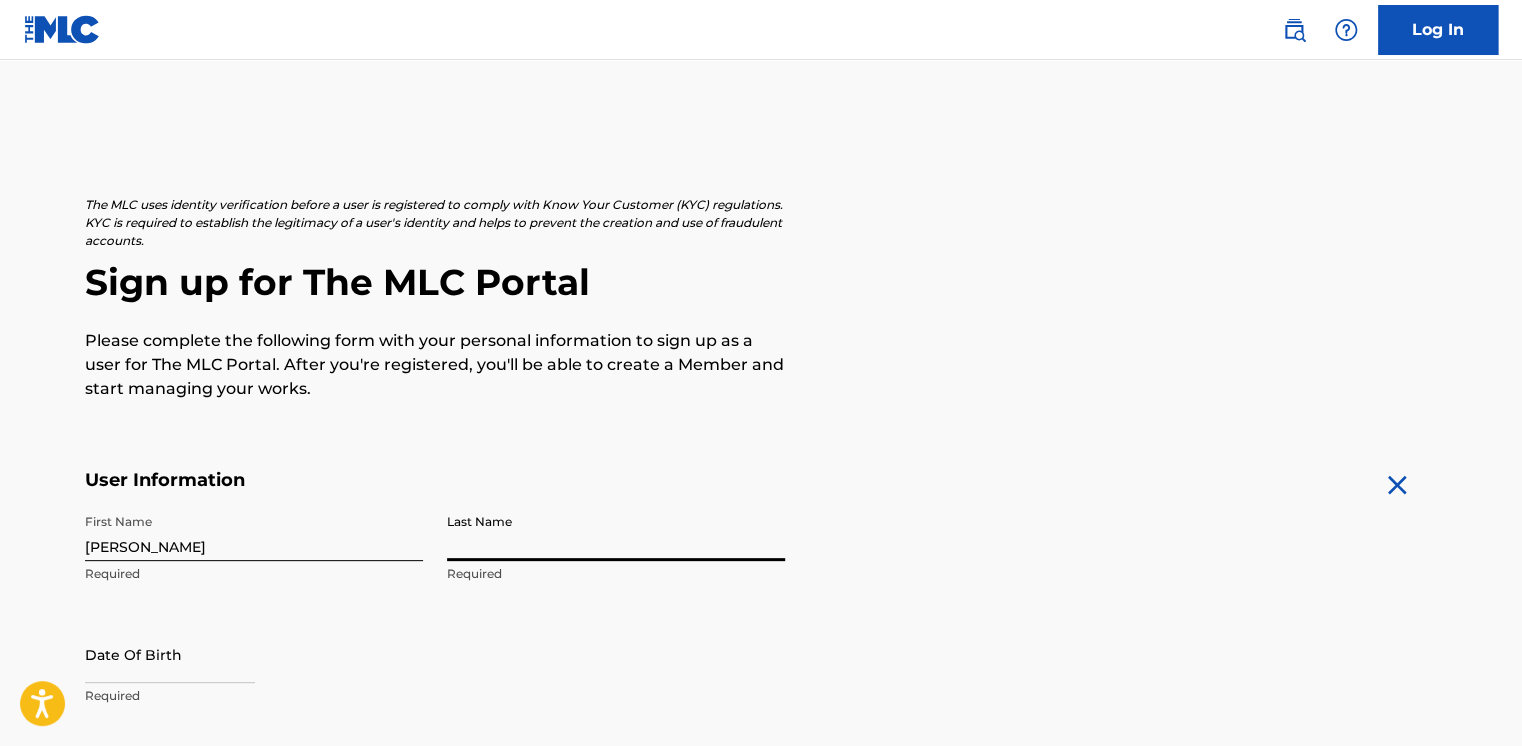 click on "Last Name" at bounding box center [616, 532] 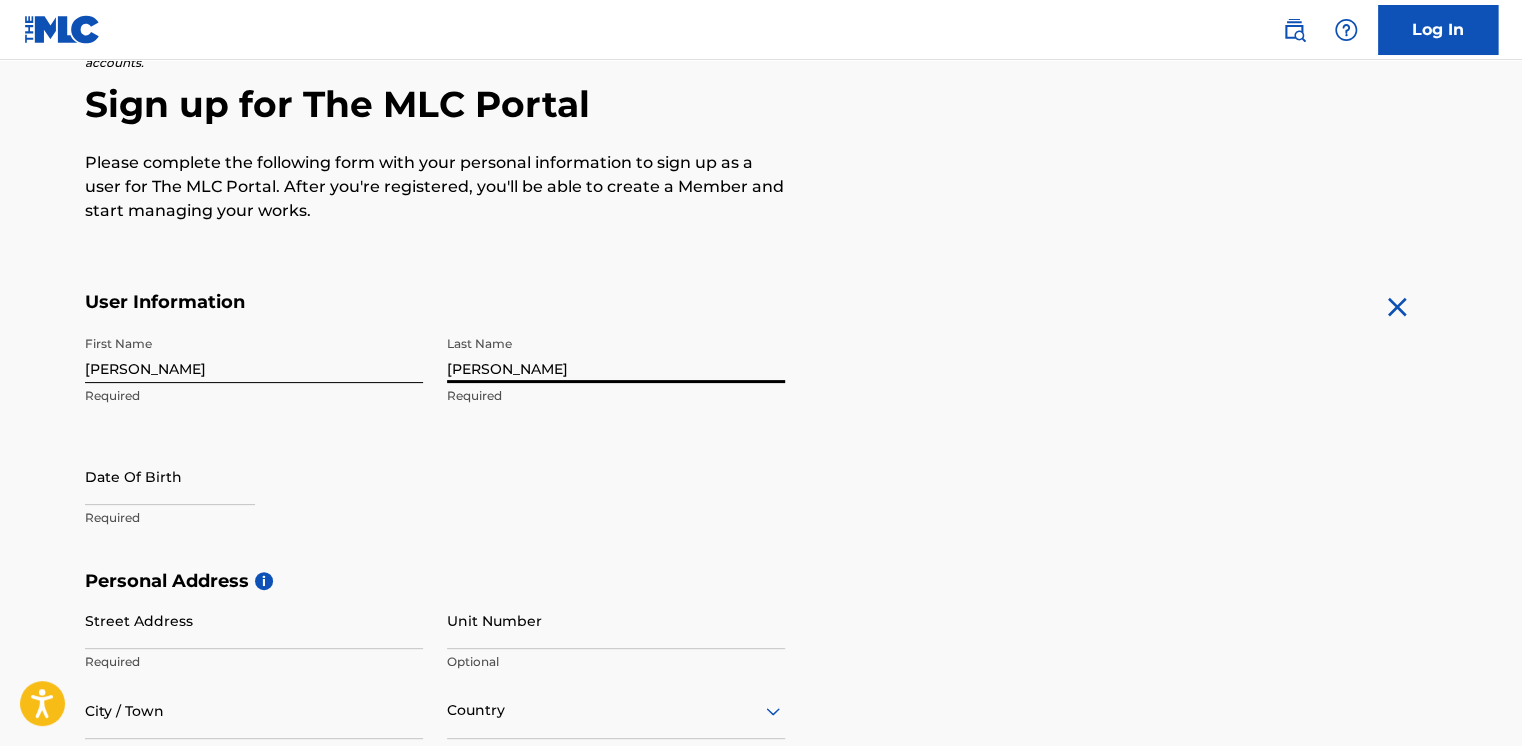 scroll, scrollTop: 188, scrollLeft: 0, axis: vertical 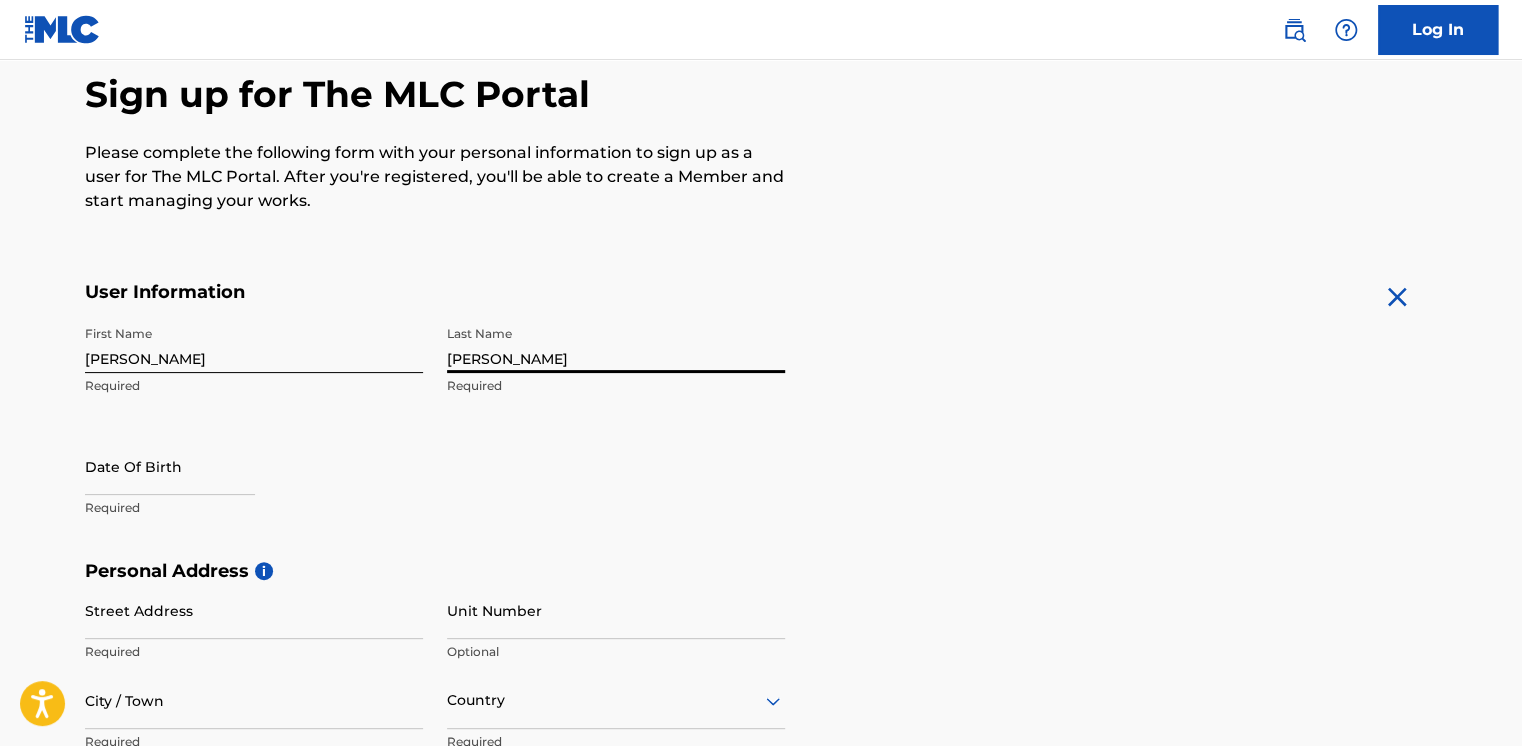 type on "[PERSON_NAME]" 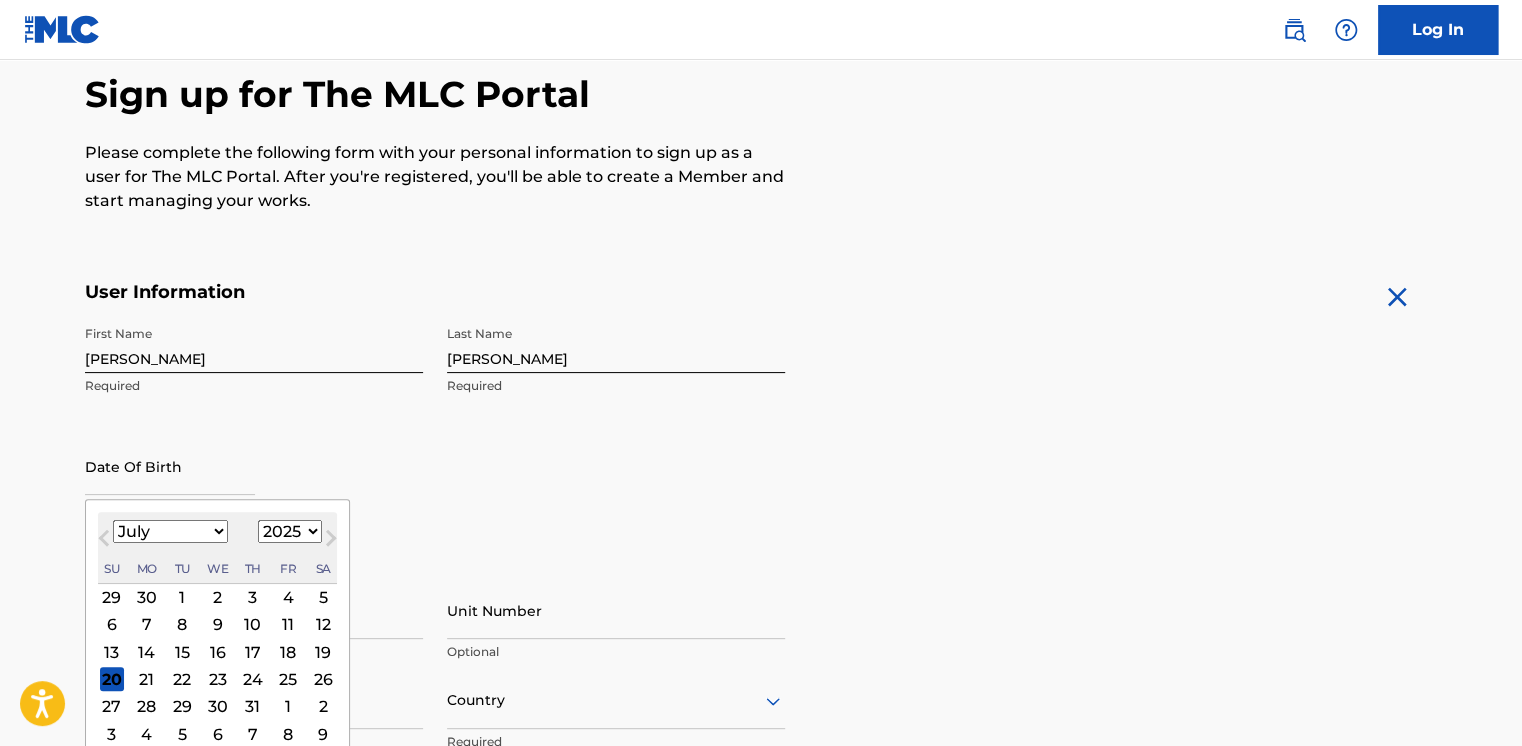 click at bounding box center [170, 466] 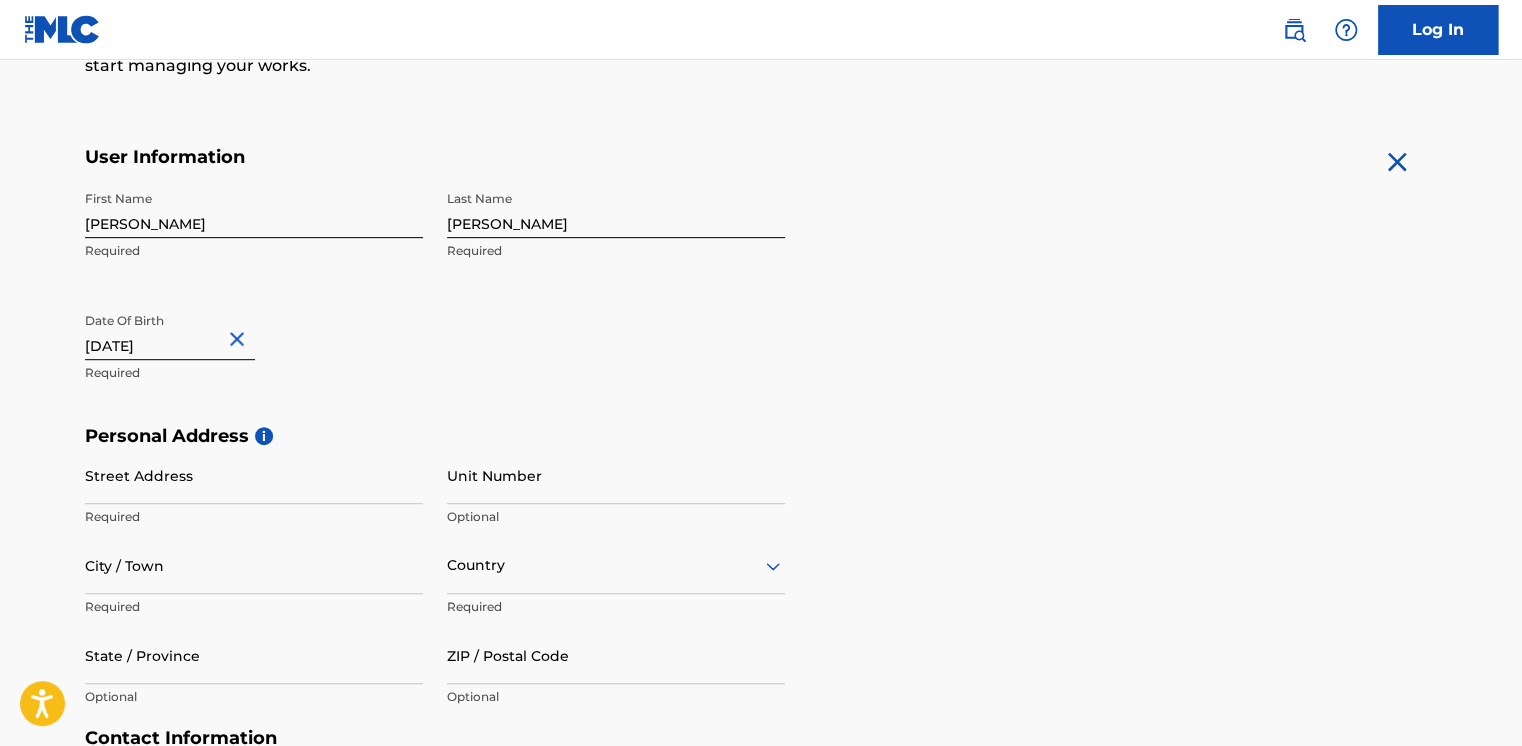 scroll, scrollTop: 324, scrollLeft: 0, axis: vertical 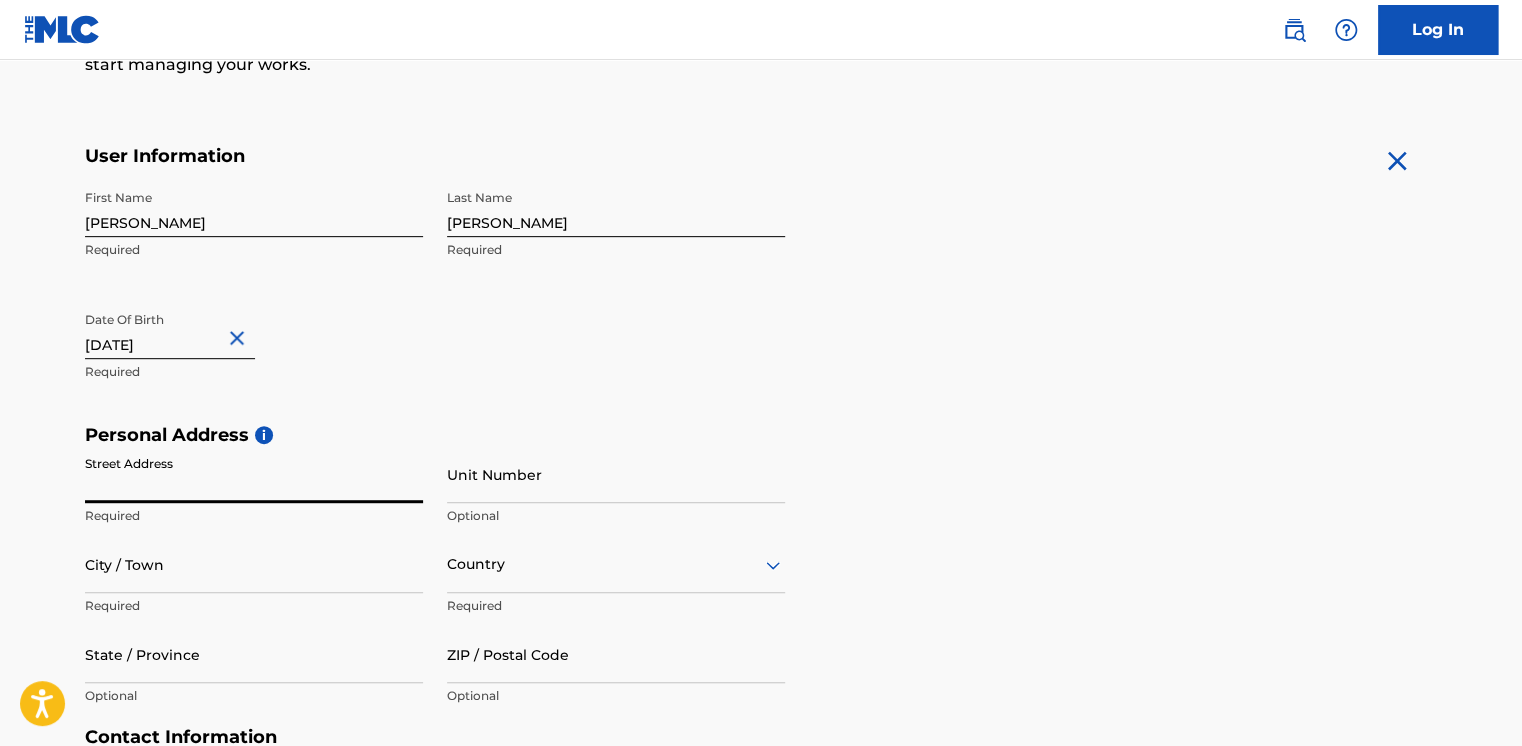 click on "Street Address" at bounding box center (254, 474) 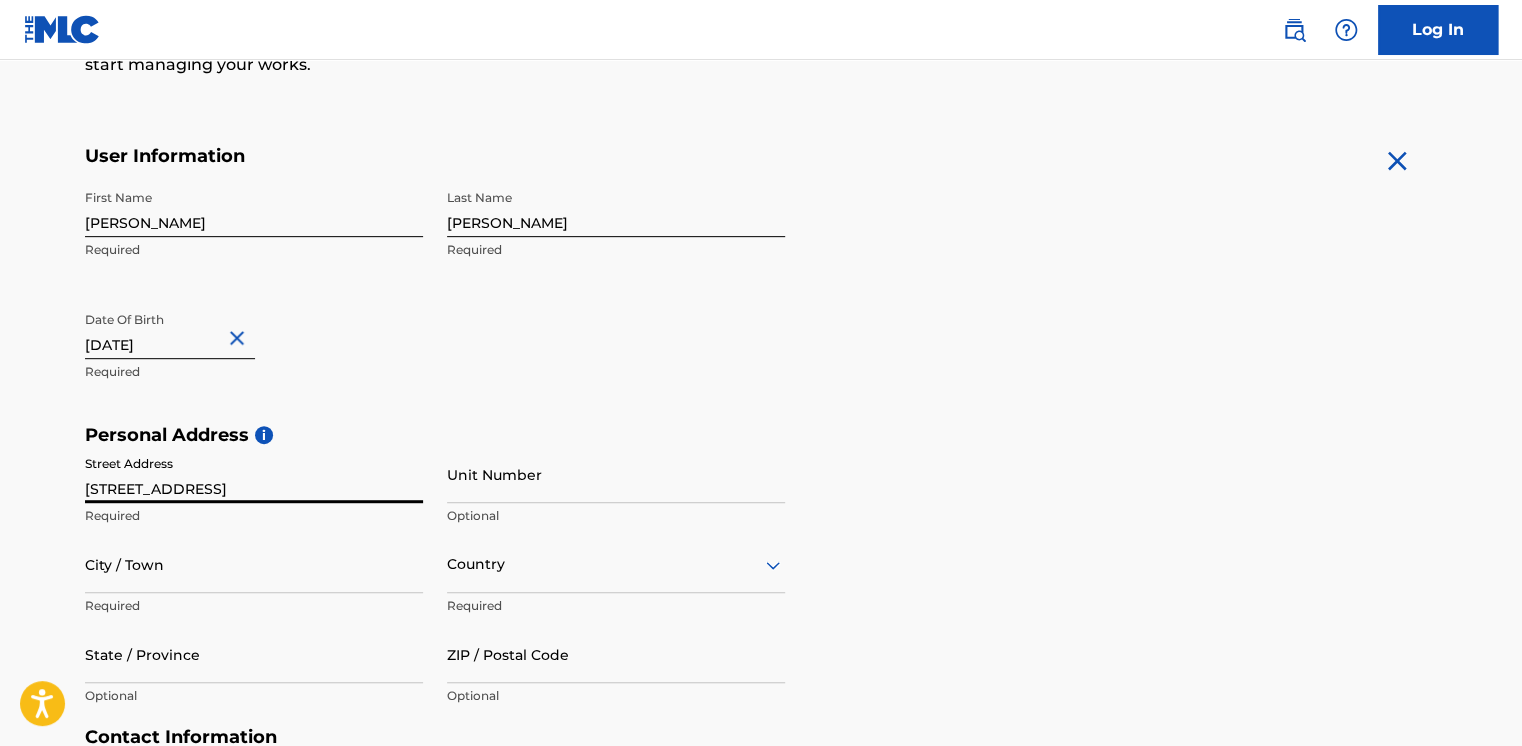 type on "[GEOGRAPHIC_DATA]" 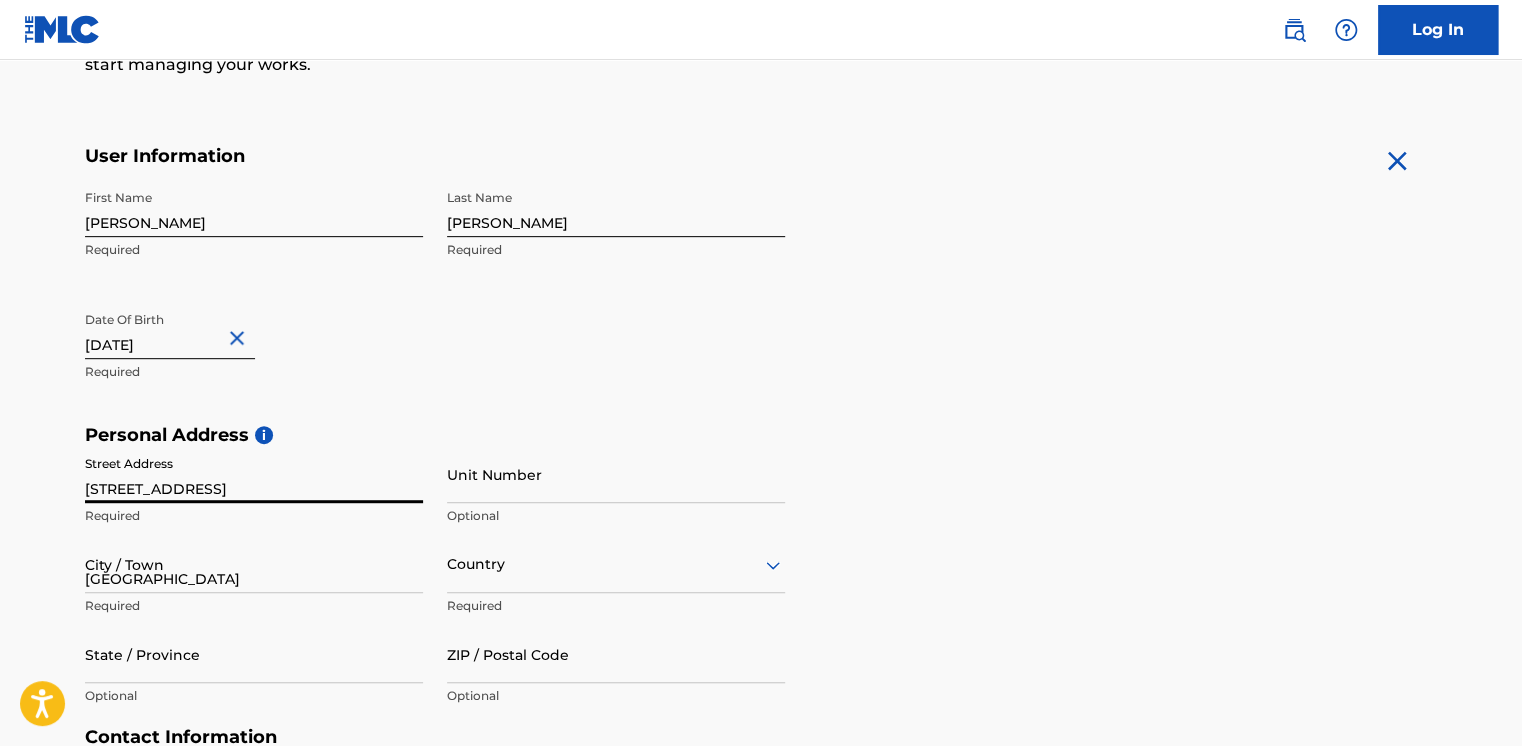 type on "[GEOGRAPHIC_DATA]" 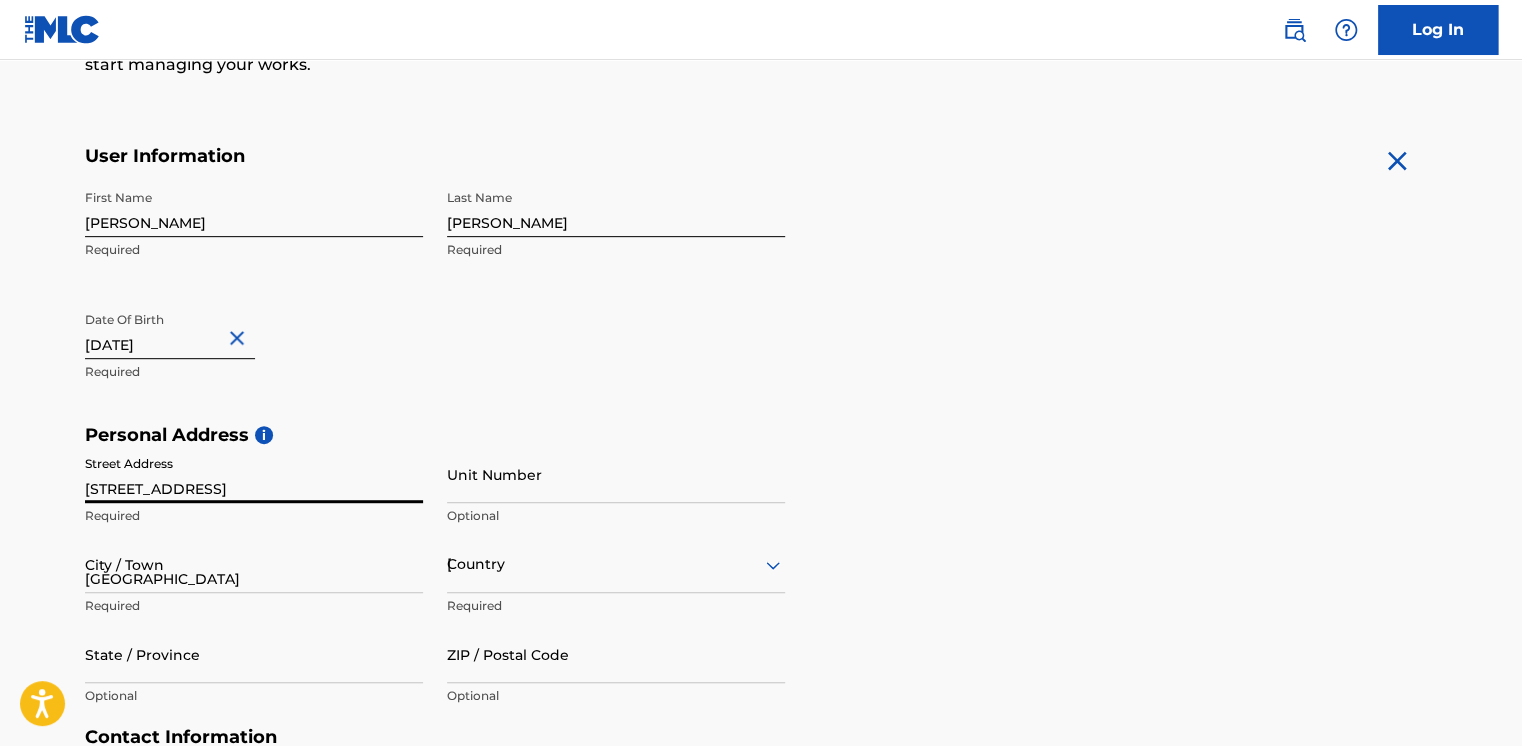type on "ma" 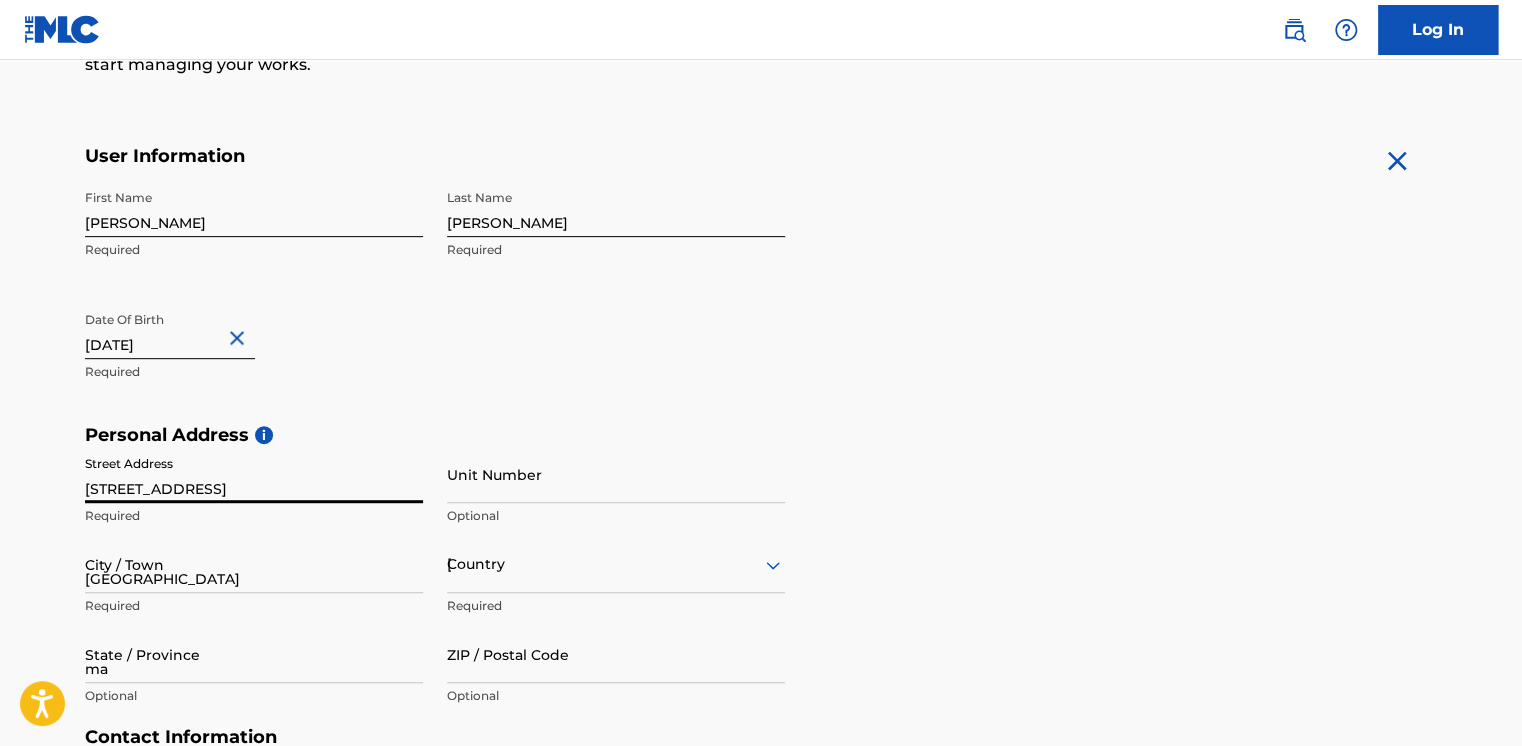 type on "02740-6840" 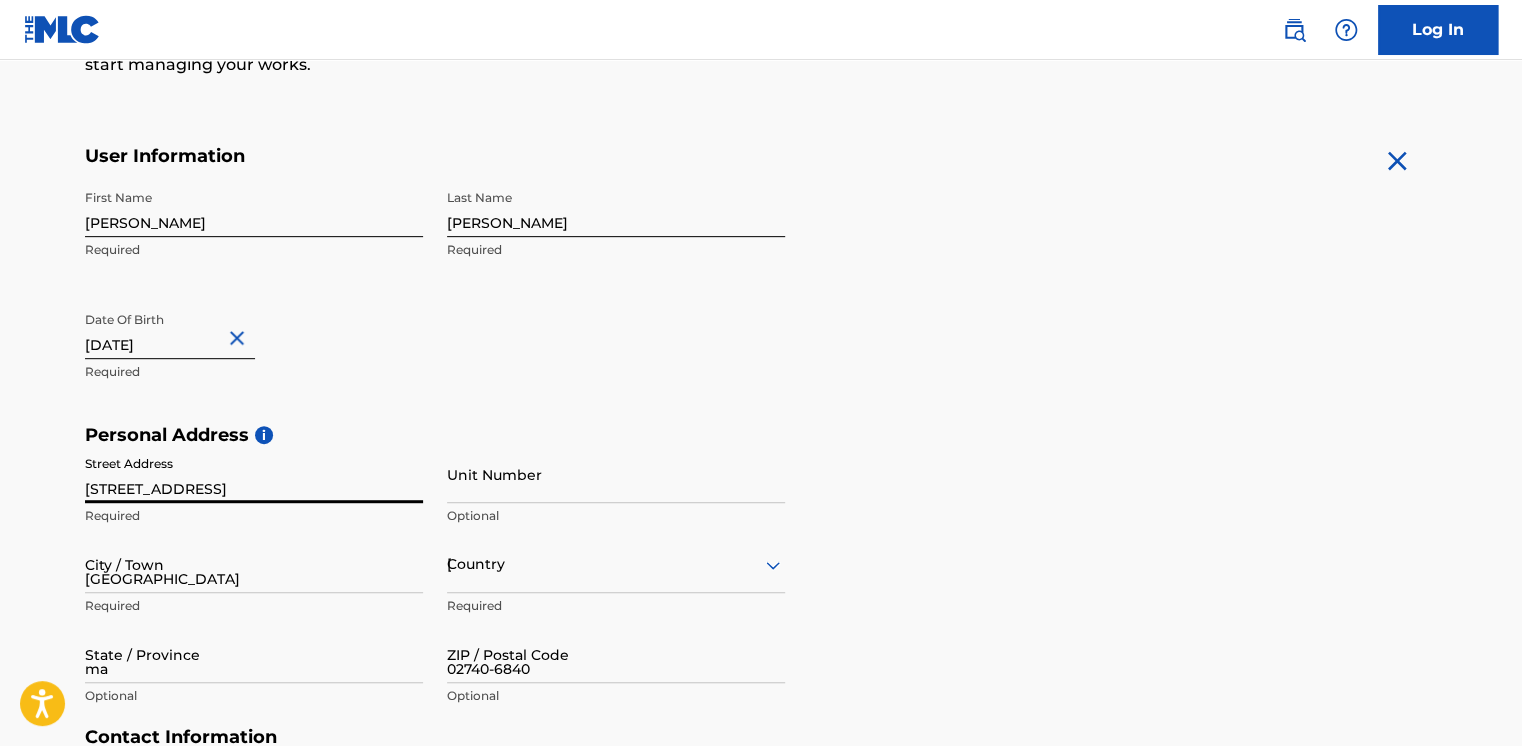 type on "1" 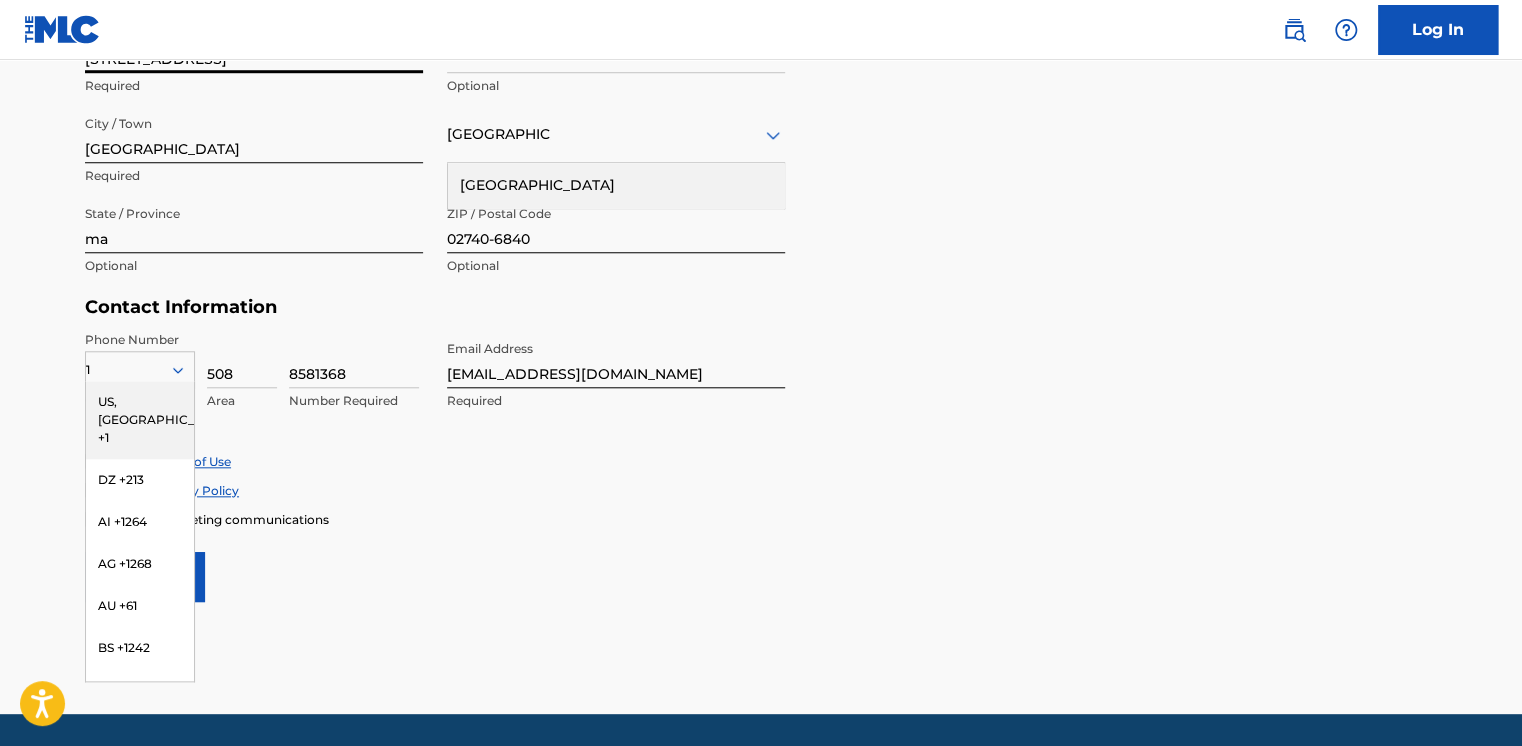 scroll, scrollTop: 756, scrollLeft: 0, axis: vertical 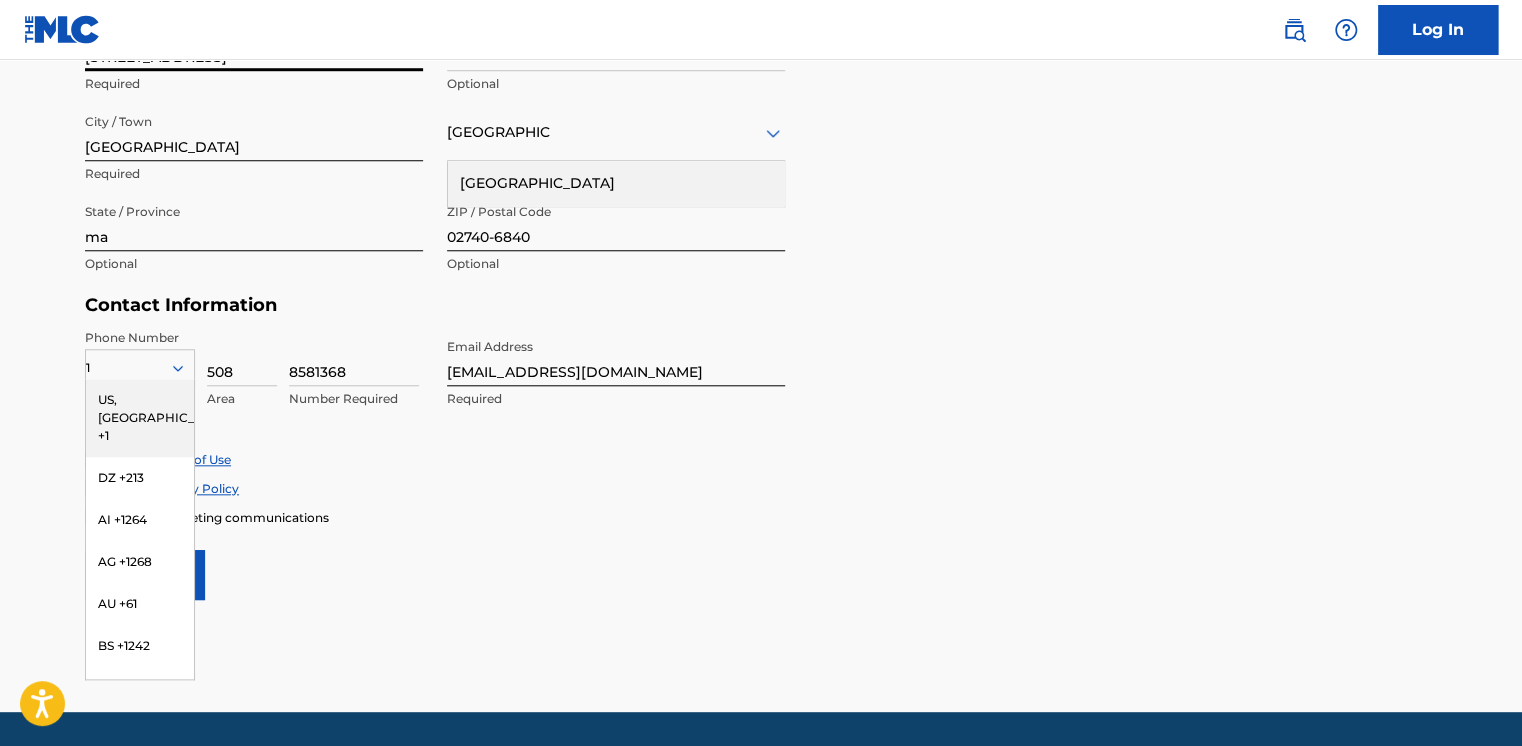 click on "Accept Terms of Use Accept Privacy Policy Enroll in marketing communications" at bounding box center [761, 488] 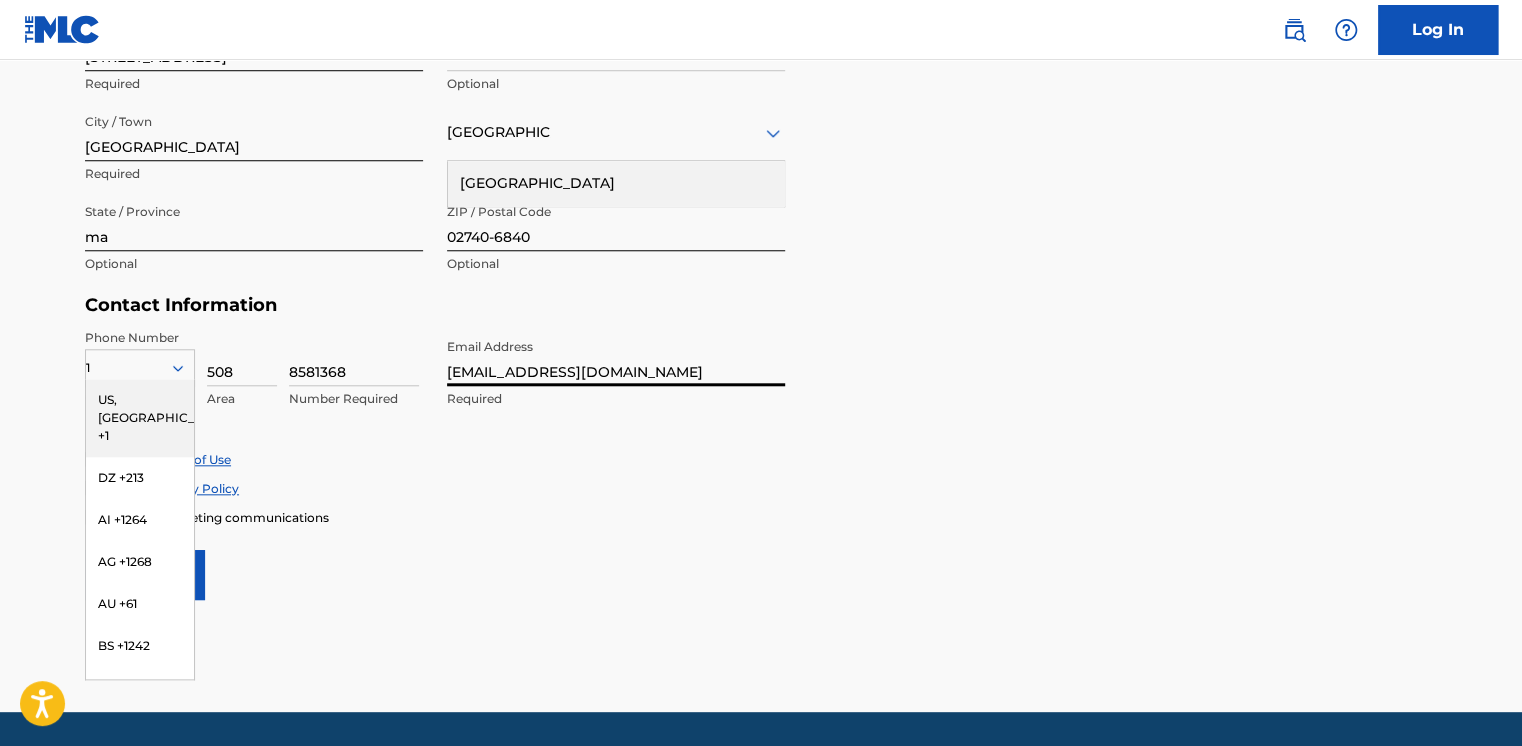 drag, startPoint x: 668, startPoint y: 367, endPoint x: 410, endPoint y: 372, distance: 258.04843 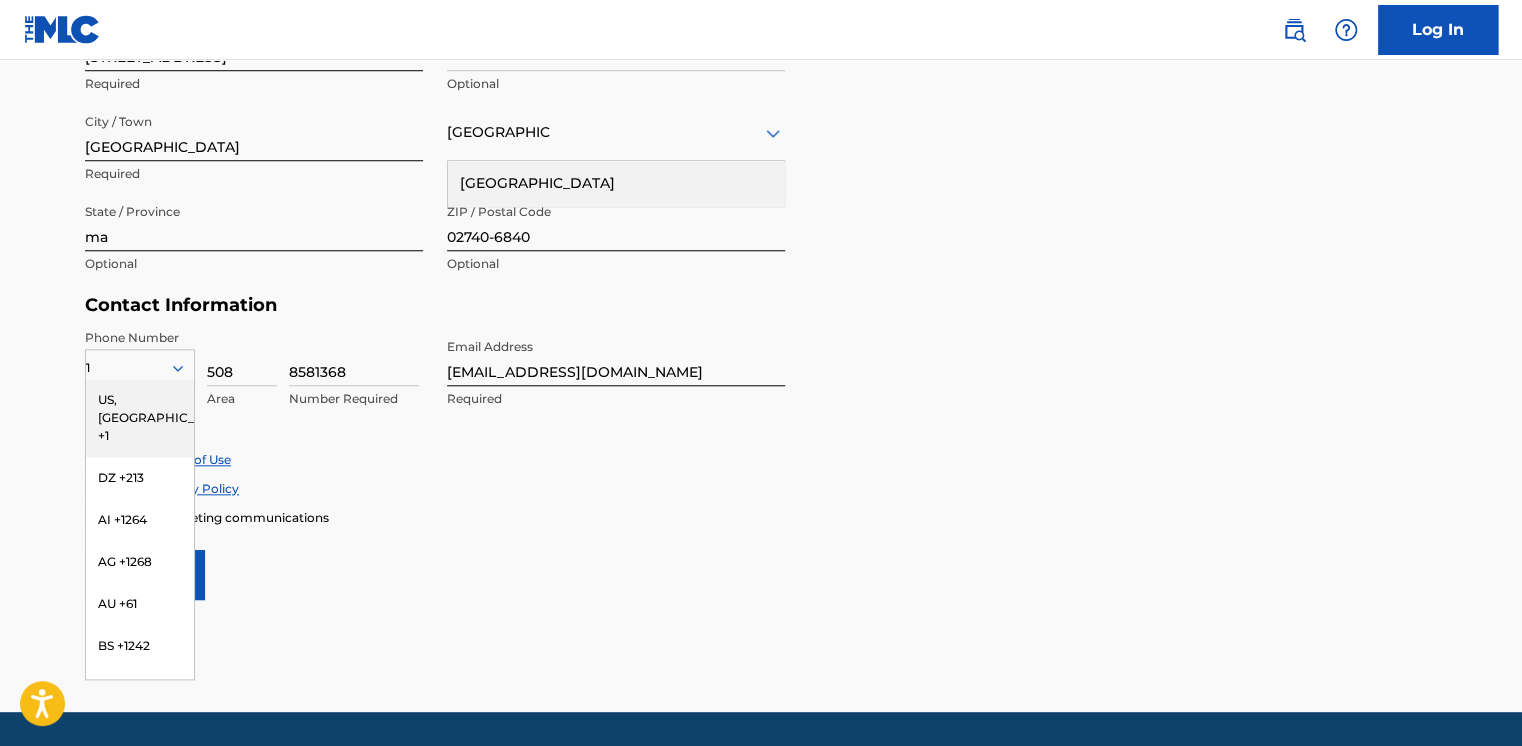 click on "8581368" at bounding box center (354, 357) 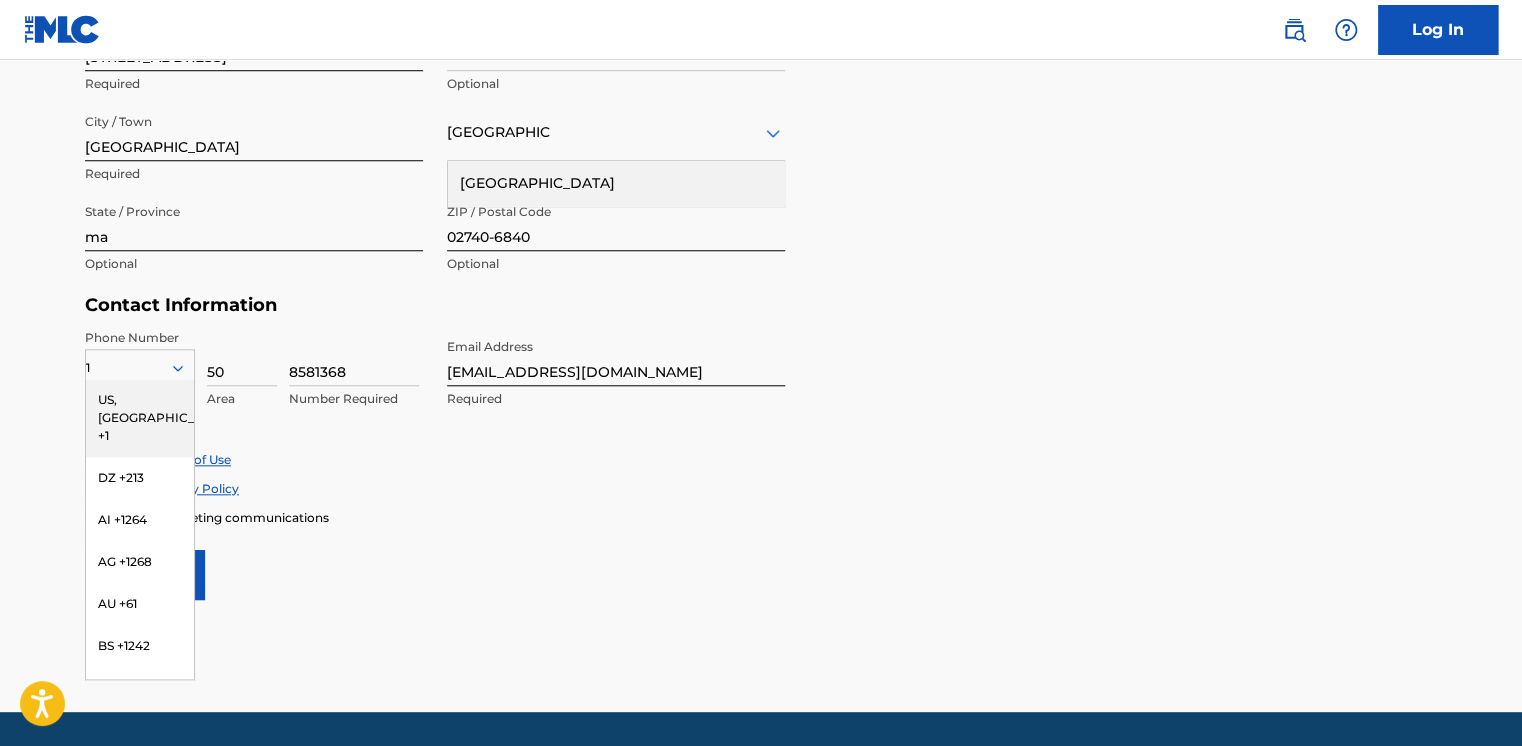 type on "5" 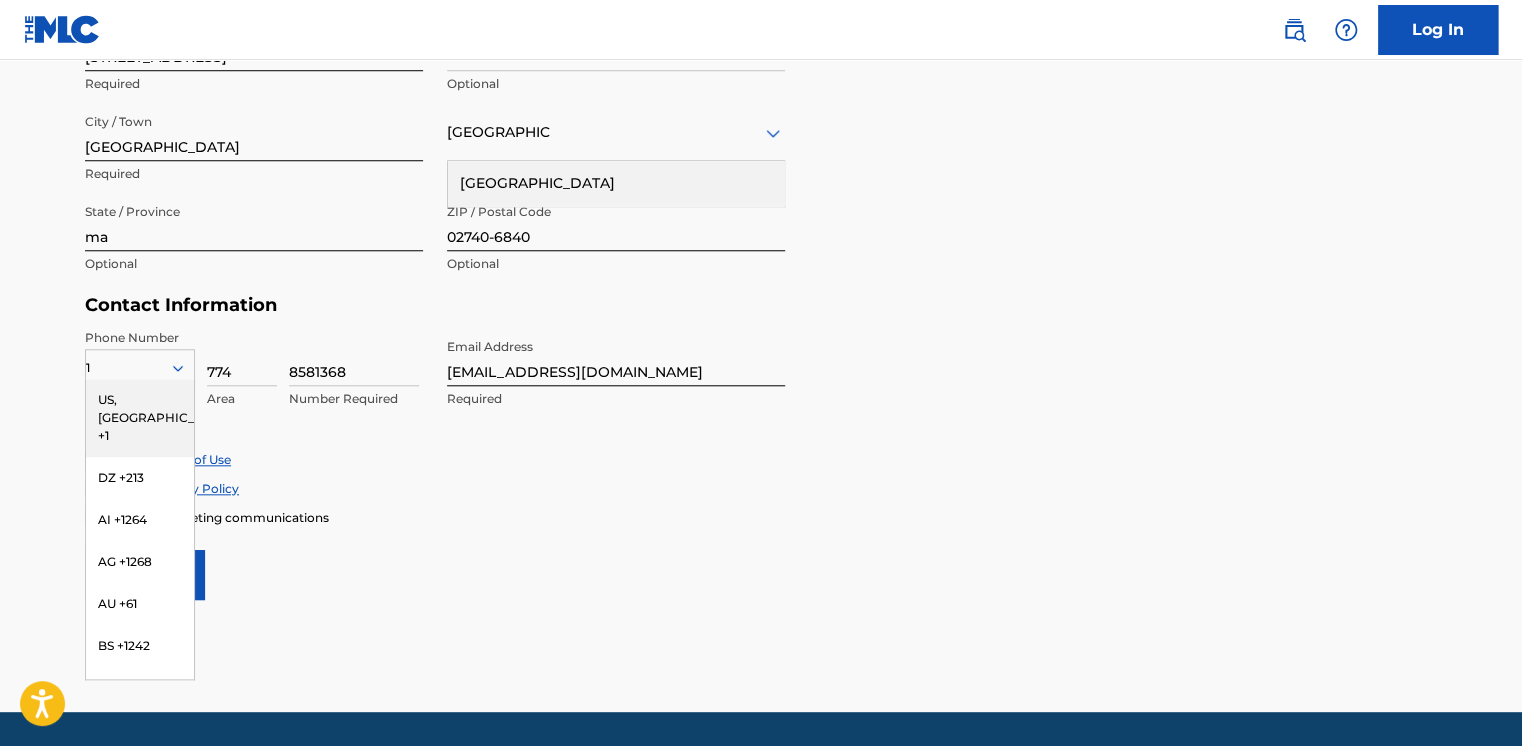 type on "774" 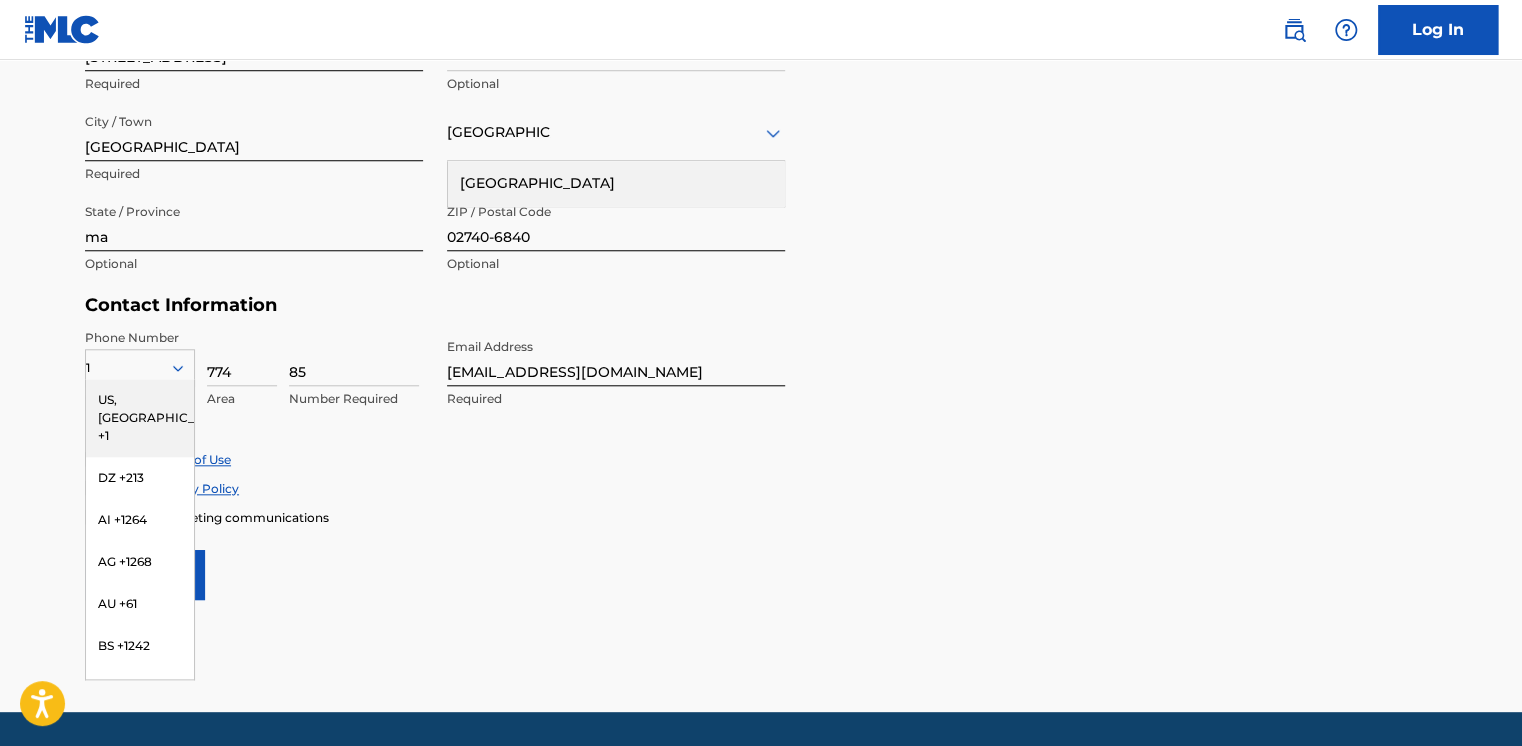 type on "8" 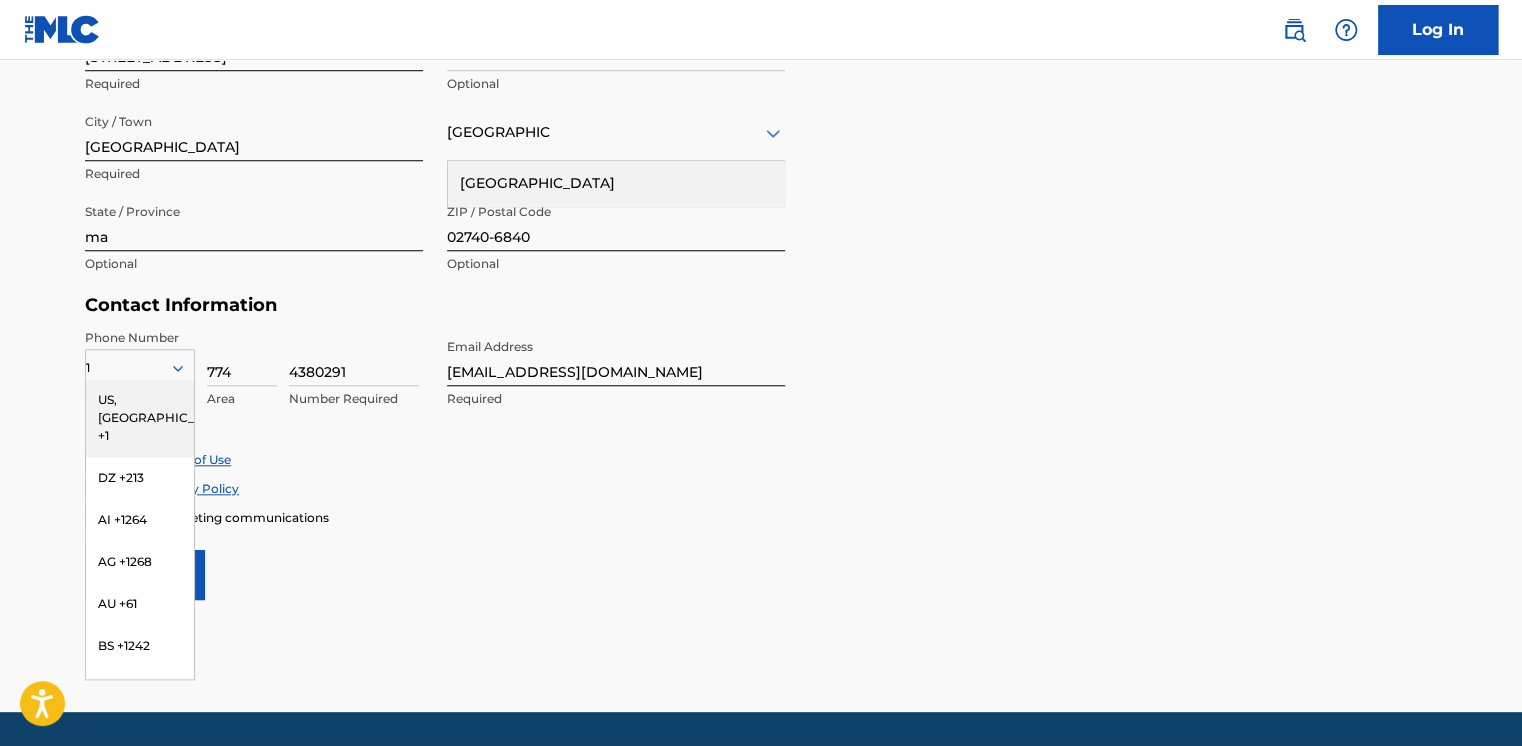 type on "4380291" 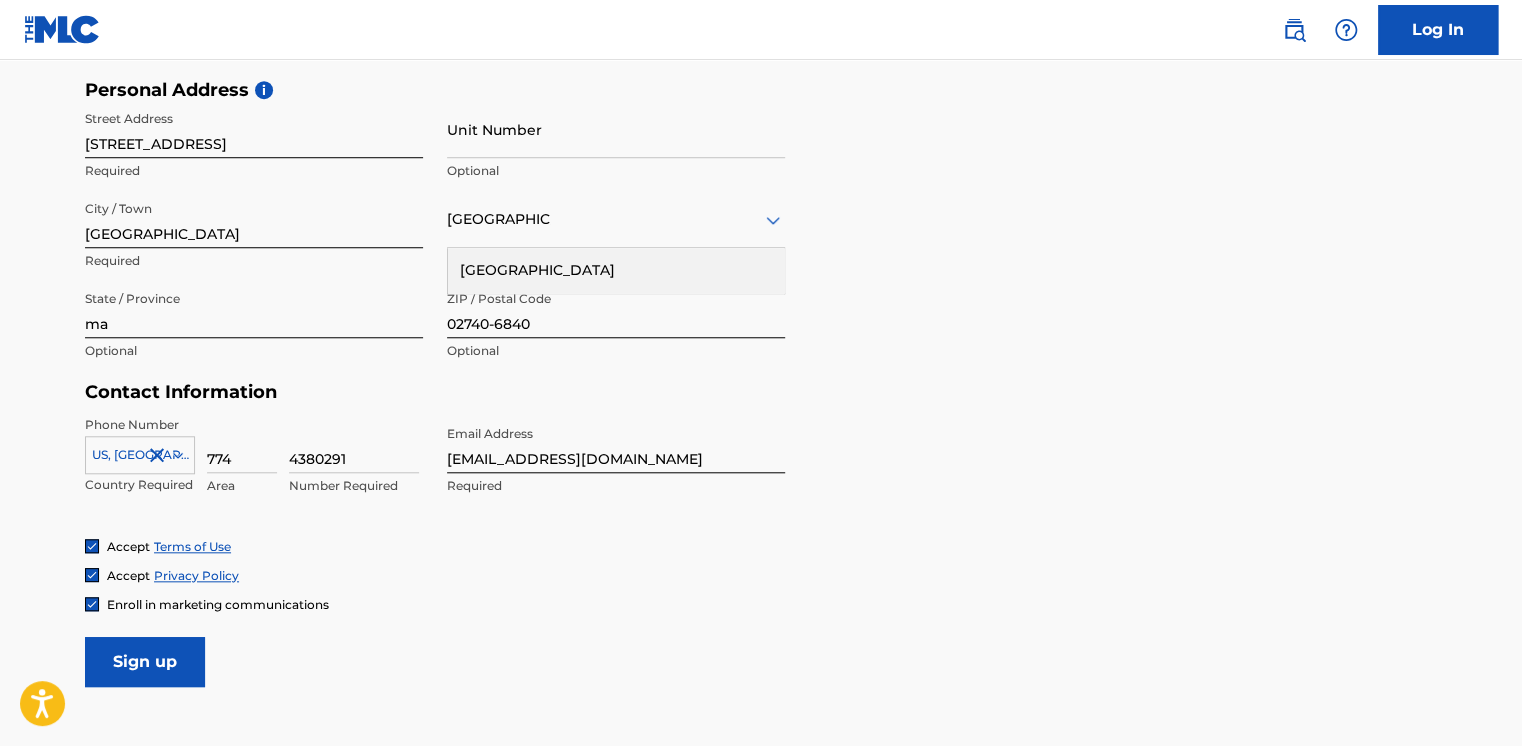 scroll, scrollTop: 650, scrollLeft: 0, axis: vertical 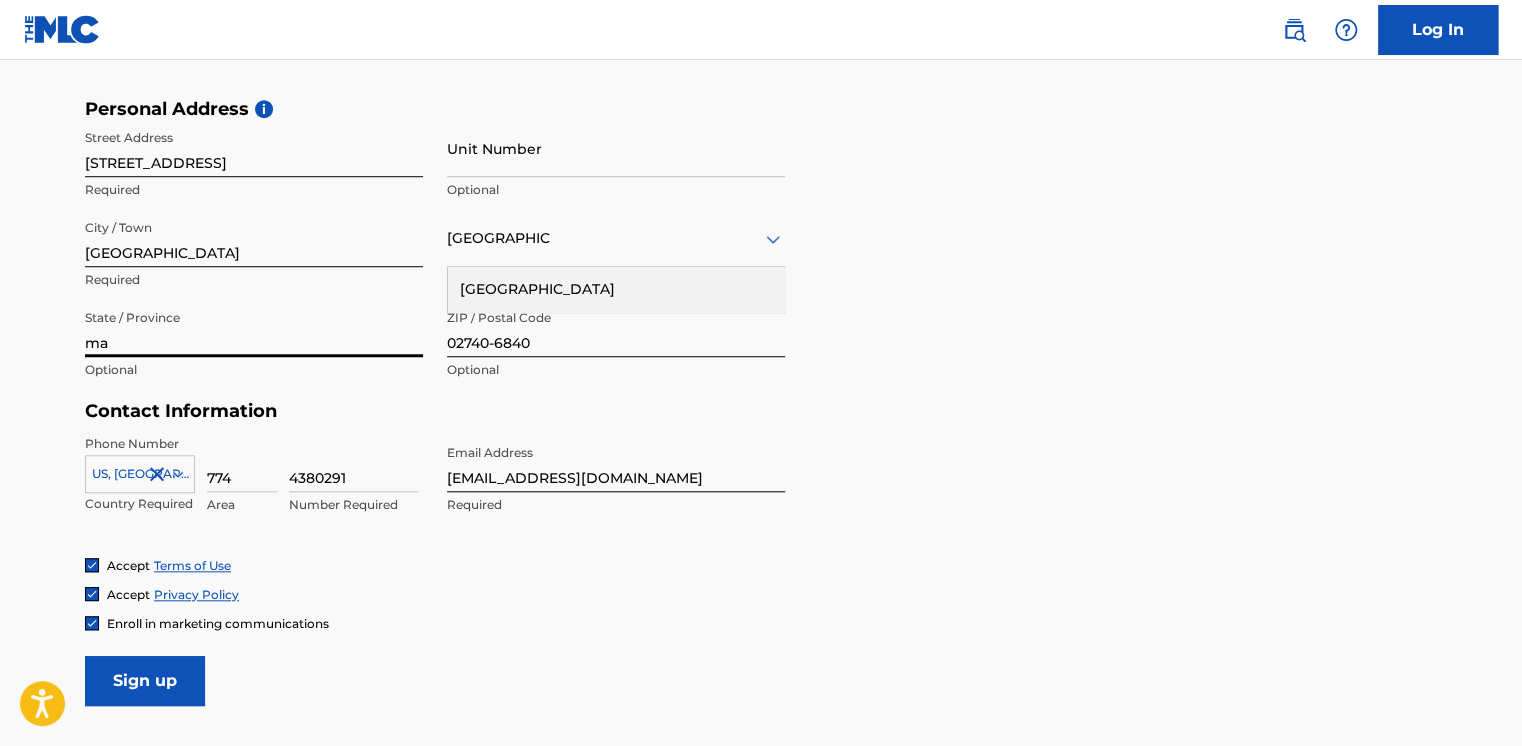 click on "ma" at bounding box center [254, 328] 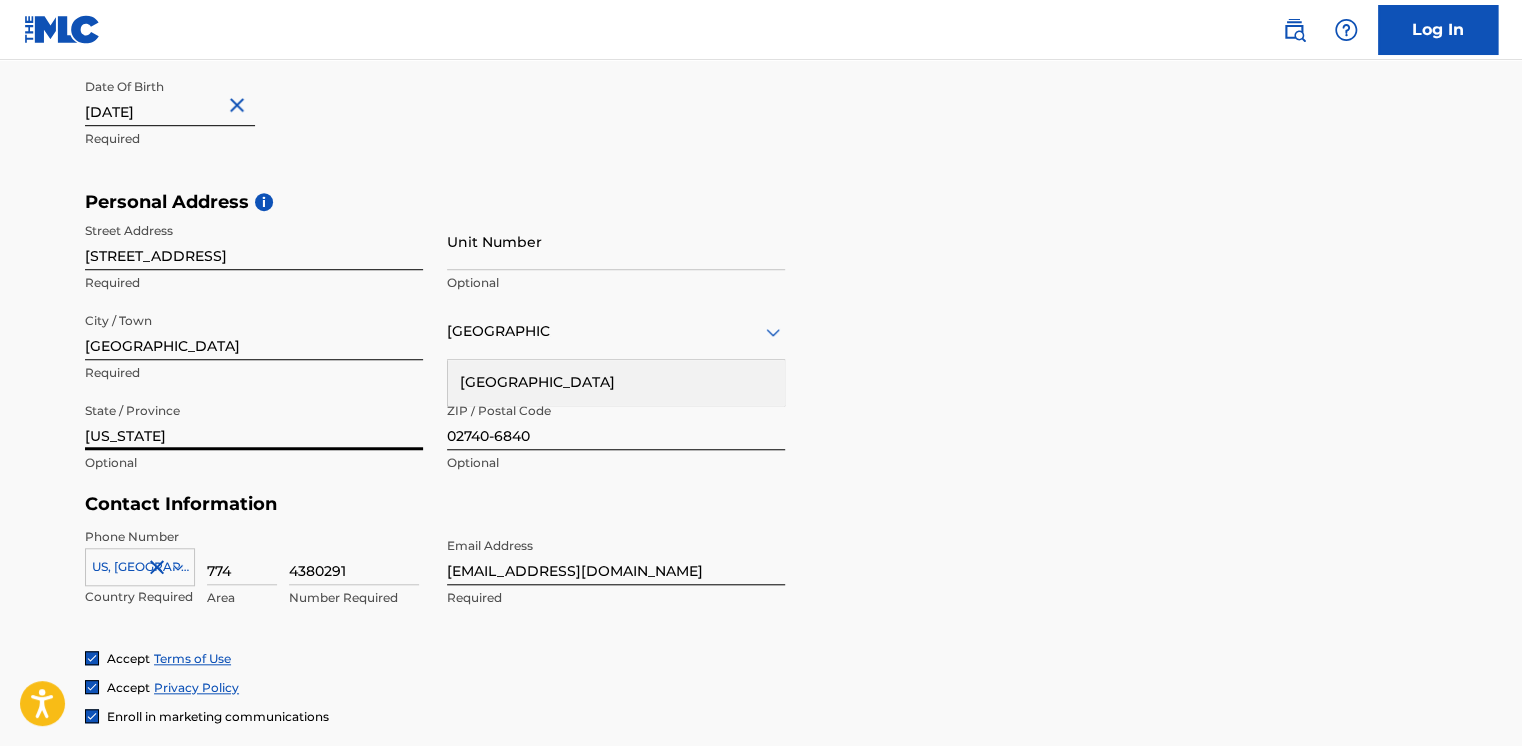 scroll, scrollTop: 556, scrollLeft: 0, axis: vertical 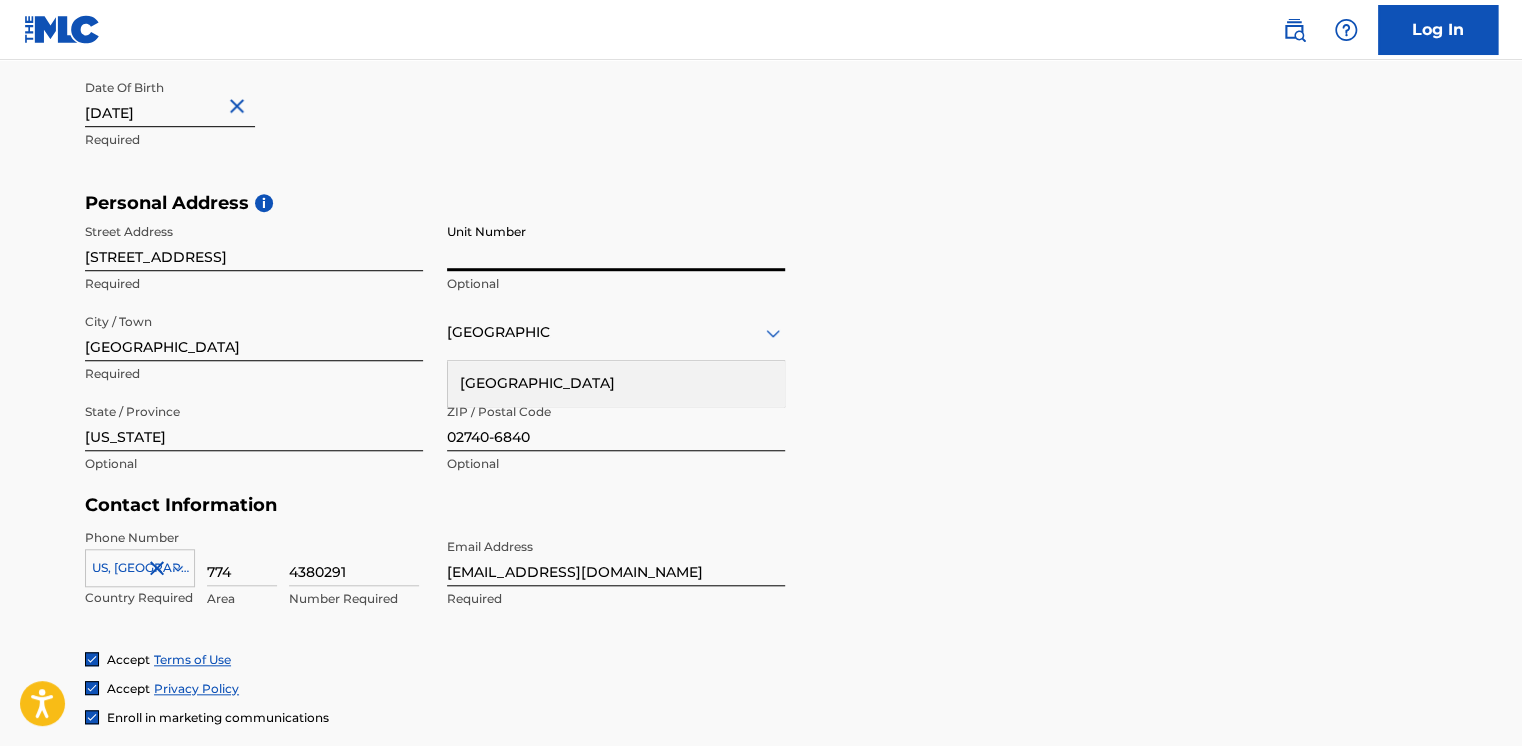 click on "Unit Number" at bounding box center [616, 242] 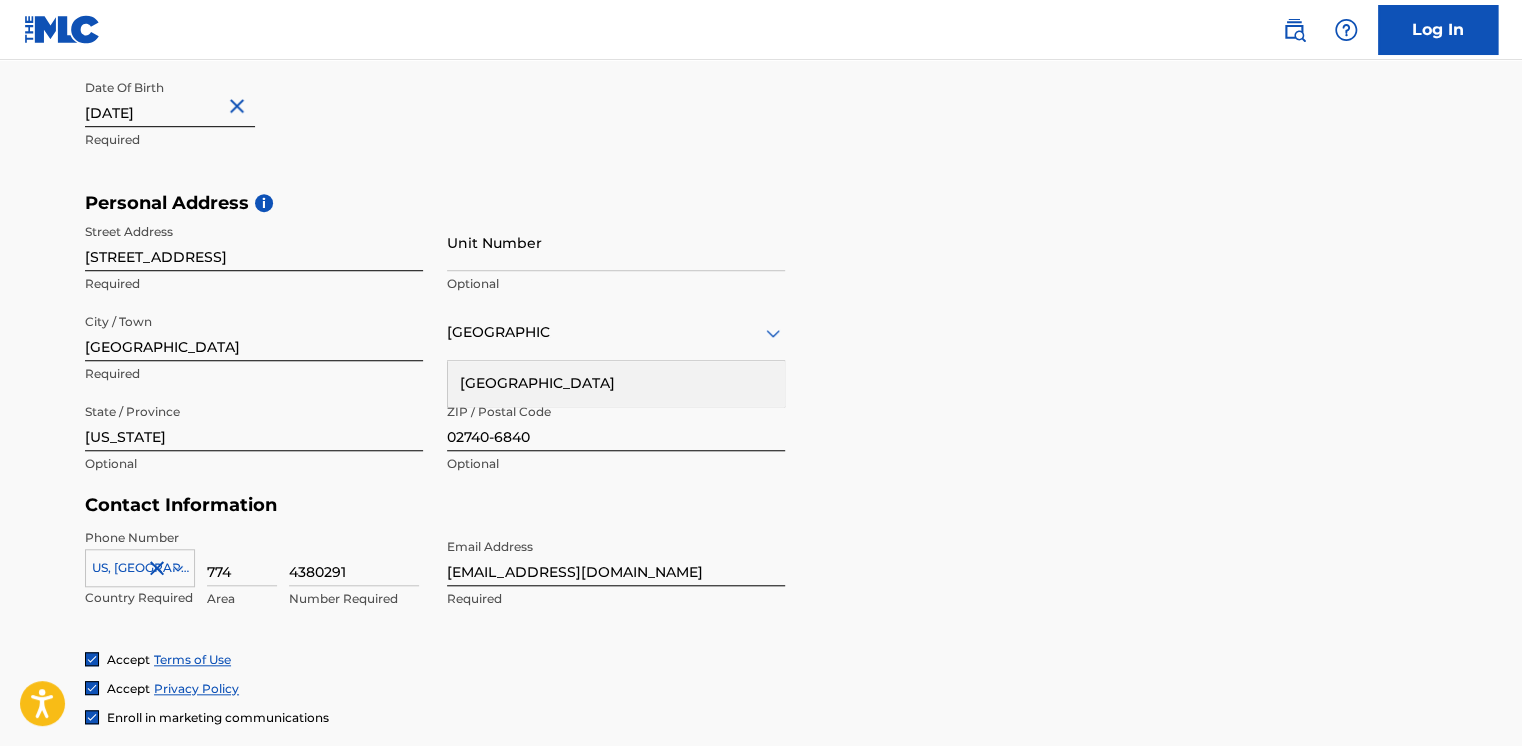 click on "First Name [PERSON_NAME] Required Last Name [PERSON_NAME] Required Date Of Birth [DEMOGRAPHIC_DATA] Required" at bounding box center [435, 70] 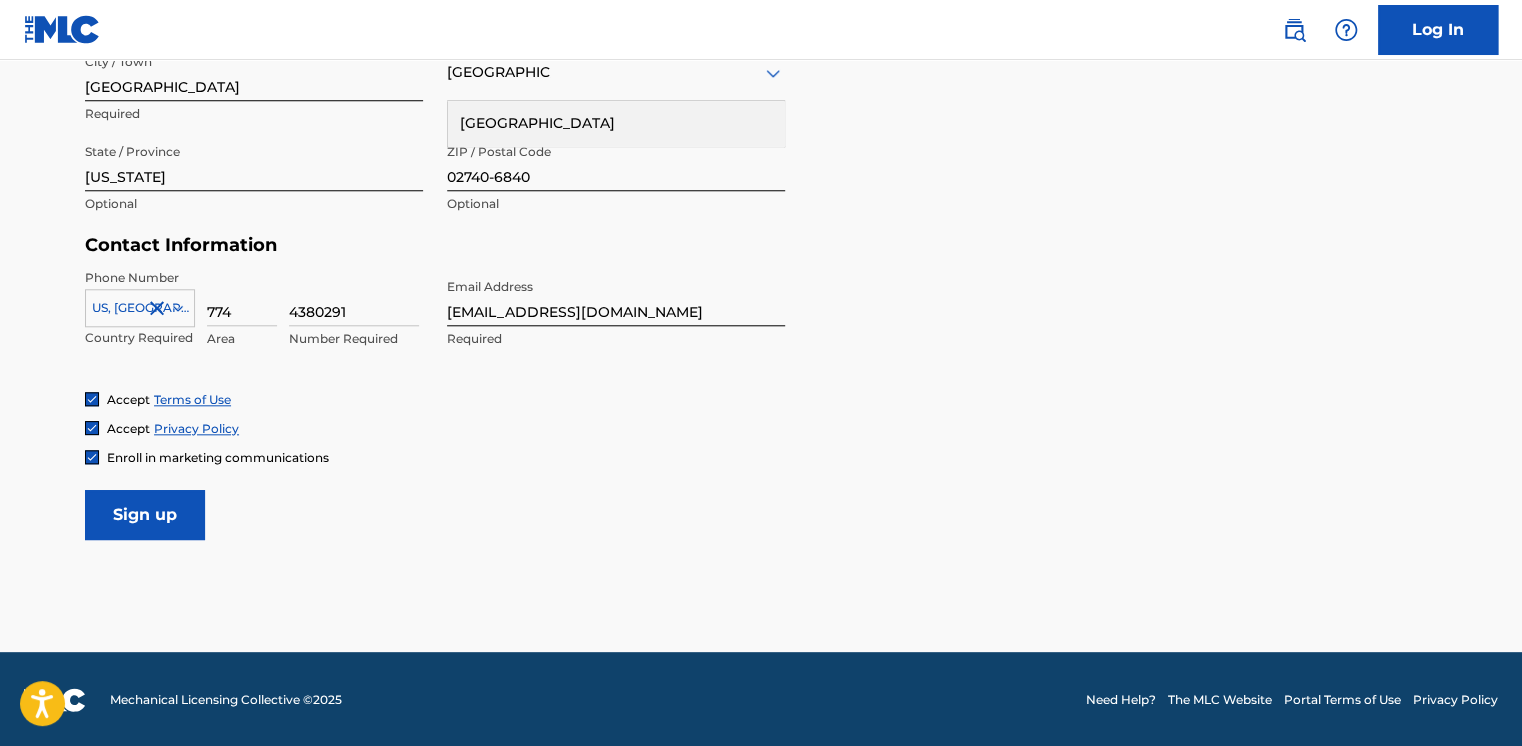click on "Sign up" at bounding box center [145, 515] 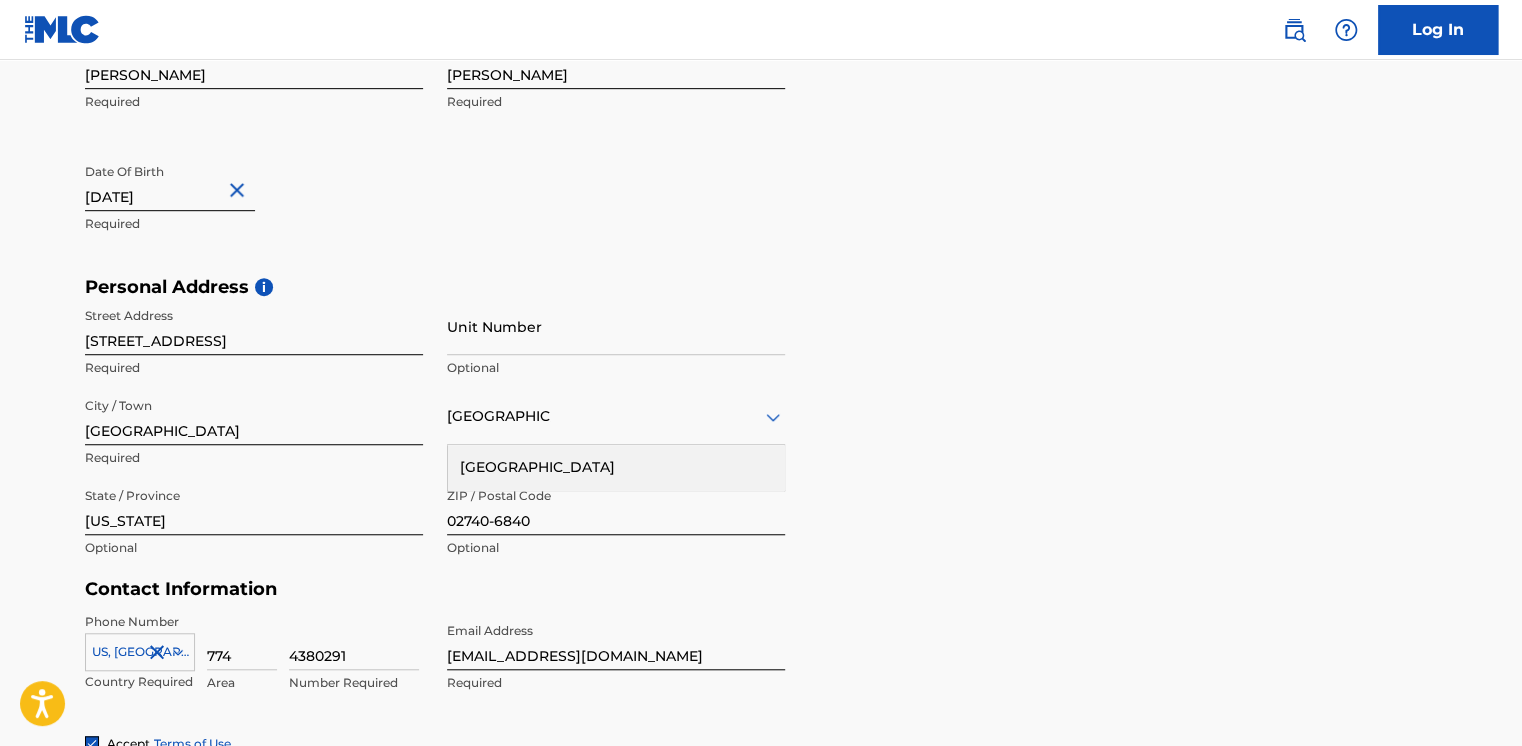 scroll, scrollTop: 816, scrollLeft: 0, axis: vertical 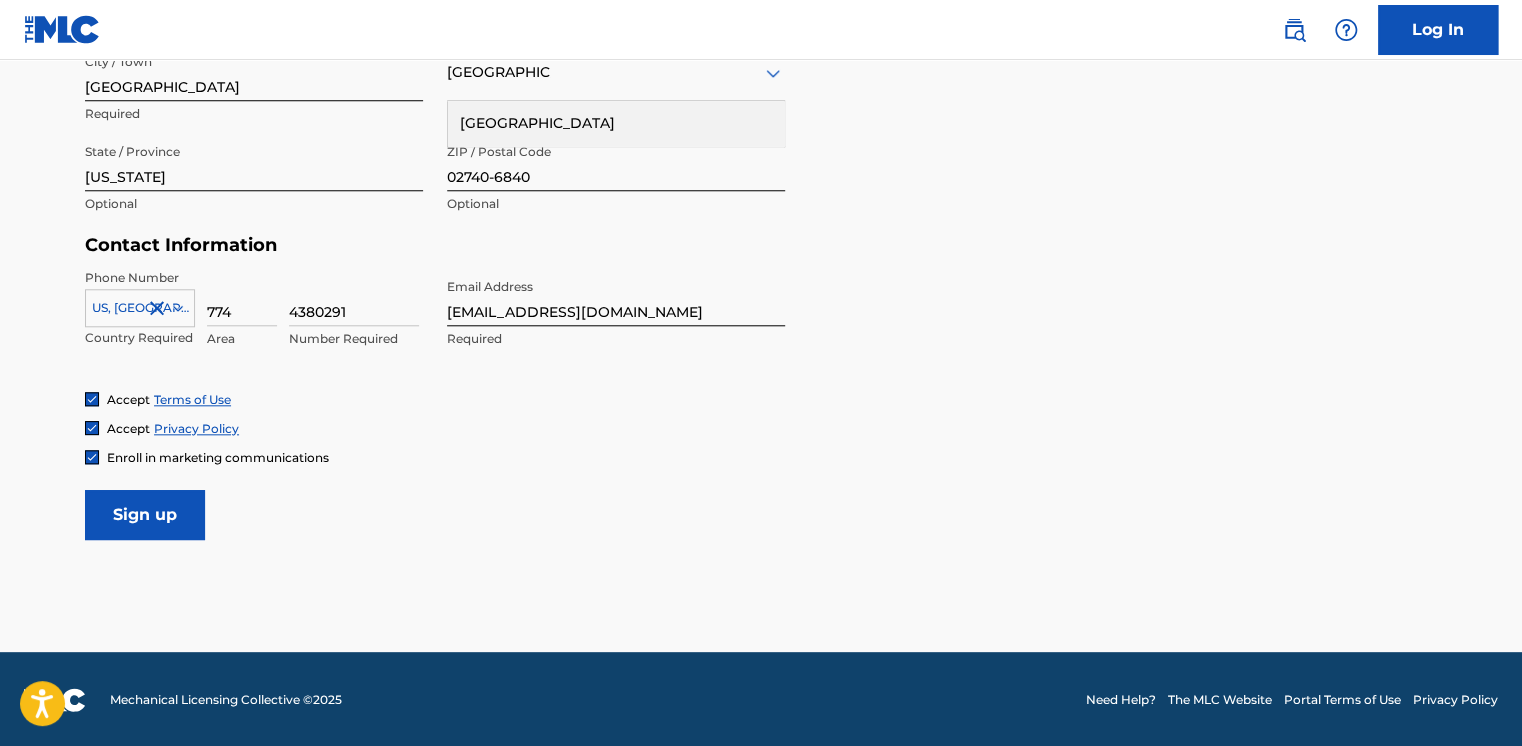 click on "Sign up" at bounding box center (145, 515) 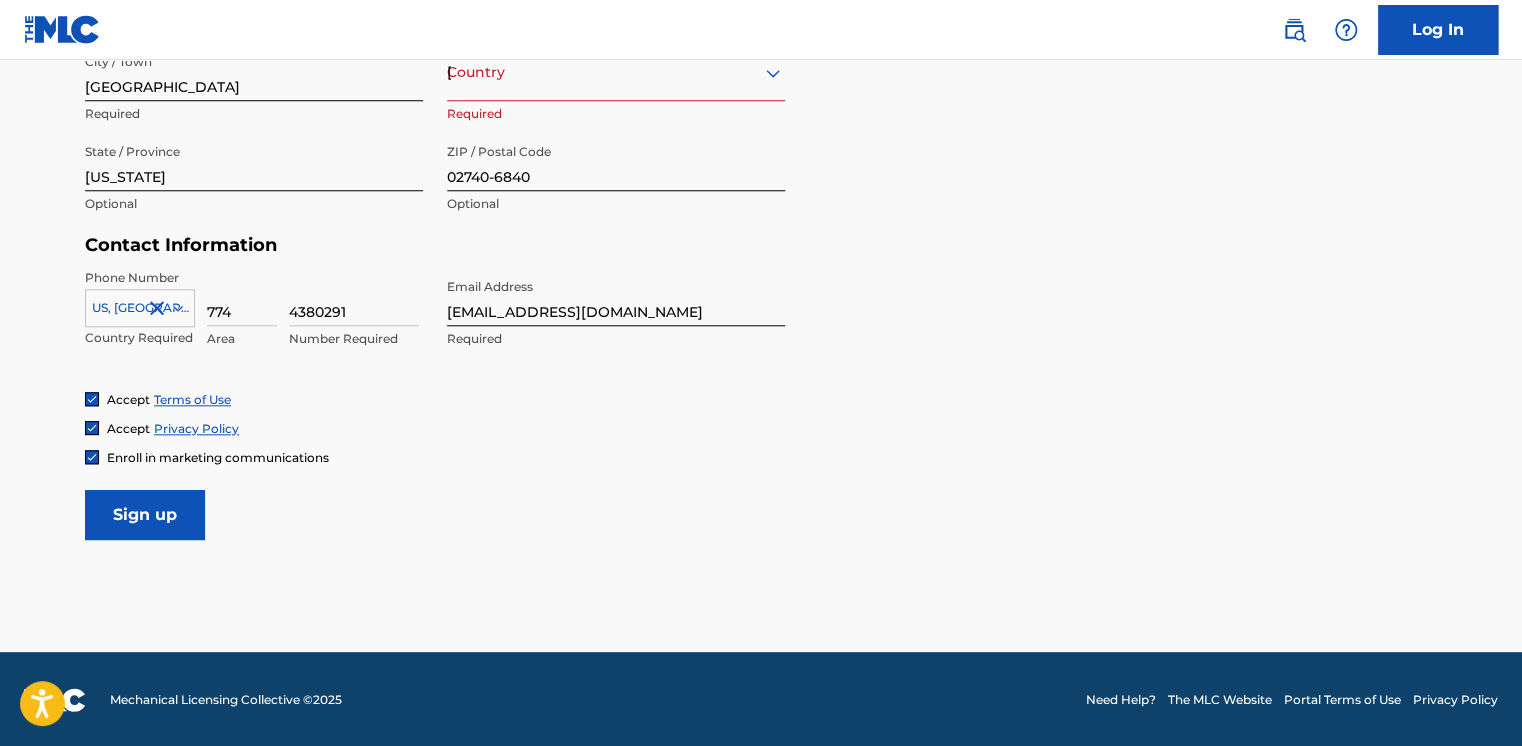 scroll, scrollTop: 596, scrollLeft: 0, axis: vertical 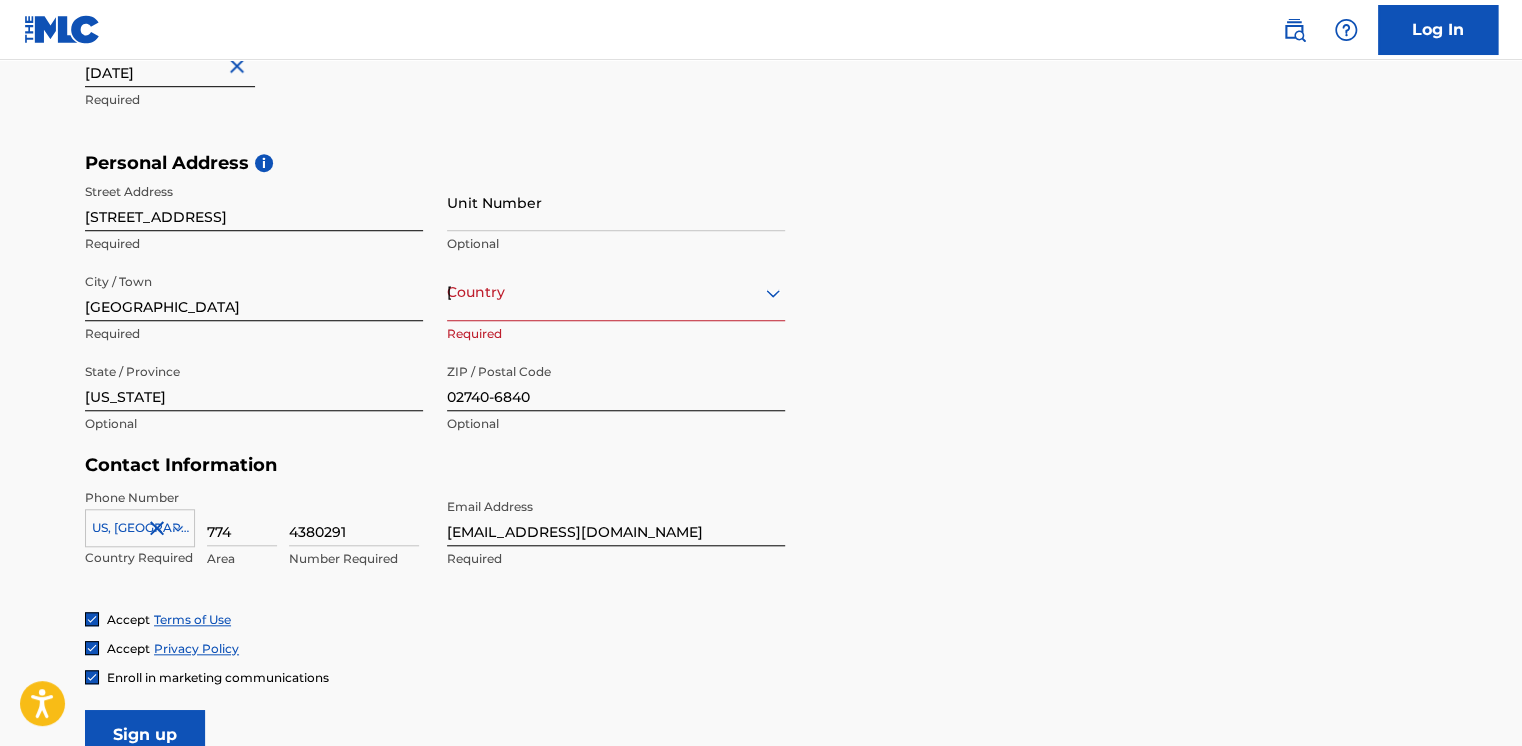 click on "[GEOGRAPHIC_DATA]" at bounding box center [616, 292] 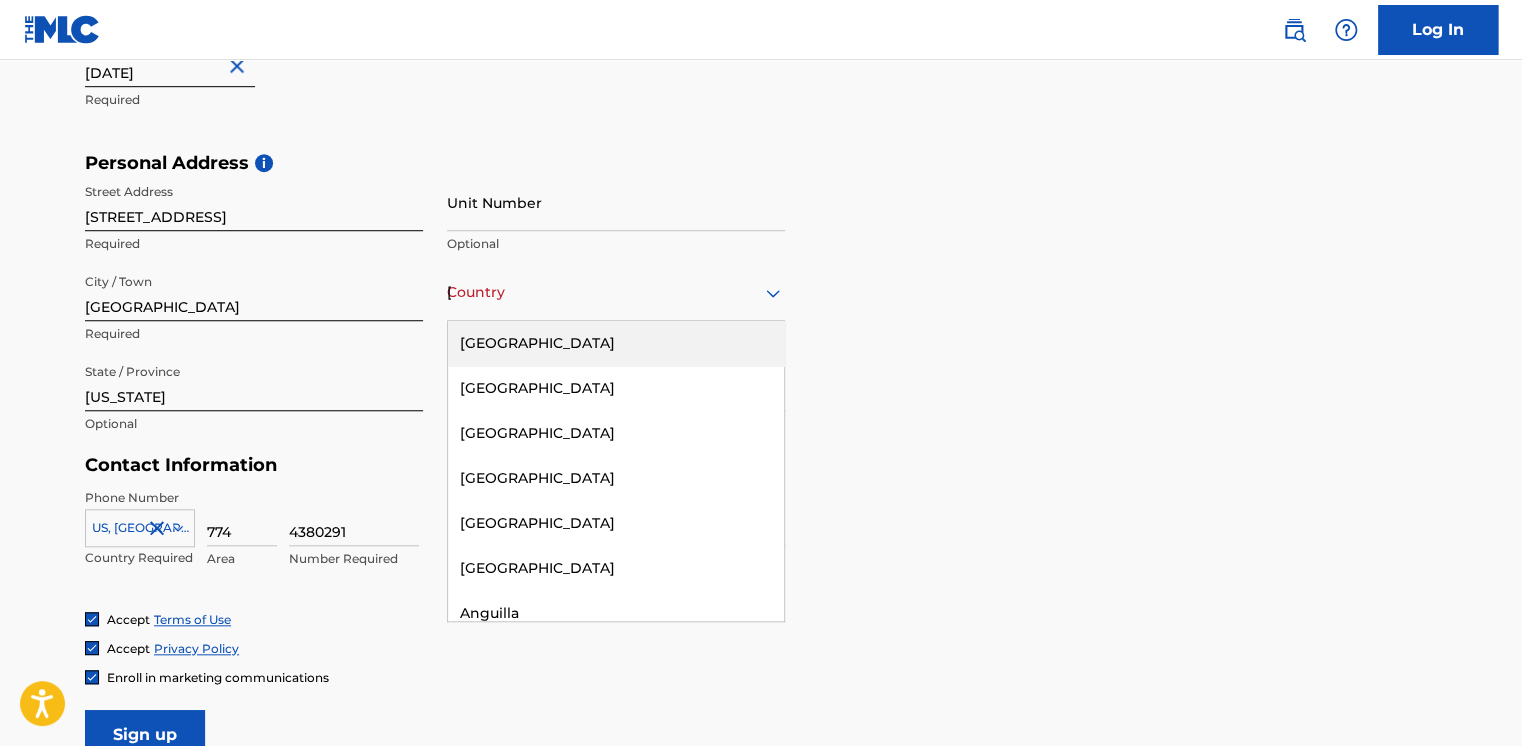 click on "[GEOGRAPHIC_DATA]" at bounding box center (616, 343) 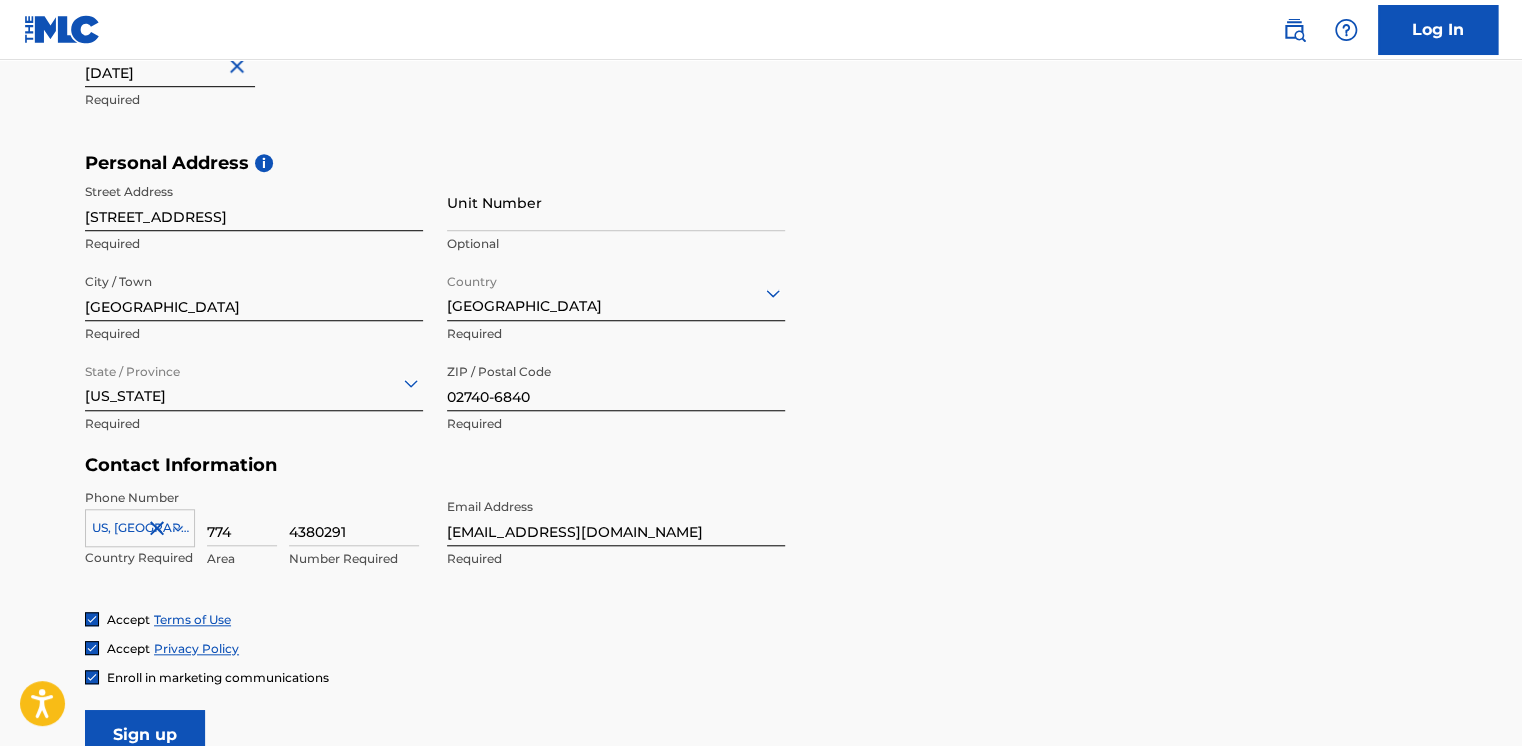 scroll, scrollTop: 816, scrollLeft: 0, axis: vertical 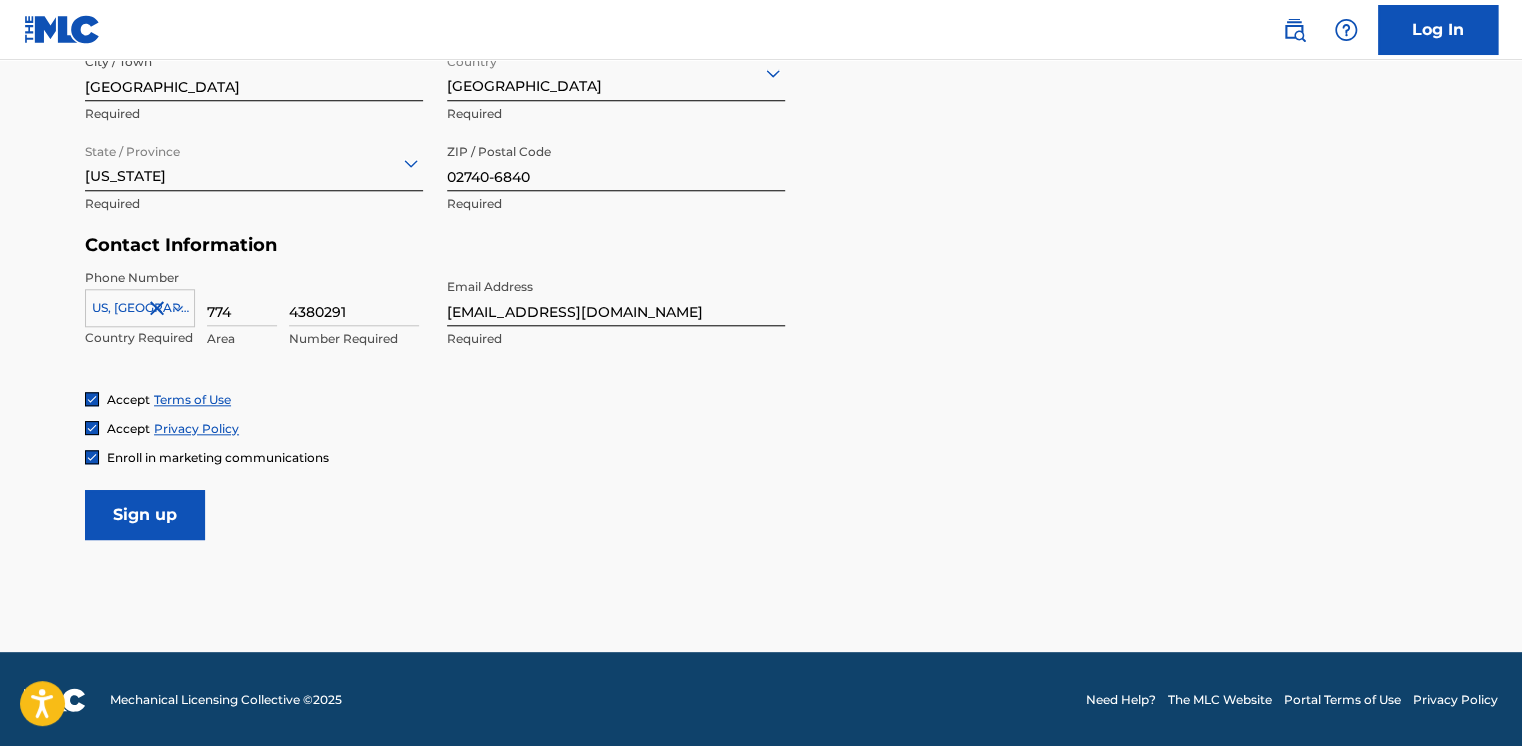 click on "Sign up" at bounding box center (145, 515) 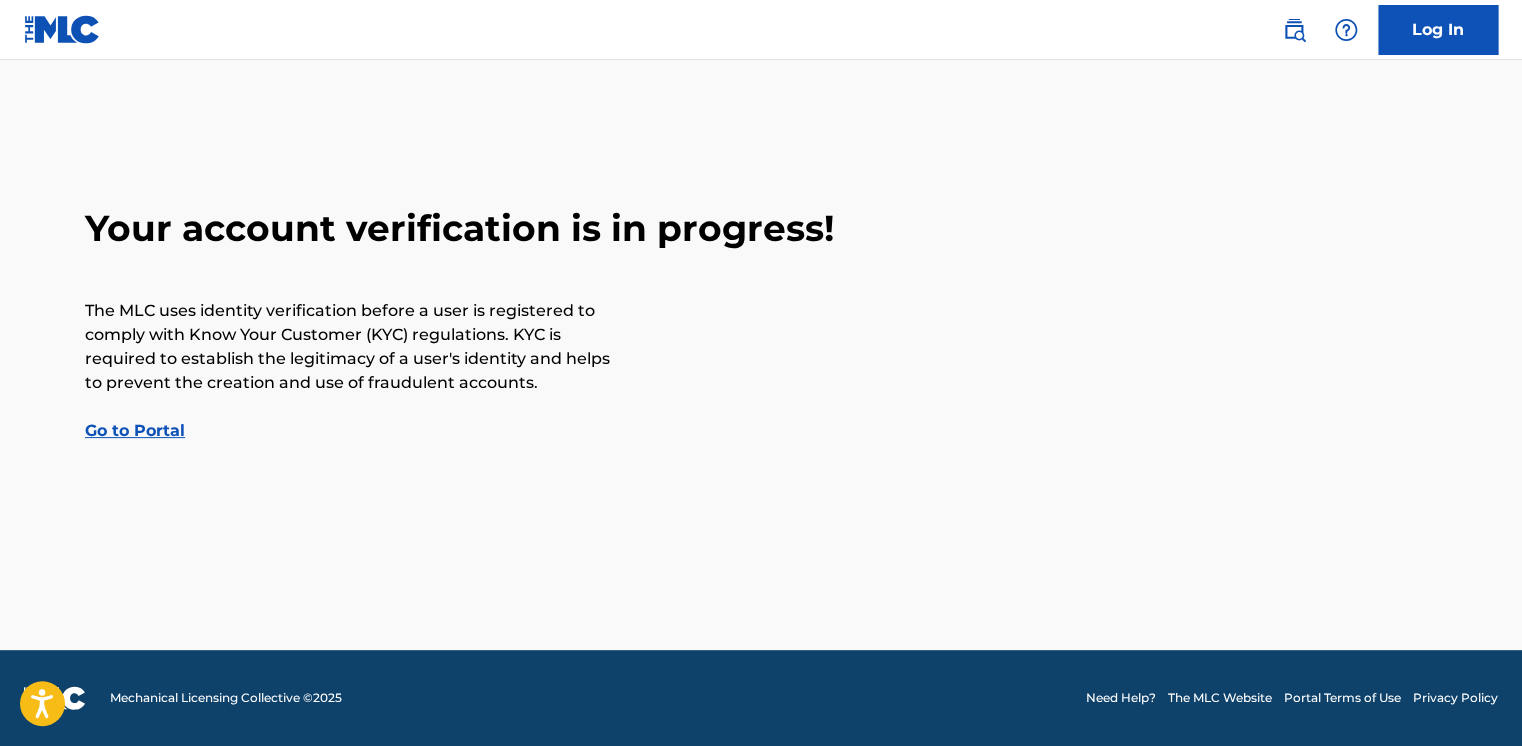 scroll, scrollTop: 0, scrollLeft: 0, axis: both 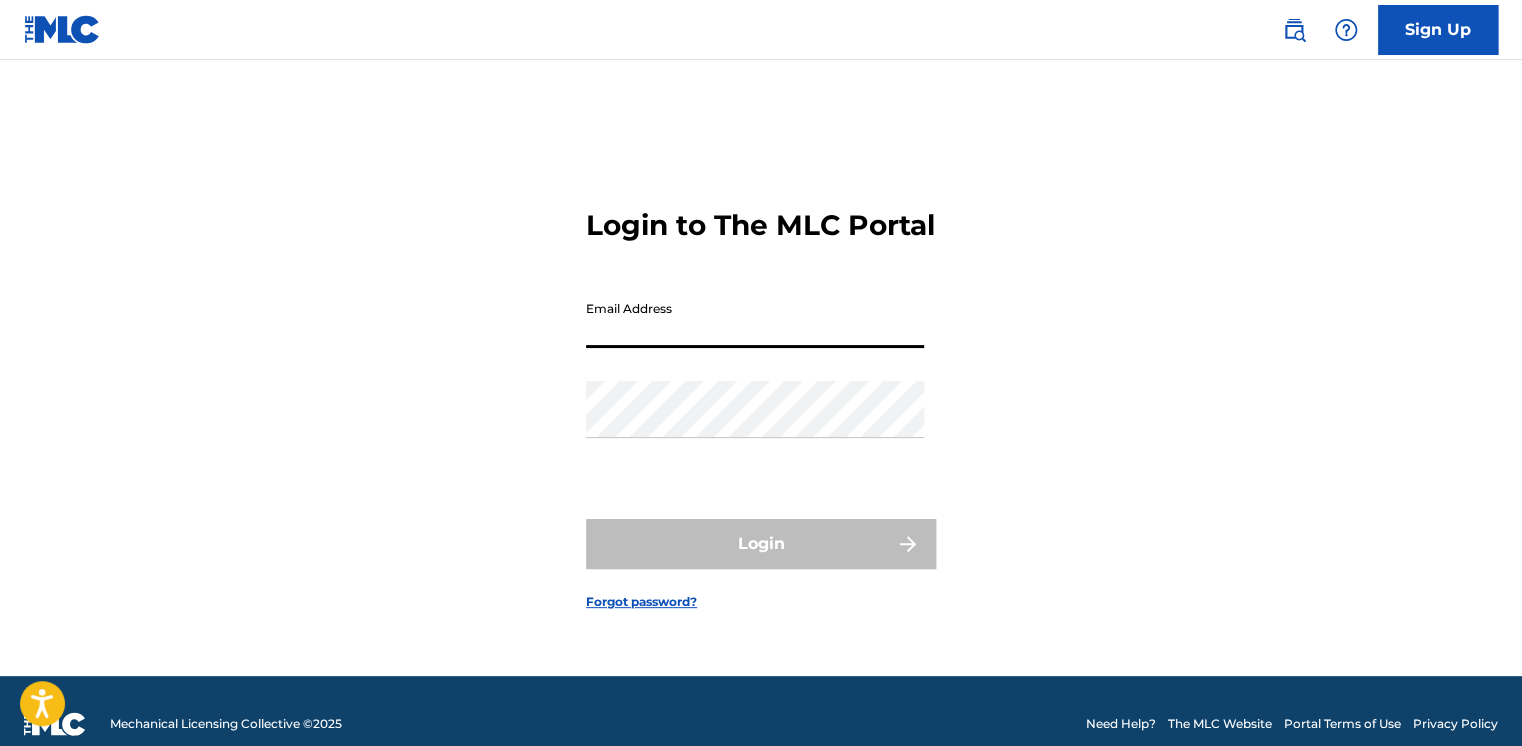 click on "Email Address" at bounding box center [755, 319] 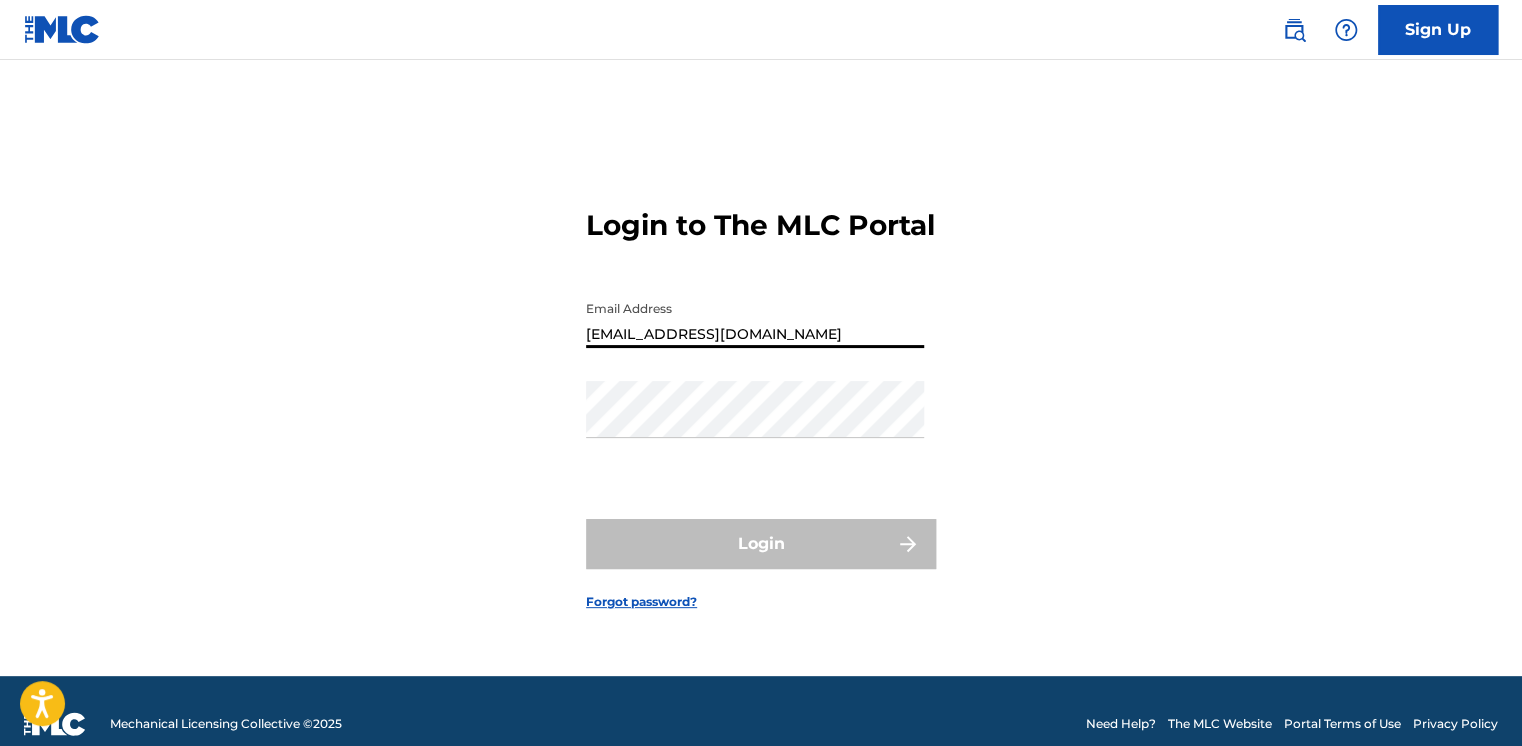 type on "[EMAIL_ADDRESS][DOMAIN_NAME]" 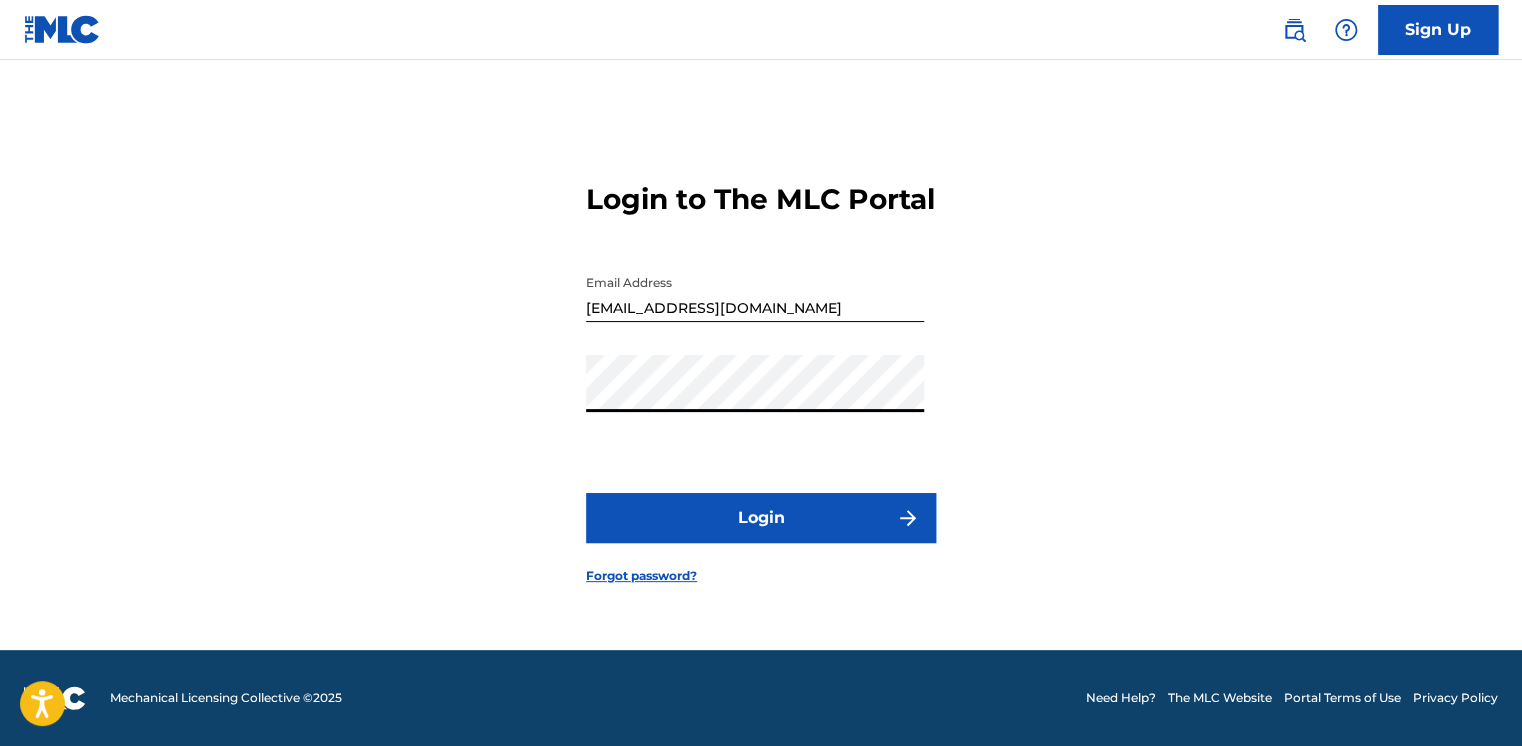 scroll, scrollTop: 0, scrollLeft: 0, axis: both 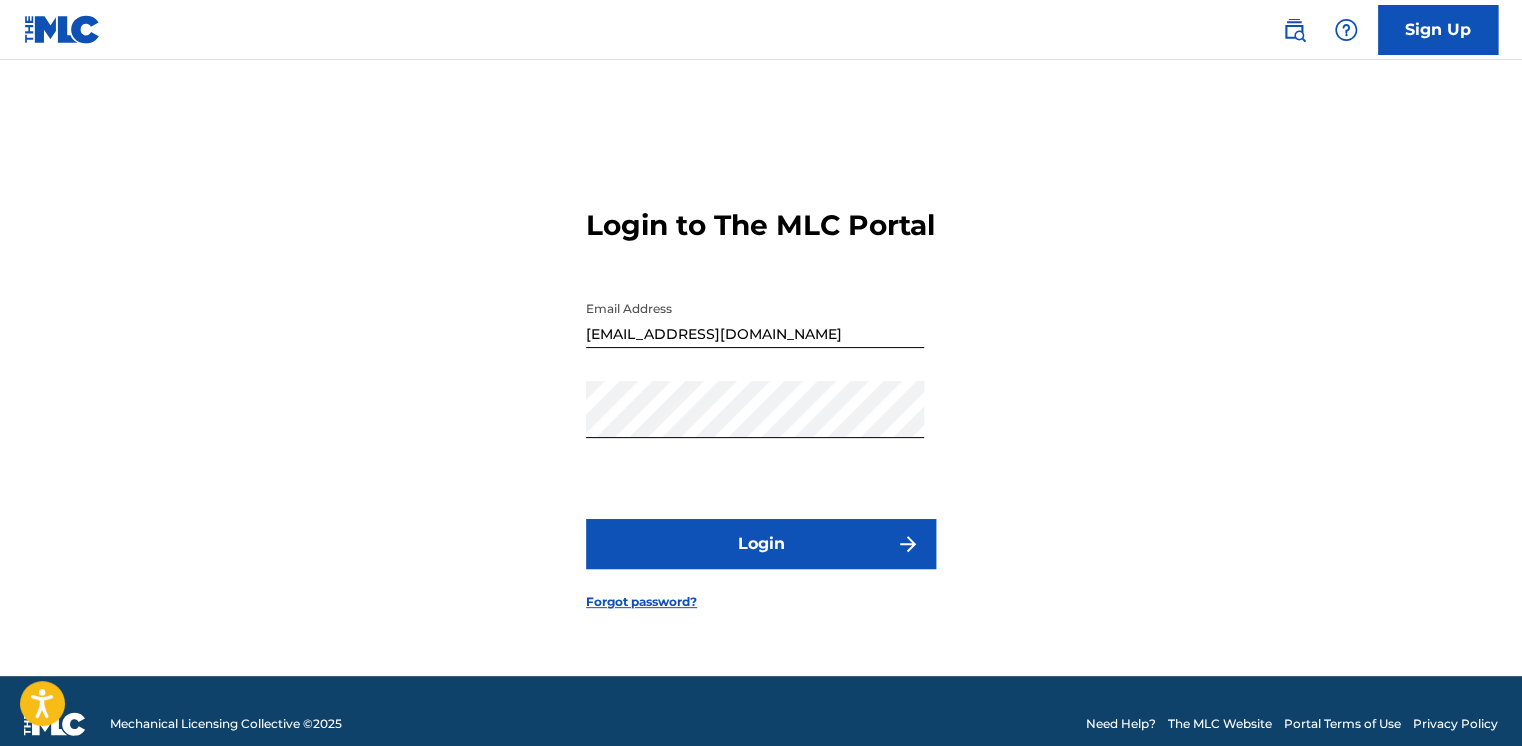 click on "Login" at bounding box center [761, 544] 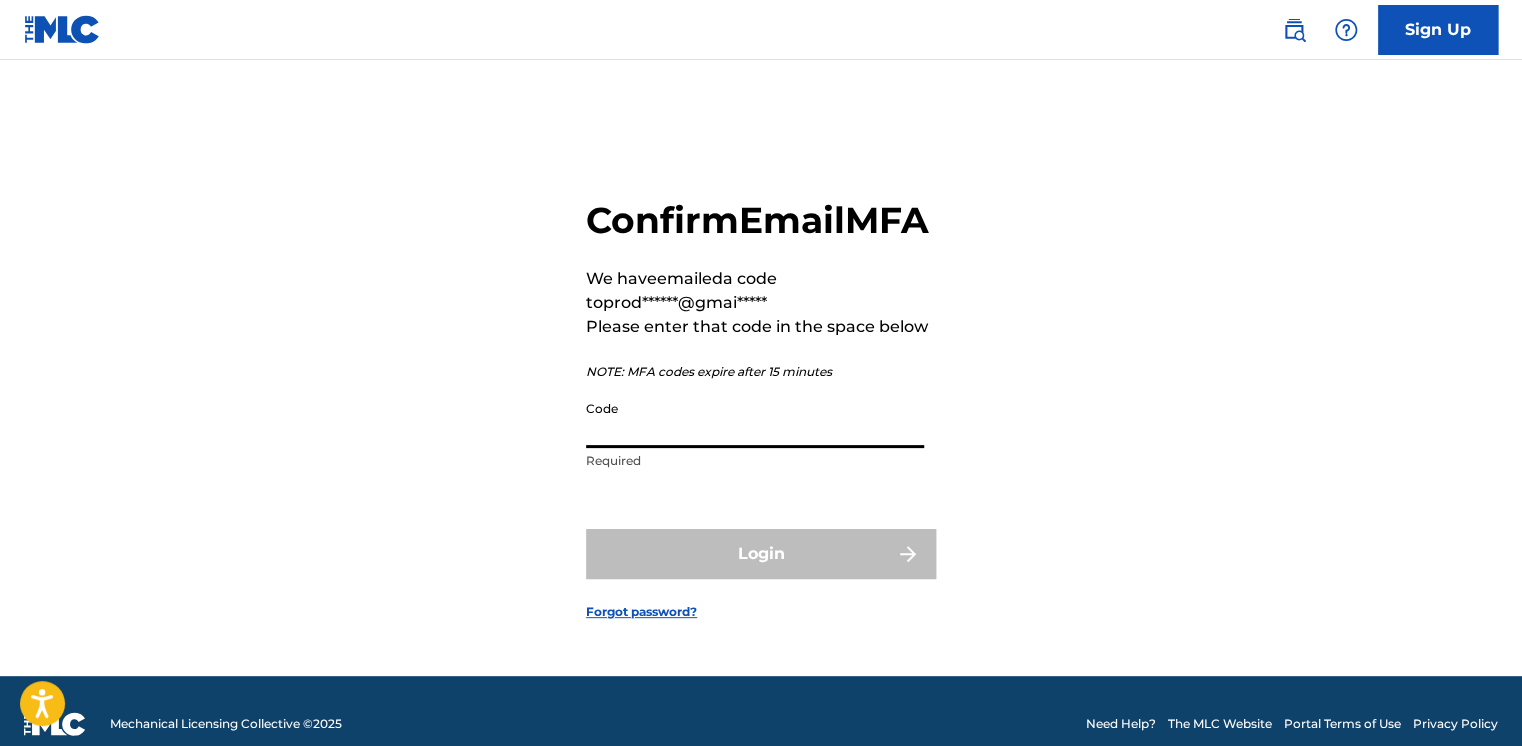 click on "Code" at bounding box center [755, 419] 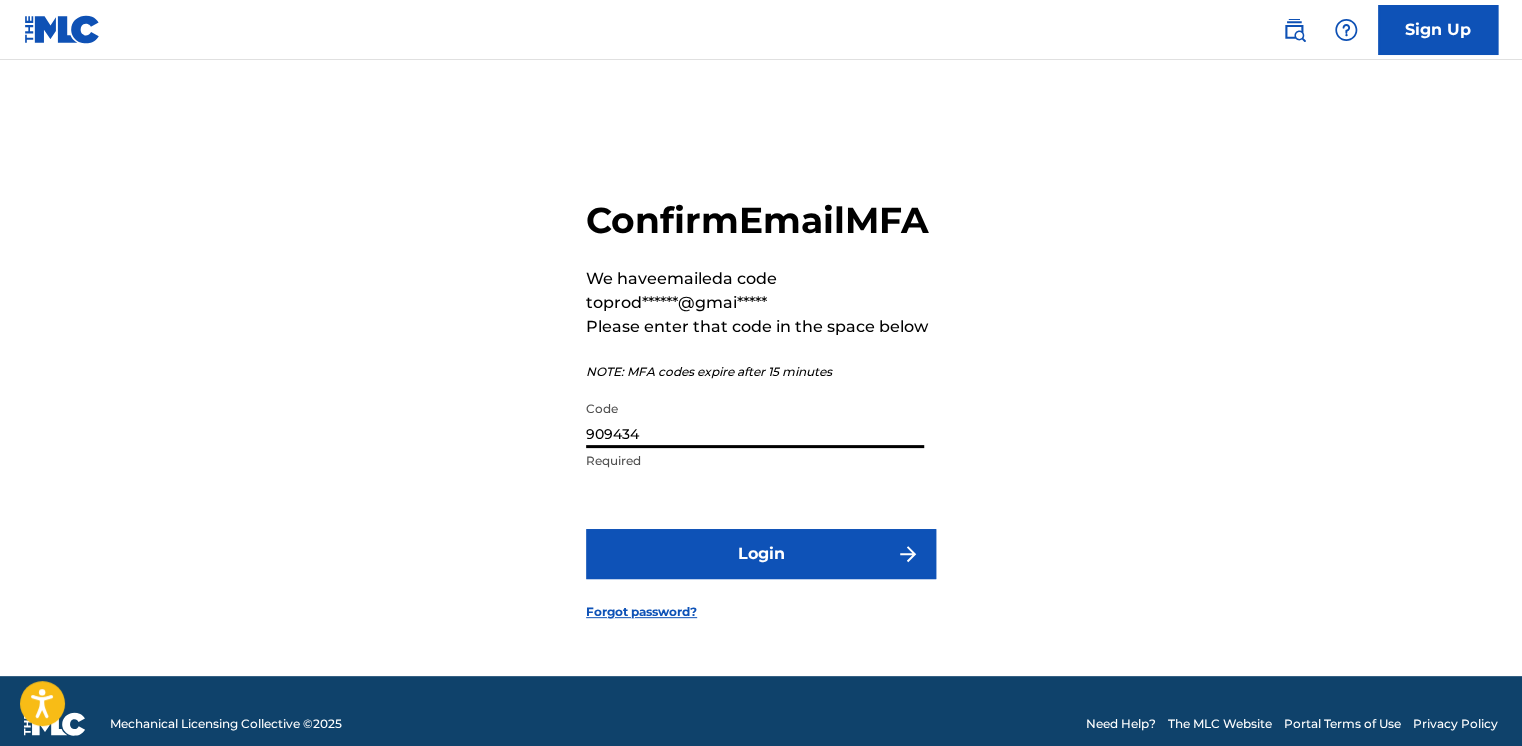 type on "909434" 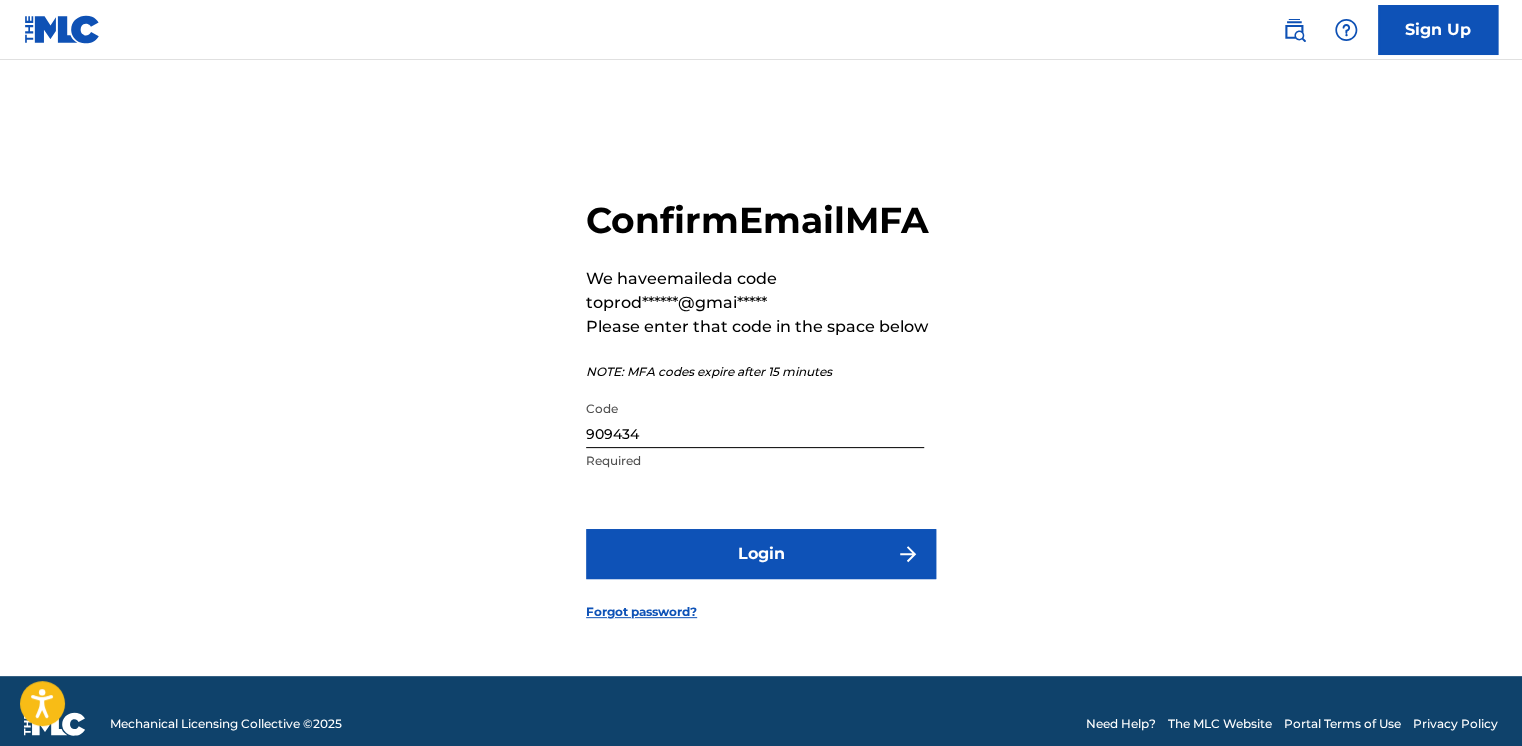 click on "Login" at bounding box center [761, 554] 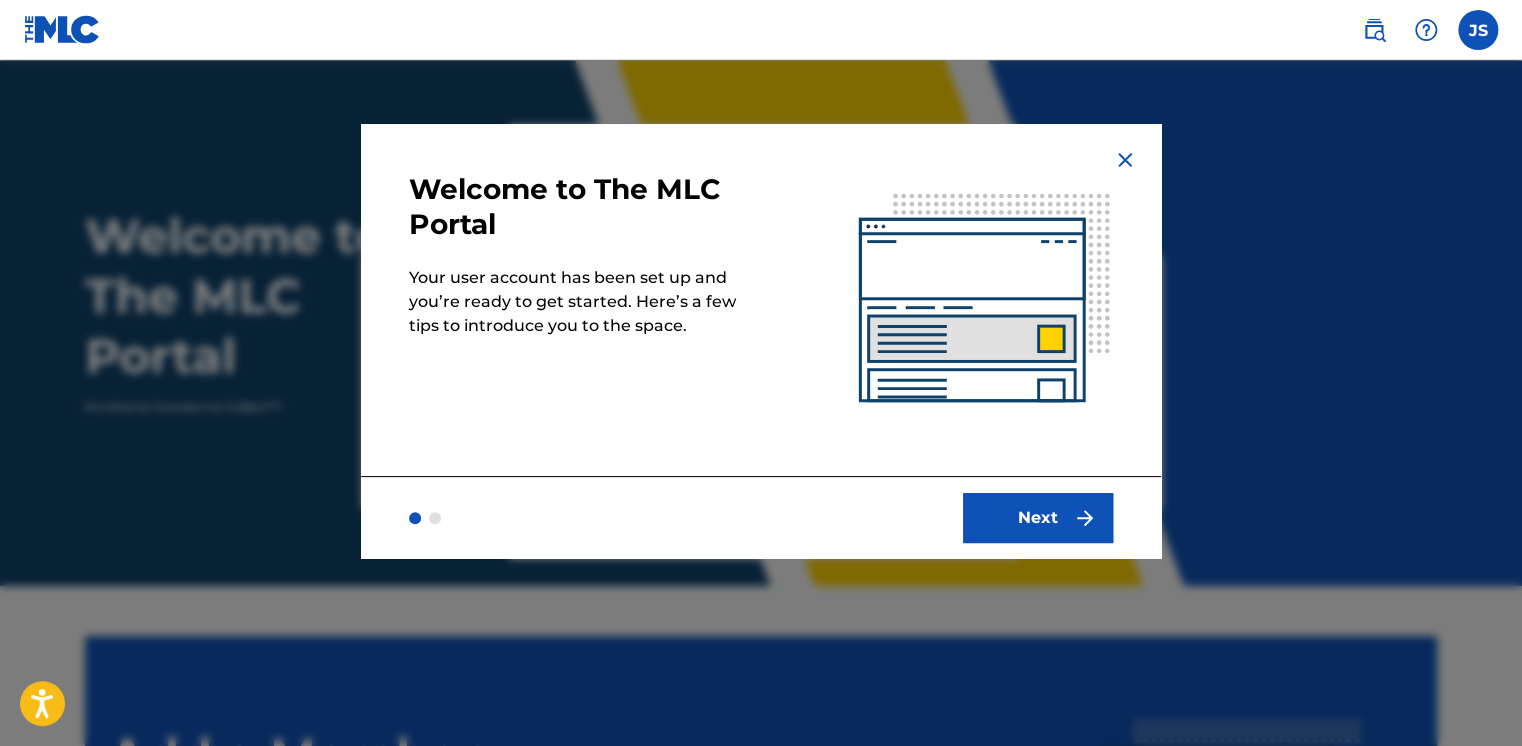 scroll, scrollTop: 0, scrollLeft: 0, axis: both 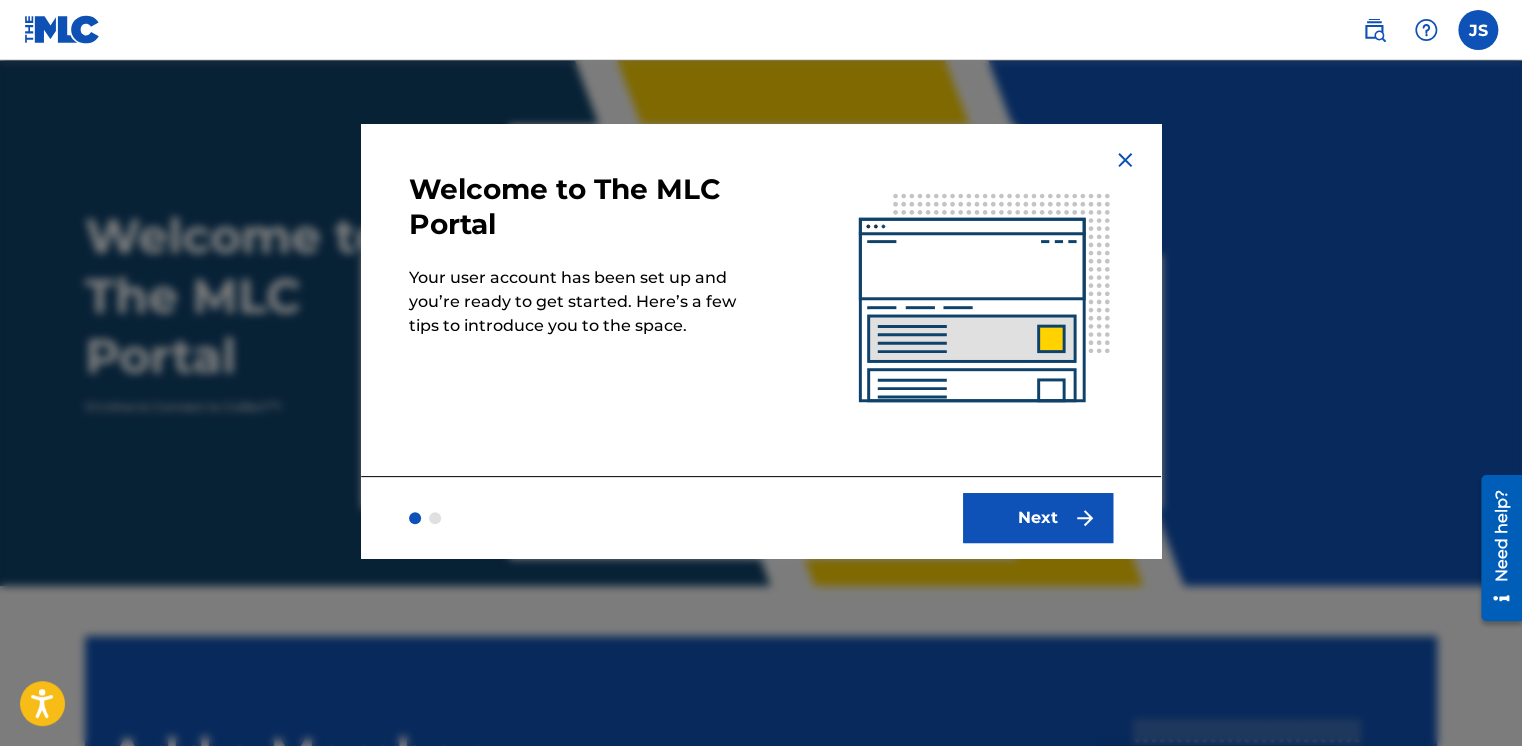 click on "Next" at bounding box center [1038, 518] 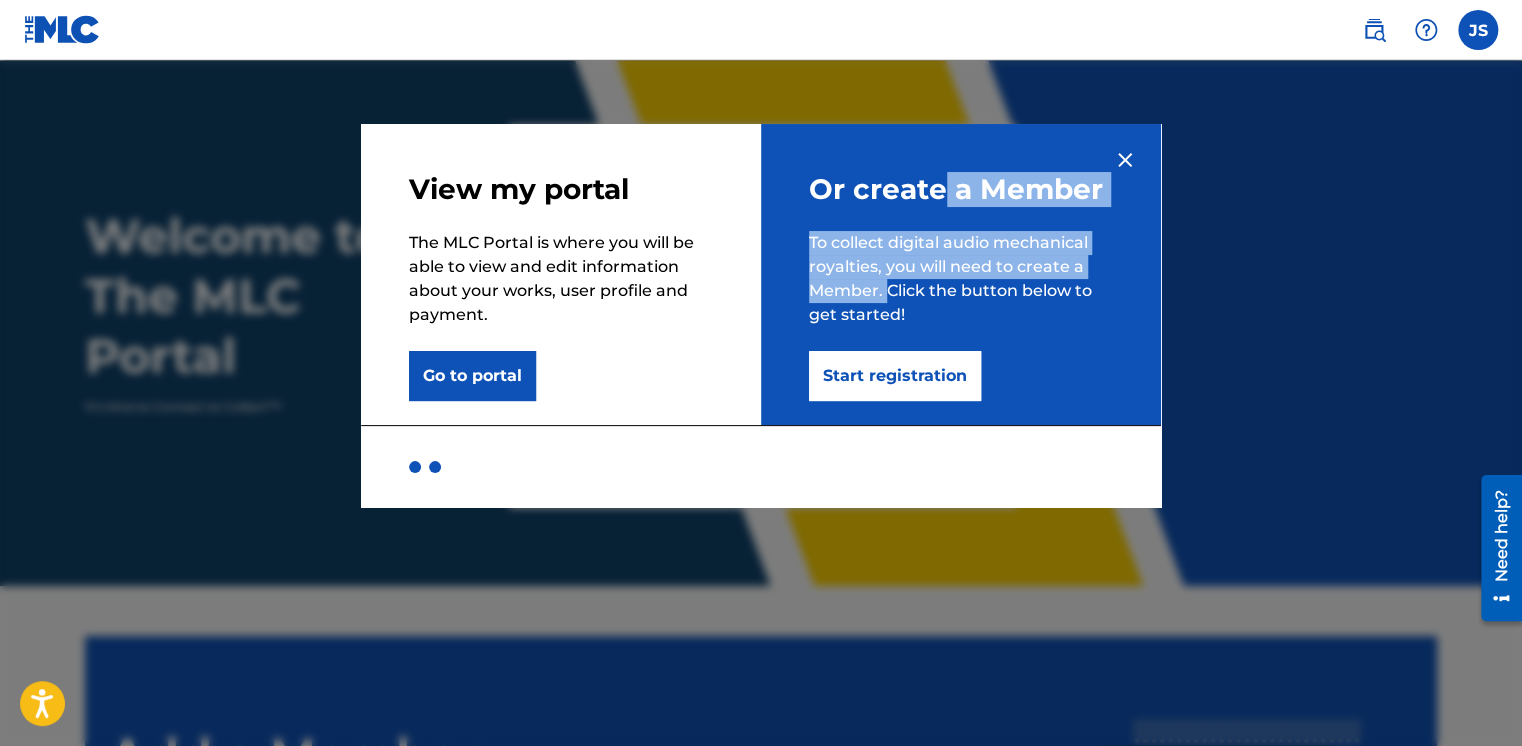 drag, startPoint x: 948, startPoint y: 178, endPoint x: 882, endPoint y: 294, distance: 133.46161 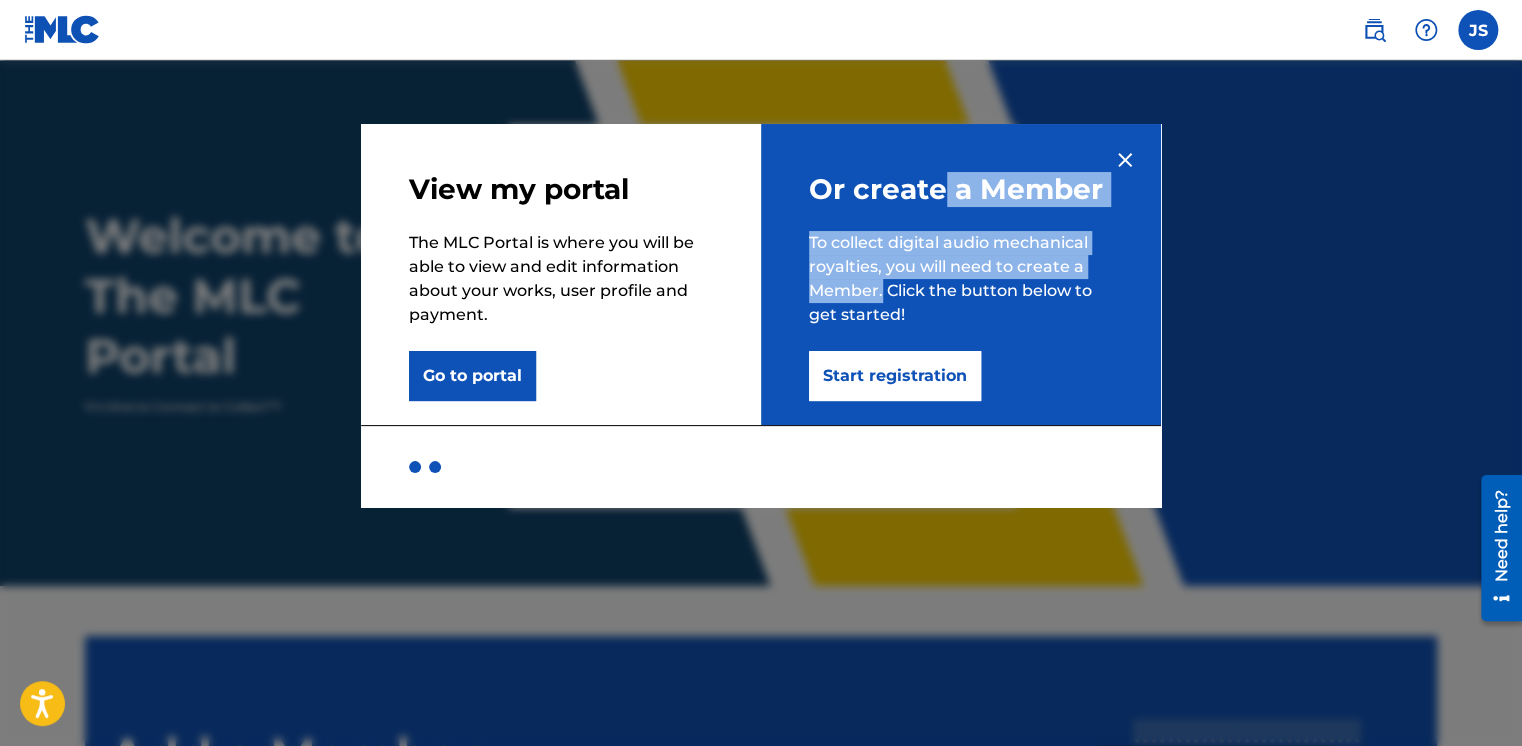 click on "Start registration" at bounding box center (895, 376) 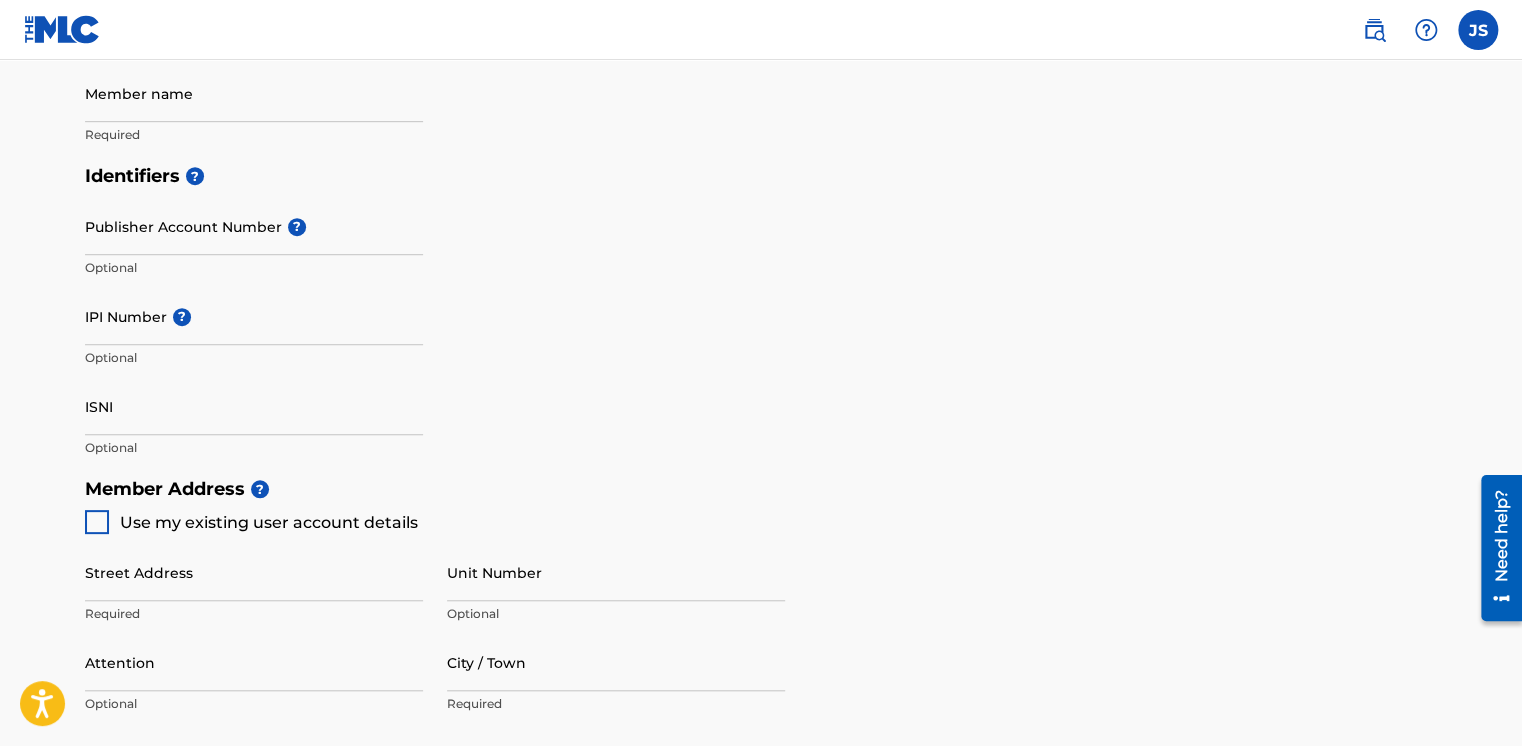 scroll, scrollTop: 0, scrollLeft: 0, axis: both 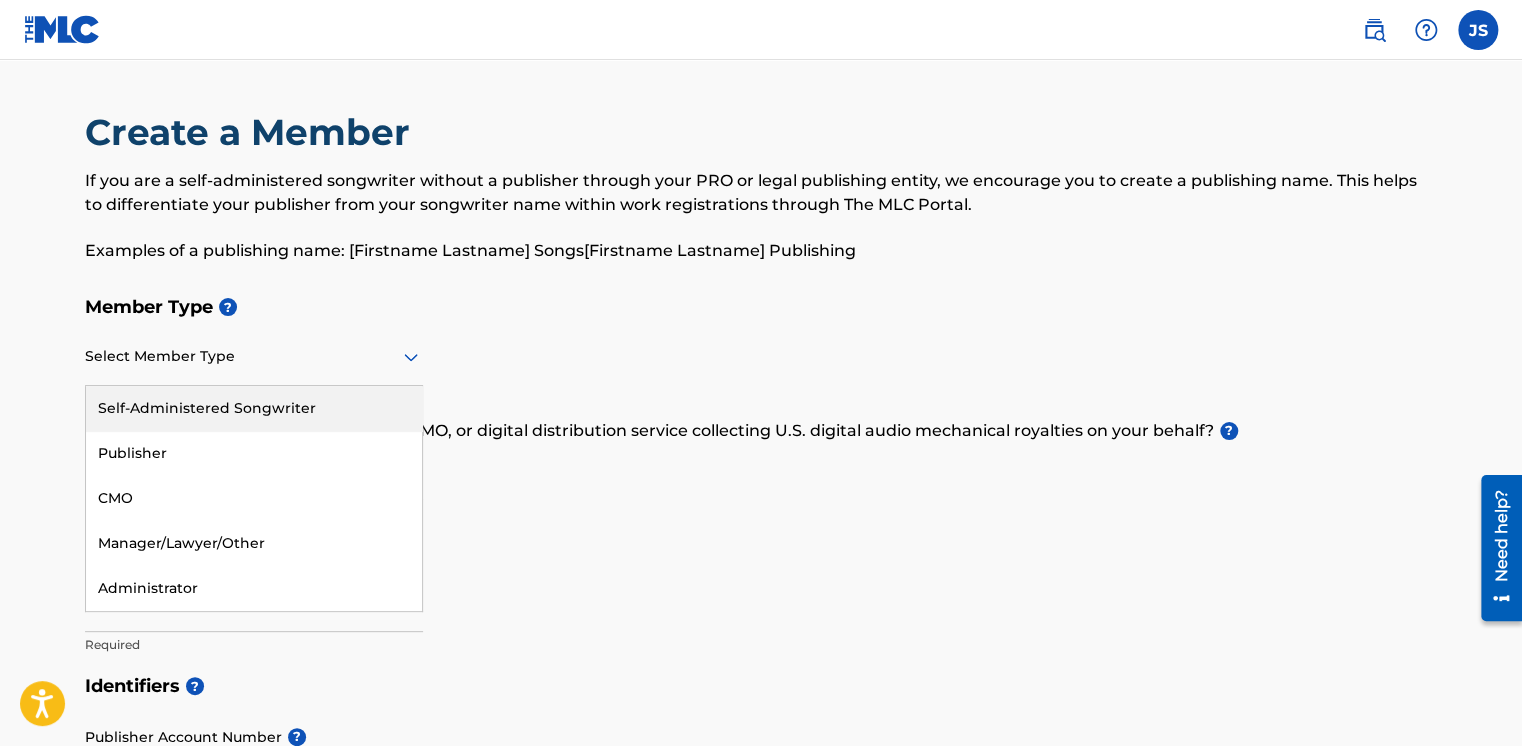 click at bounding box center (254, 356) 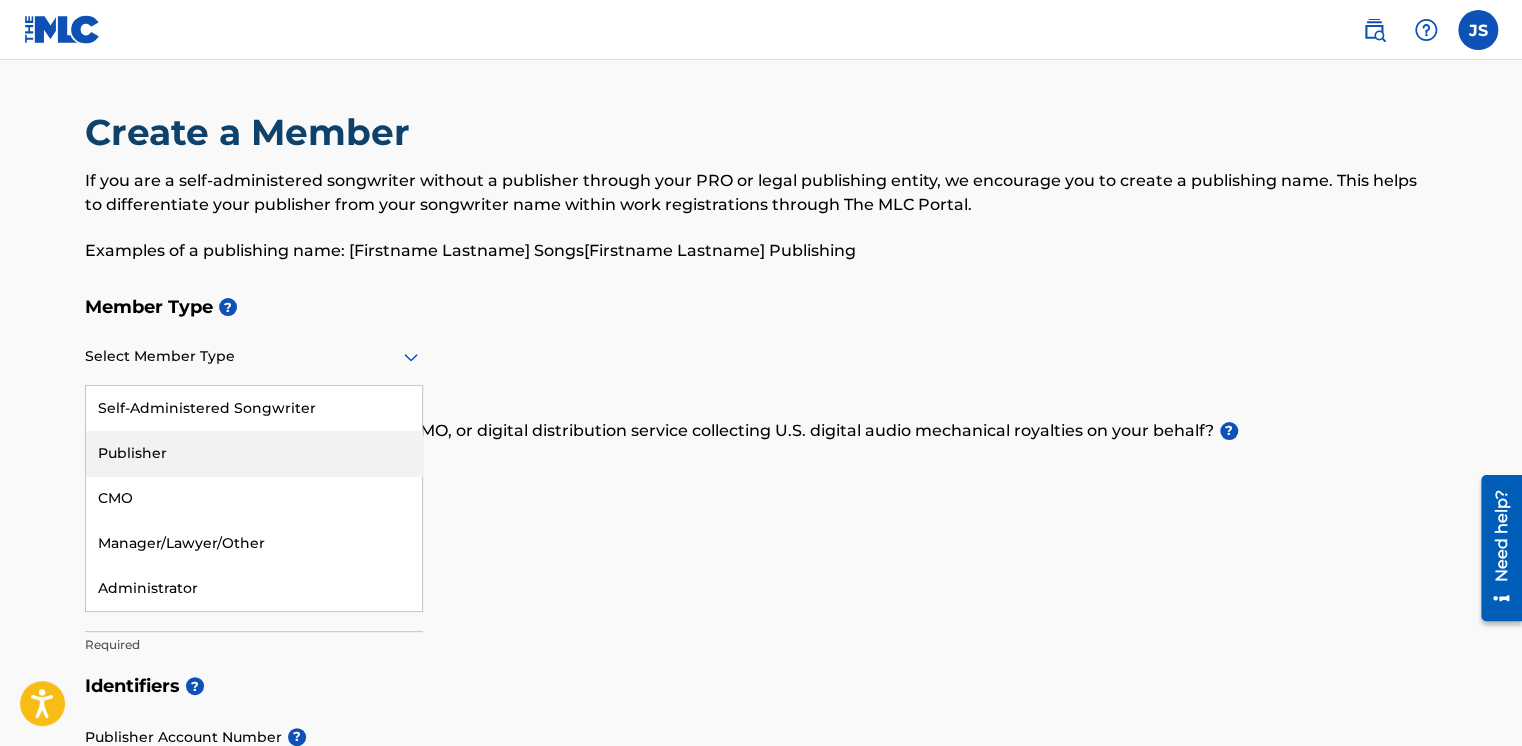 click on "Publisher" at bounding box center (254, 453) 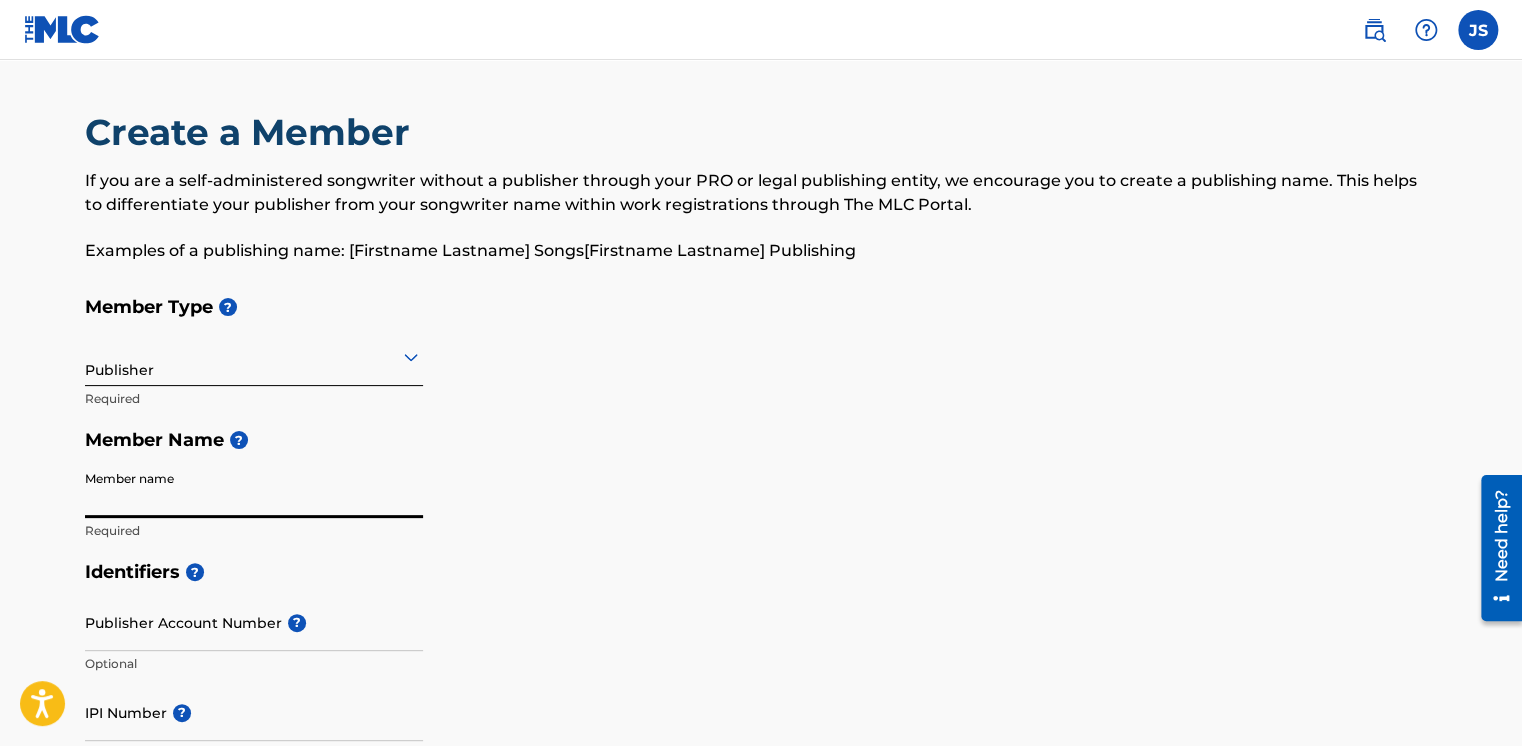 click on "Member name" at bounding box center (254, 489) 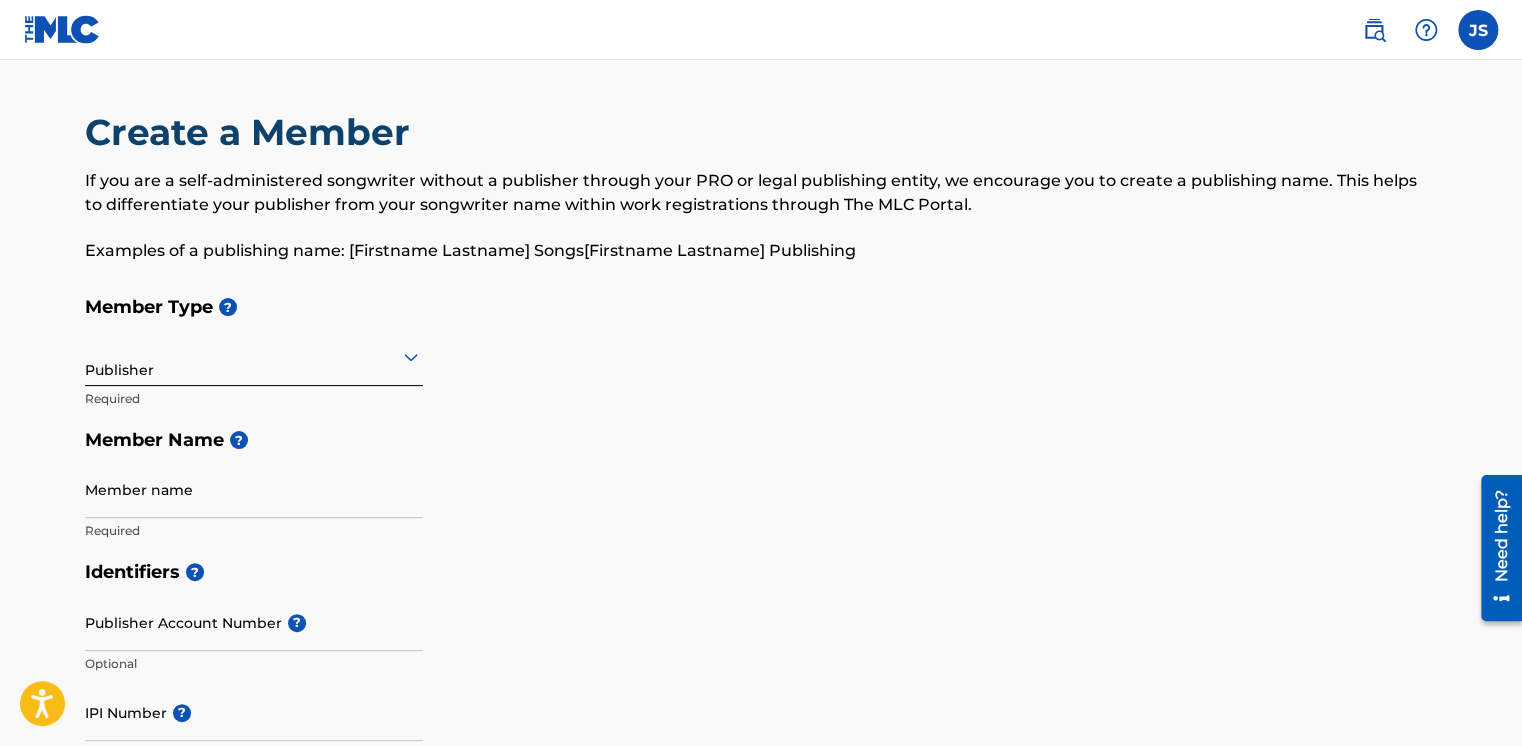 click on "Create a Member If you are a self-administered songwriter without a publisher through your PRO or legal publishing entity, we encourage you to create a publishing name. This helps to differentiate your publisher from your songwriter name within work registrations through The MLC Portal. Examples of a publishing name: [[PERSON_NAME]] Songs[[PERSON_NAME]] Publishing Member Type ? Publisher Required Member Name ? Member name Required Identifiers ? Publisher Account Number ? Optional IPI Number ? Optional ISNI Optional Member Address ? Use my existing user account details Street Address Required Unit Number Optional Attention Optional City / Town Required Country Required State / Province Optional ZIP / Postal Code Optional Member Contact Phone Number Country Country Required Area Number Required Email Required Accept  Terms of Use   Required Next" at bounding box center [761, 901] 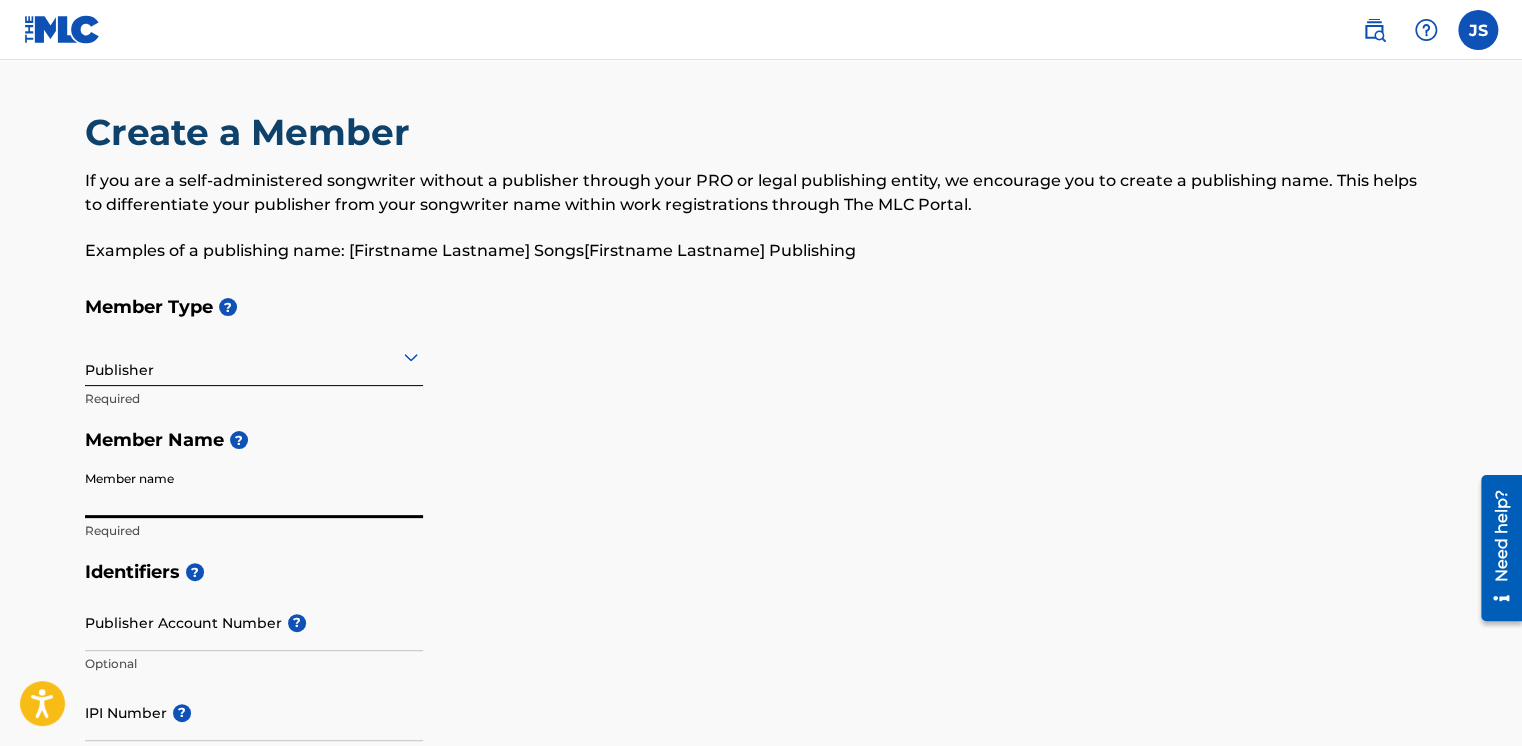 click on "Member name" at bounding box center [254, 489] 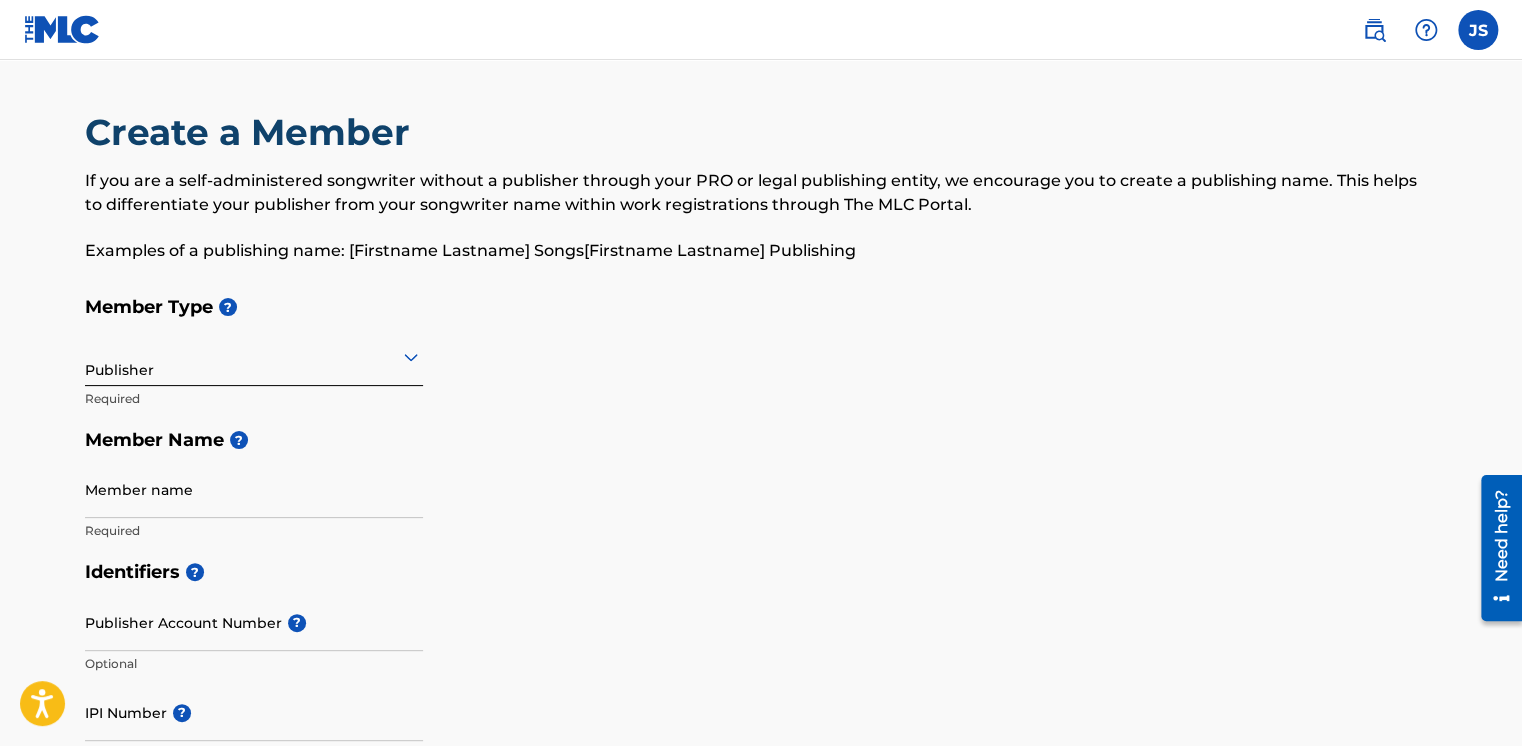 click on "Create a Member If you are a self-administered songwriter without a publisher through your PRO or legal publishing entity, we encourage you to create a publishing name. This helps to differentiate your publisher from your songwriter name within work registrations through The MLC Portal. Examples of a publishing name: [[PERSON_NAME]] Songs[[PERSON_NAME]] Publishing Member Type ? Publisher Required Member Name ? Member name Required Identifiers ? Publisher Account Number ? Optional IPI Number ? Optional ISNI Optional Member Address ? Use my existing user account details Street Address Required Unit Number Optional Attention Optional City / Town Required Country Required State / Province Optional ZIP / Postal Code Optional Member Contact Phone Number Country Country Required Area Number Required Email Required Accept  Terms of Use   Required Next" at bounding box center (761, 851) 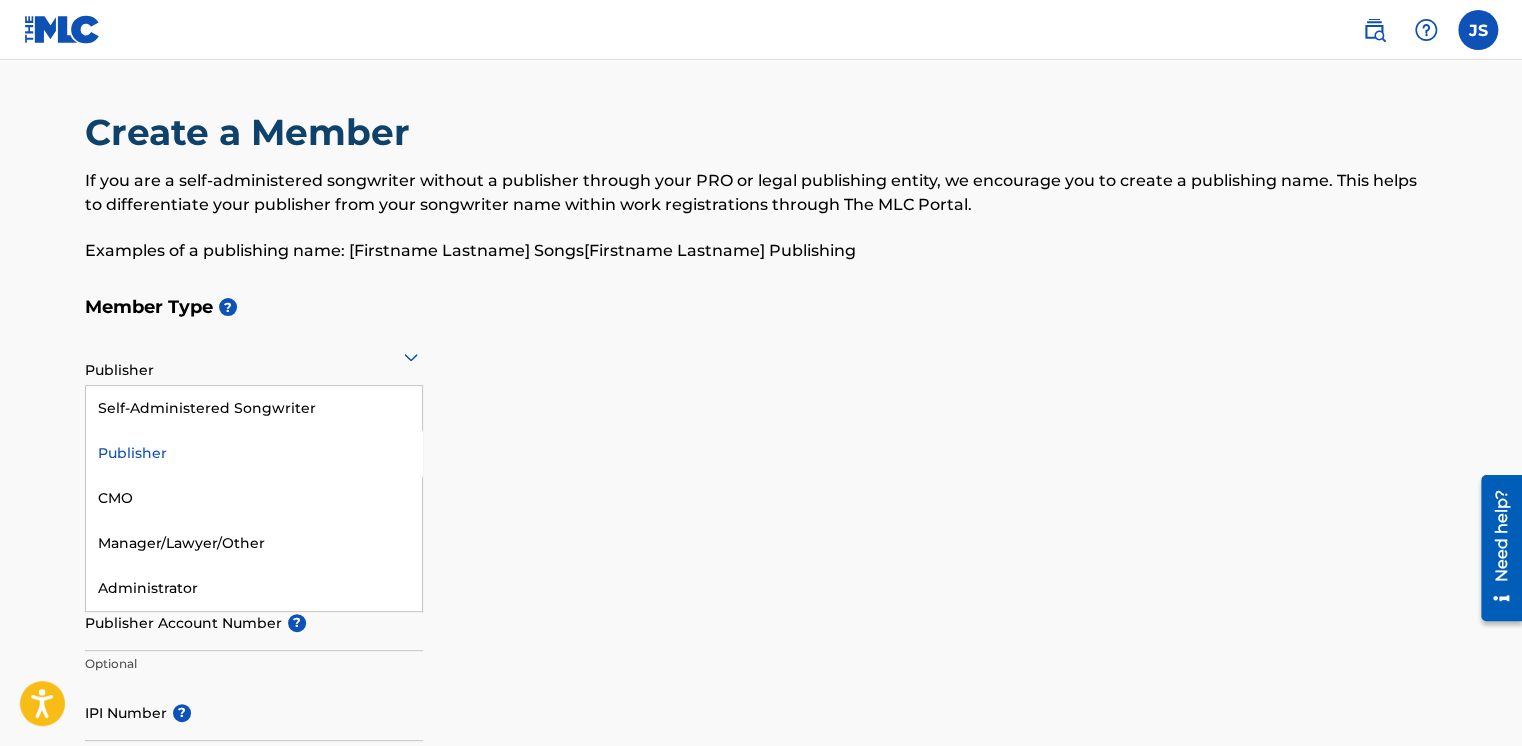 click at bounding box center [254, 356] 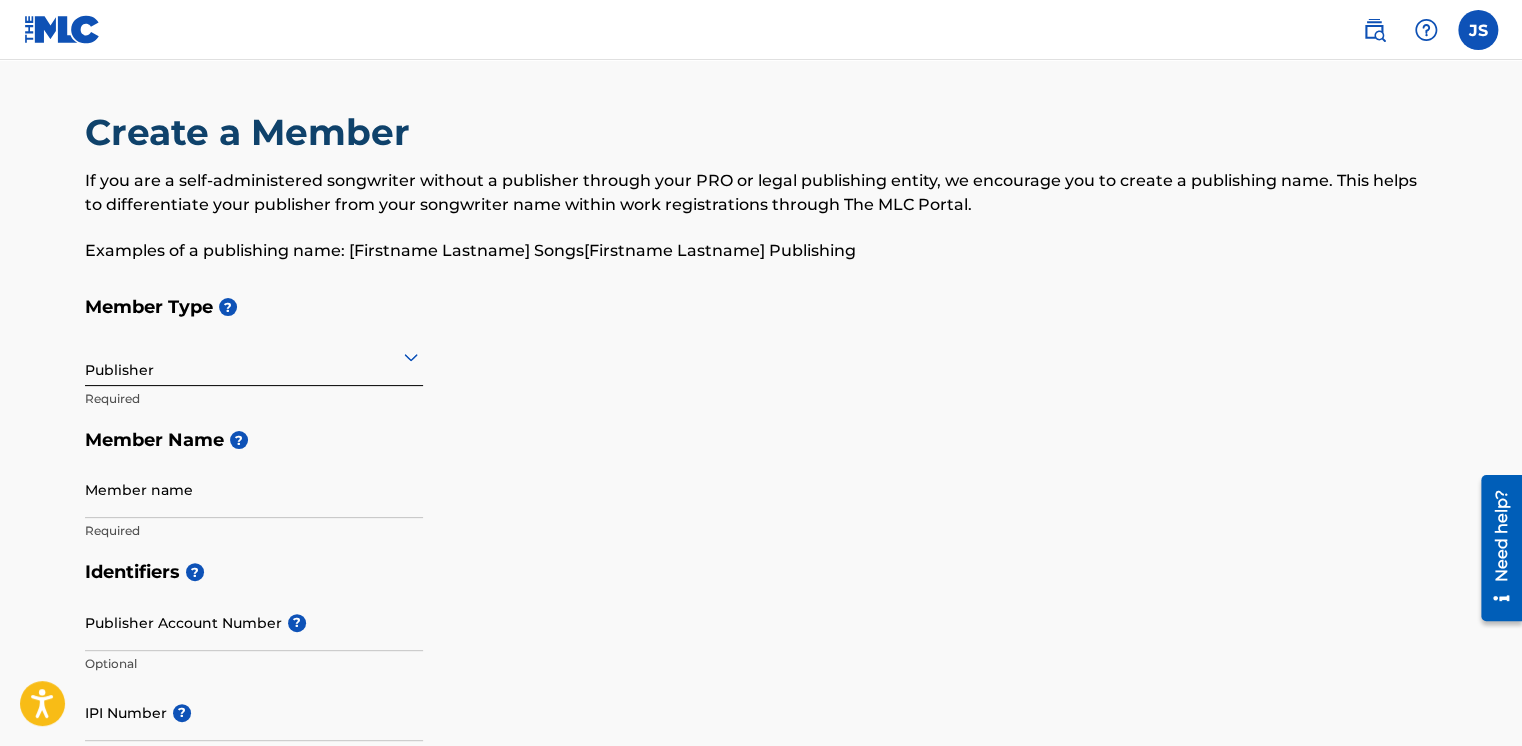 click on "Create a Member If you are a self-administered songwriter without a publisher through your PRO or legal publishing entity, we encourage you to create a publishing name. This helps to differentiate your publisher from your songwriter name within work registrations through The MLC Portal. Examples of a publishing name: [[PERSON_NAME]] Songs[[PERSON_NAME]] Publishing Member Type ? Publisher Required Member Name ? Member name Required Identifiers ? Publisher Account Number ? Optional IPI Number ? Optional ISNI Optional Member Address ? Use my existing user account details Street Address Required Unit Number Optional Attention Optional City / Town Required Country Required State / Province Optional ZIP / Postal Code Optional Member Contact Phone Number Country Country Required Area Number Required Email Required Accept  Terms of Use   Required Next" at bounding box center (761, 901) 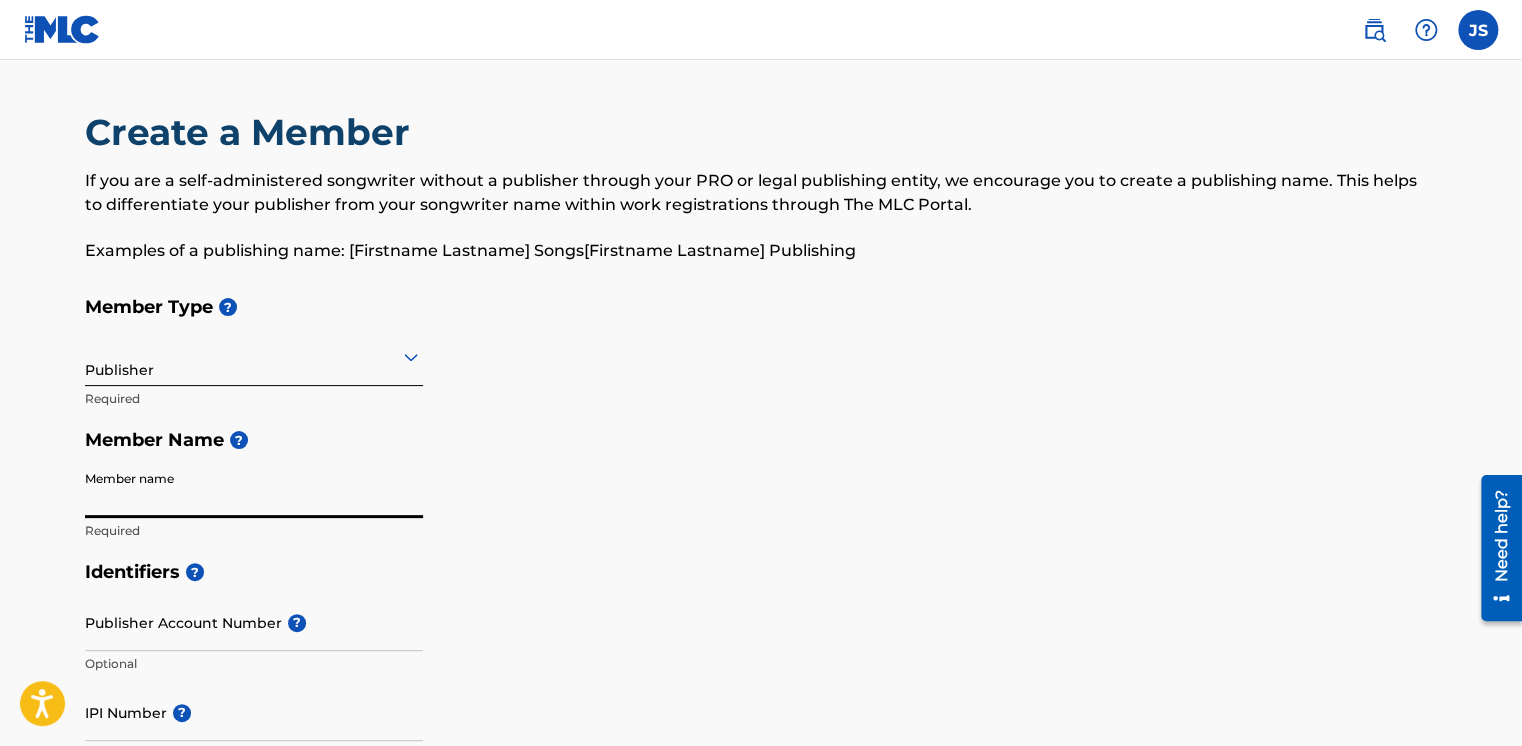 click on "Member name" at bounding box center [254, 489] 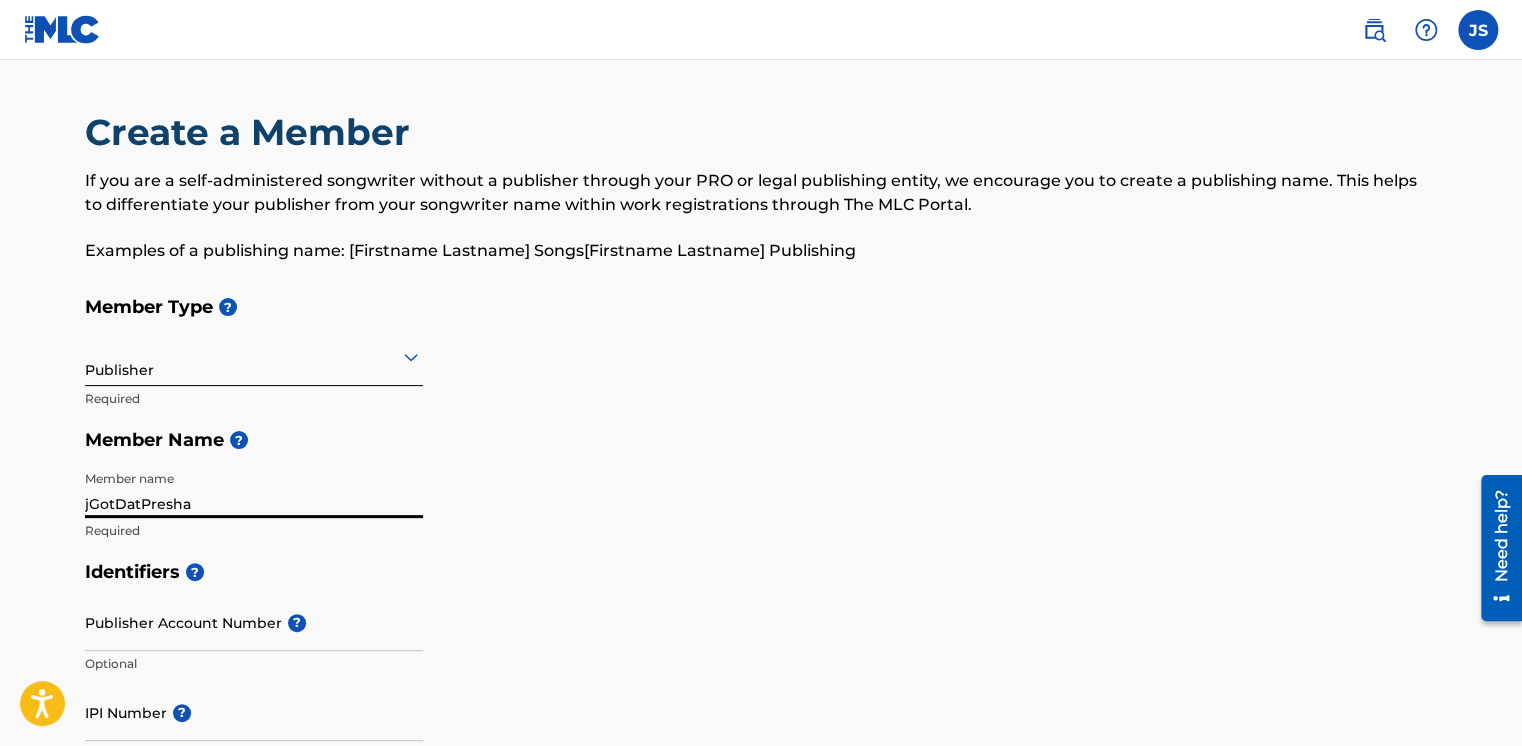 type on "jGotDatPresha" 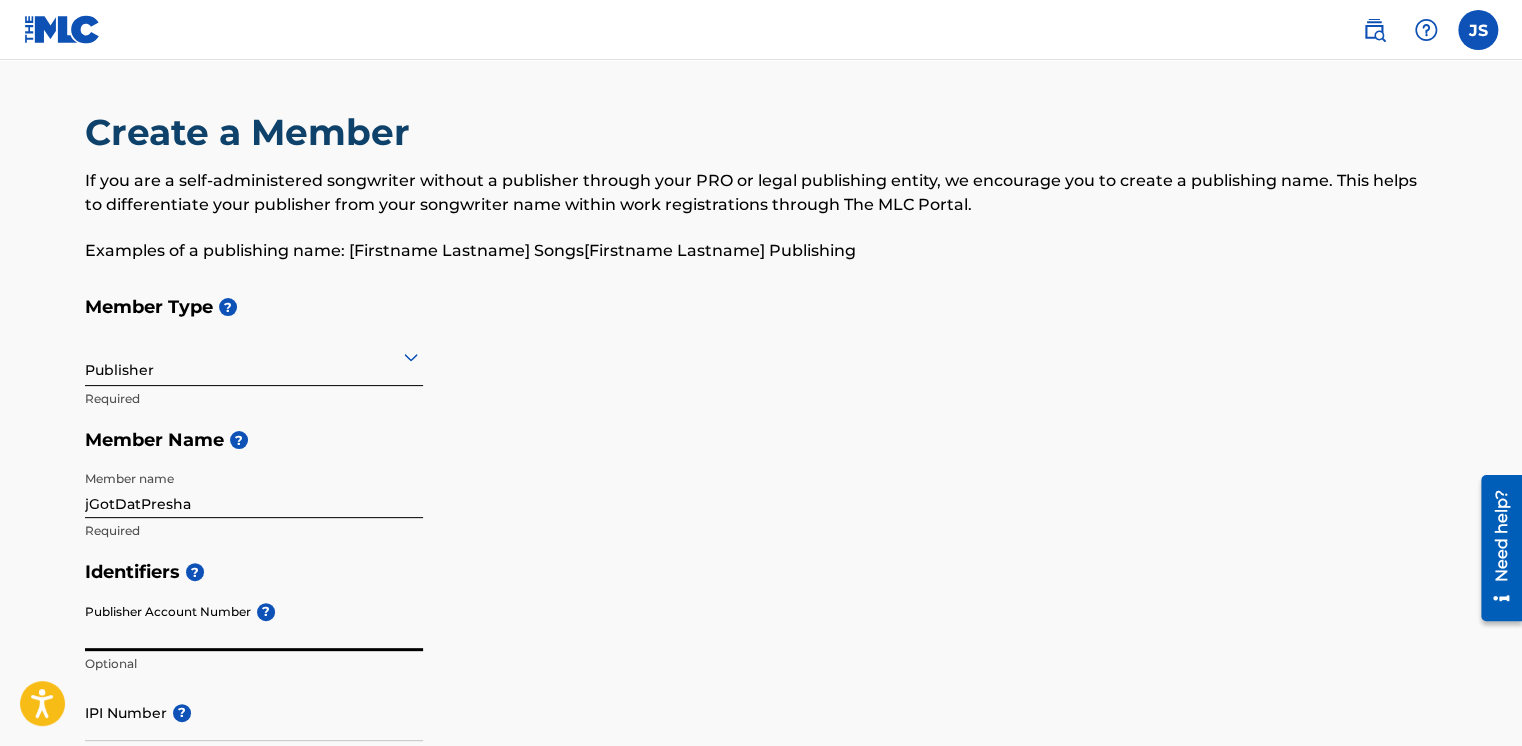 click on "Publisher Account Number ?" at bounding box center (254, 622) 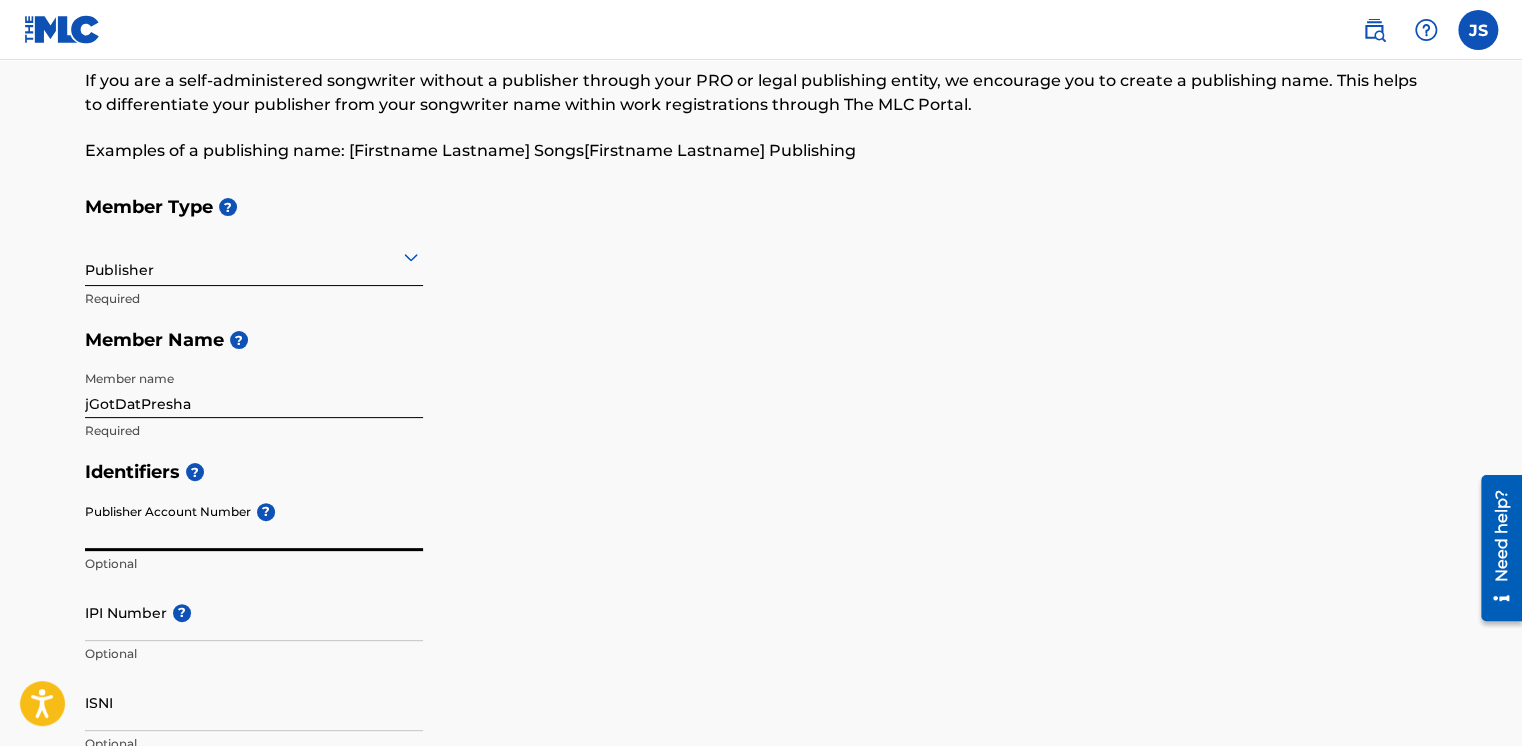 scroll, scrollTop: 106, scrollLeft: 0, axis: vertical 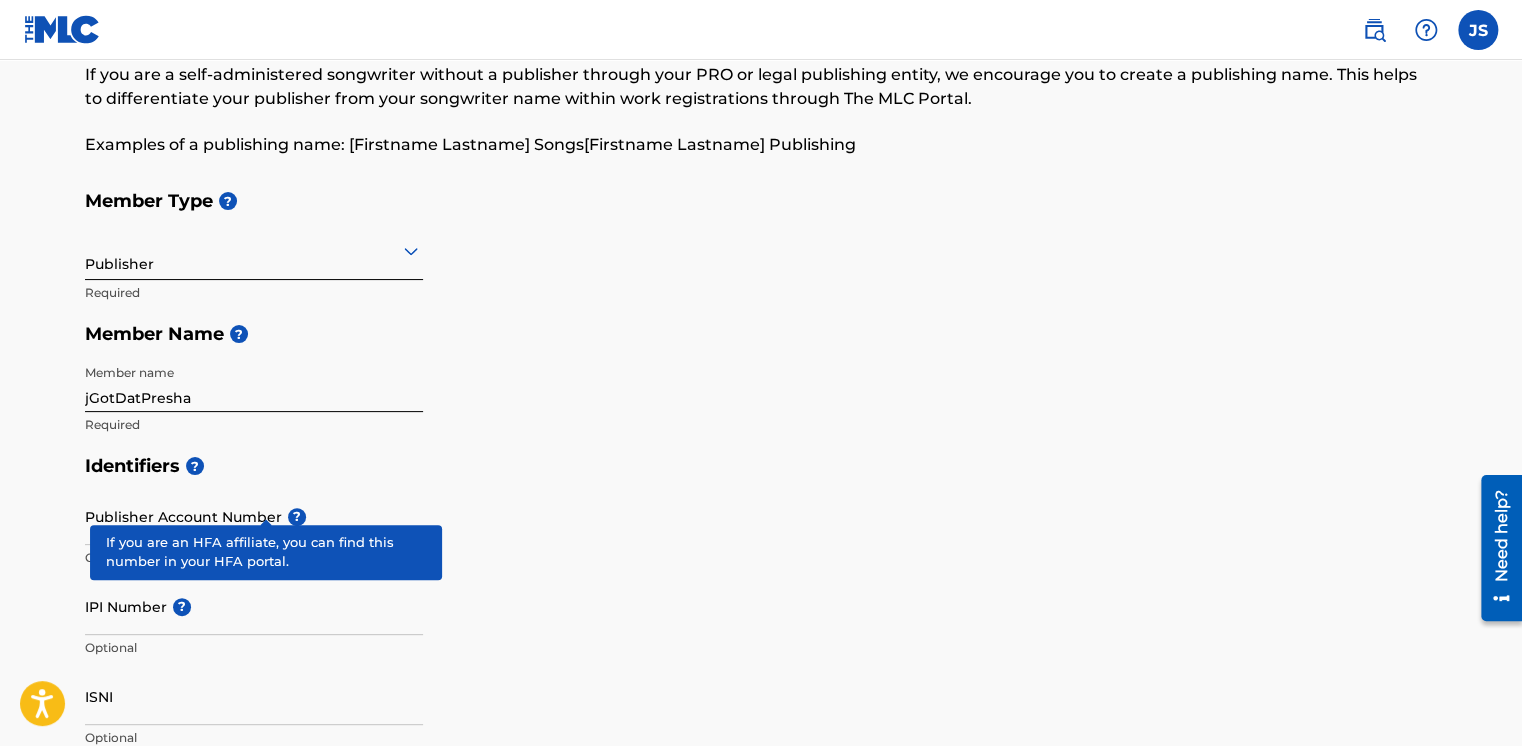 click on "Publisher Account Number ? Optional" at bounding box center (254, 533) 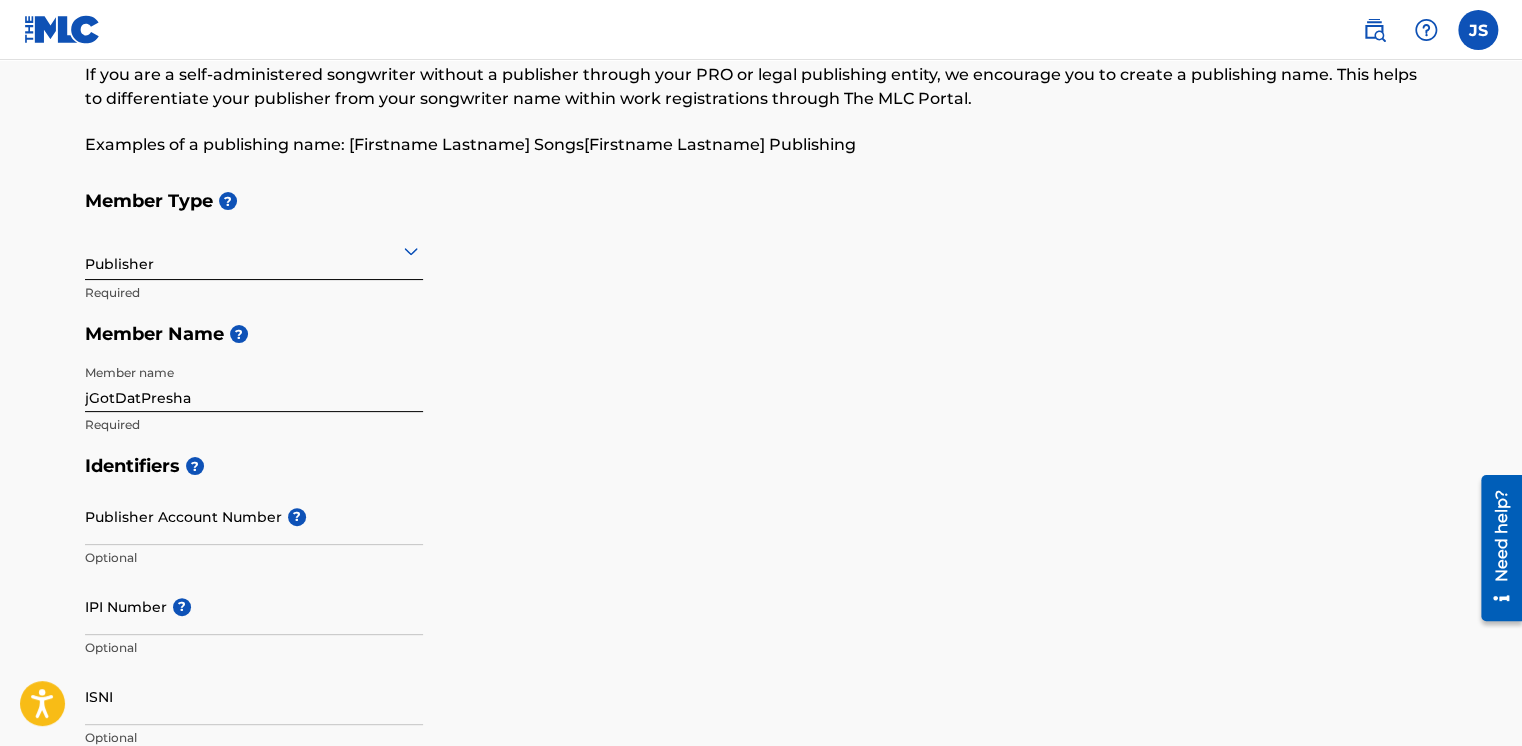 scroll, scrollTop: 164, scrollLeft: 0, axis: vertical 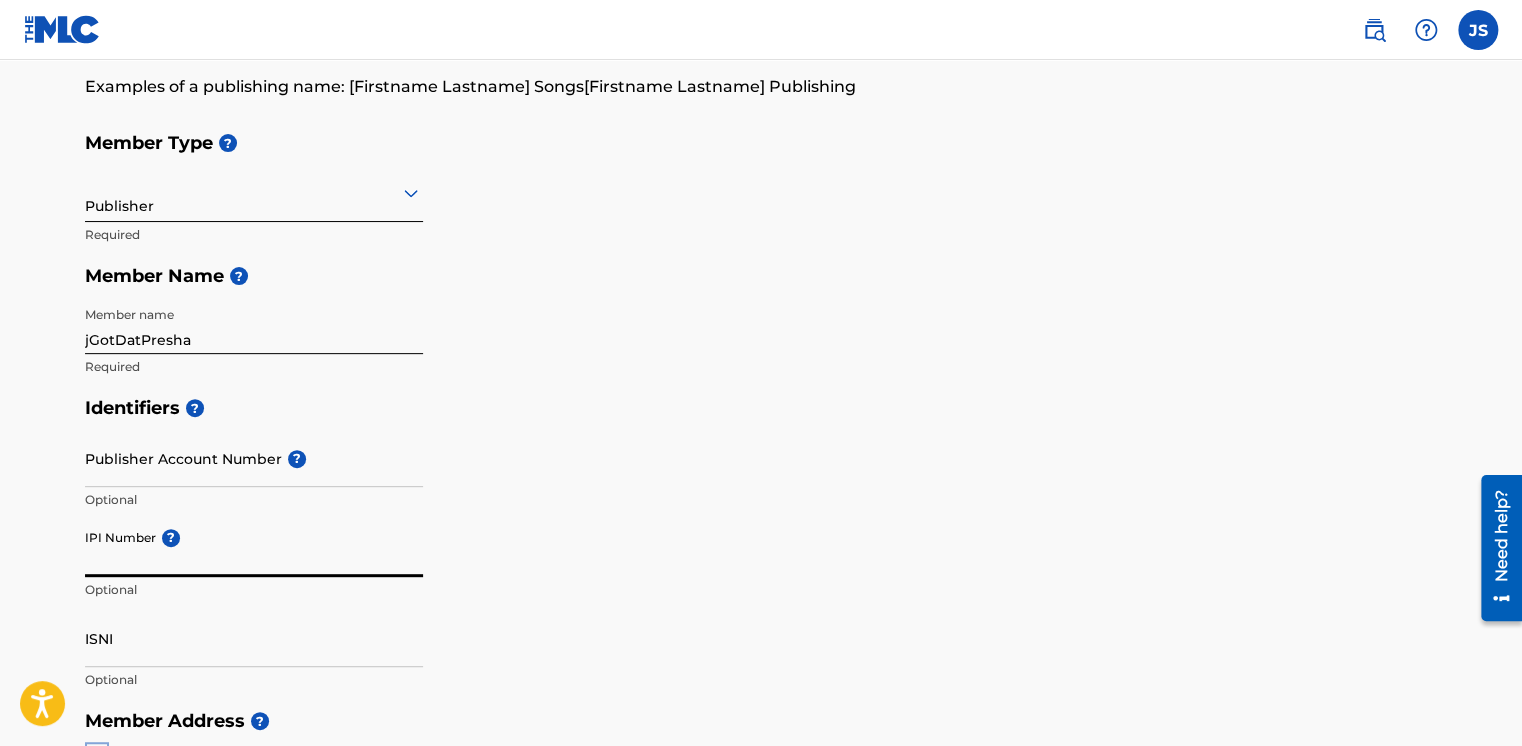 click on "IPI Number ?" at bounding box center [254, 548] 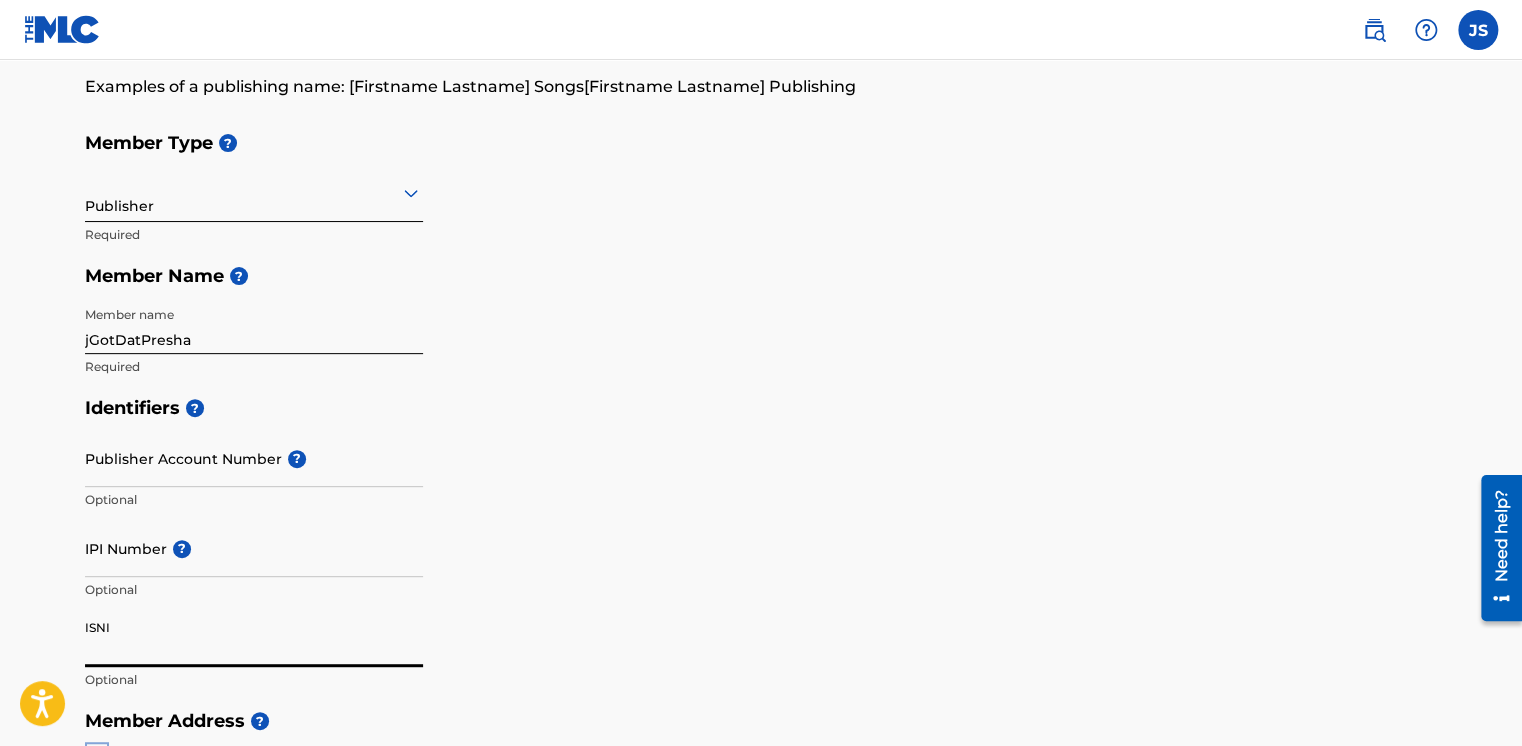 click on "ISNI" at bounding box center [254, 638] 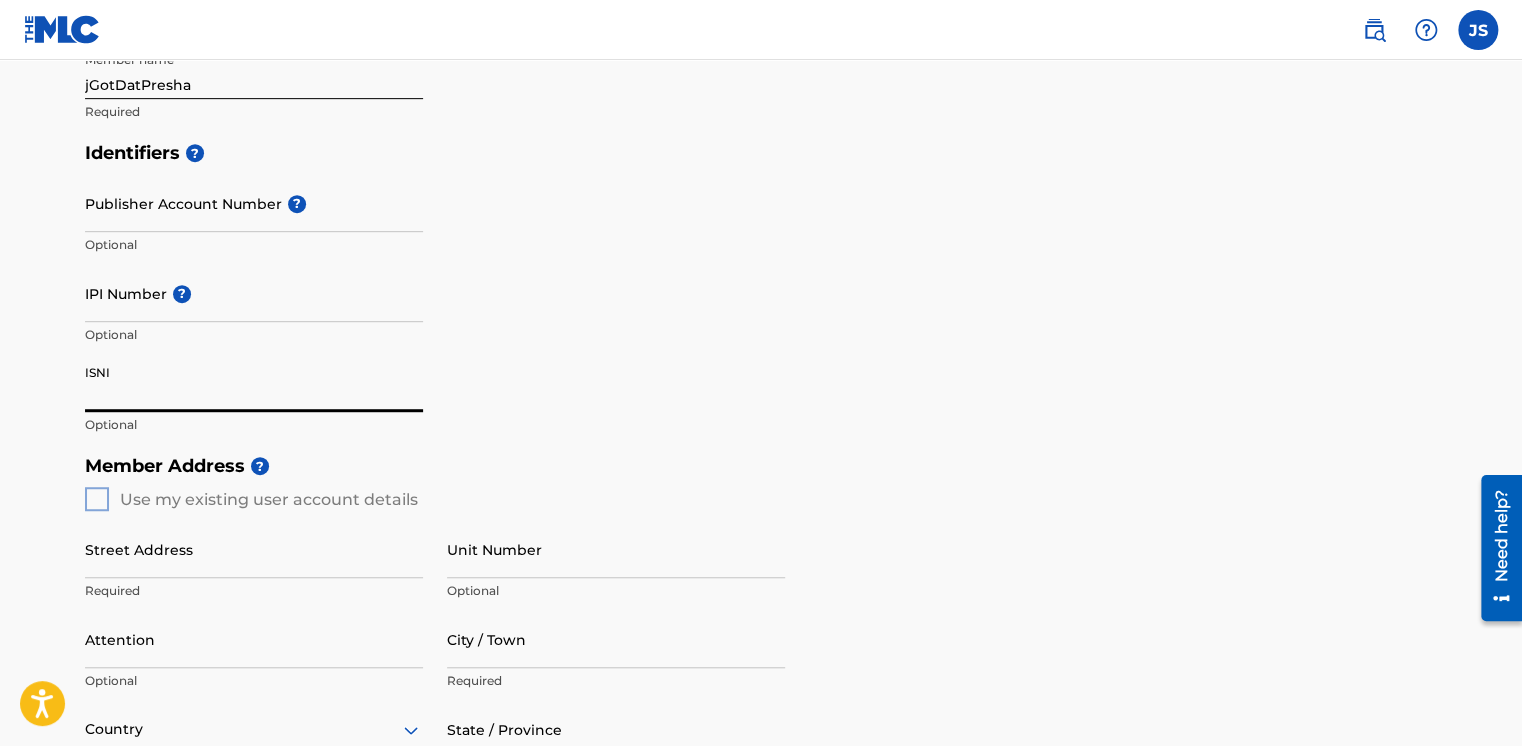 scroll, scrollTop: 422, scrollLeft: 0, axis: vertical 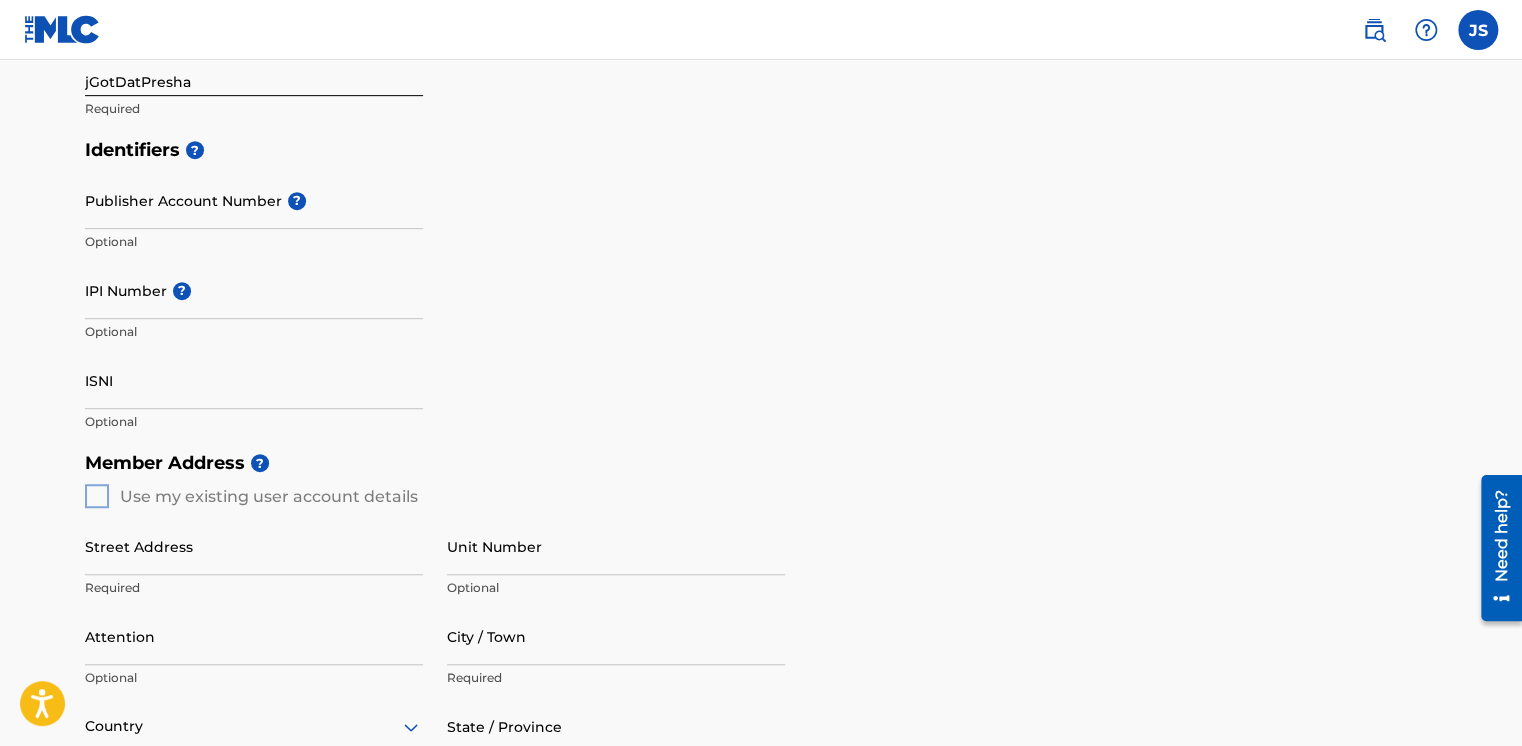 click on "Member Address ? Use my existing user account details Street Address Required Unit Number Optional Attention Optional City / Town Required Country Required State / Province Optional ZIP / Postal Code Optional" at bounding box center (761, 670) 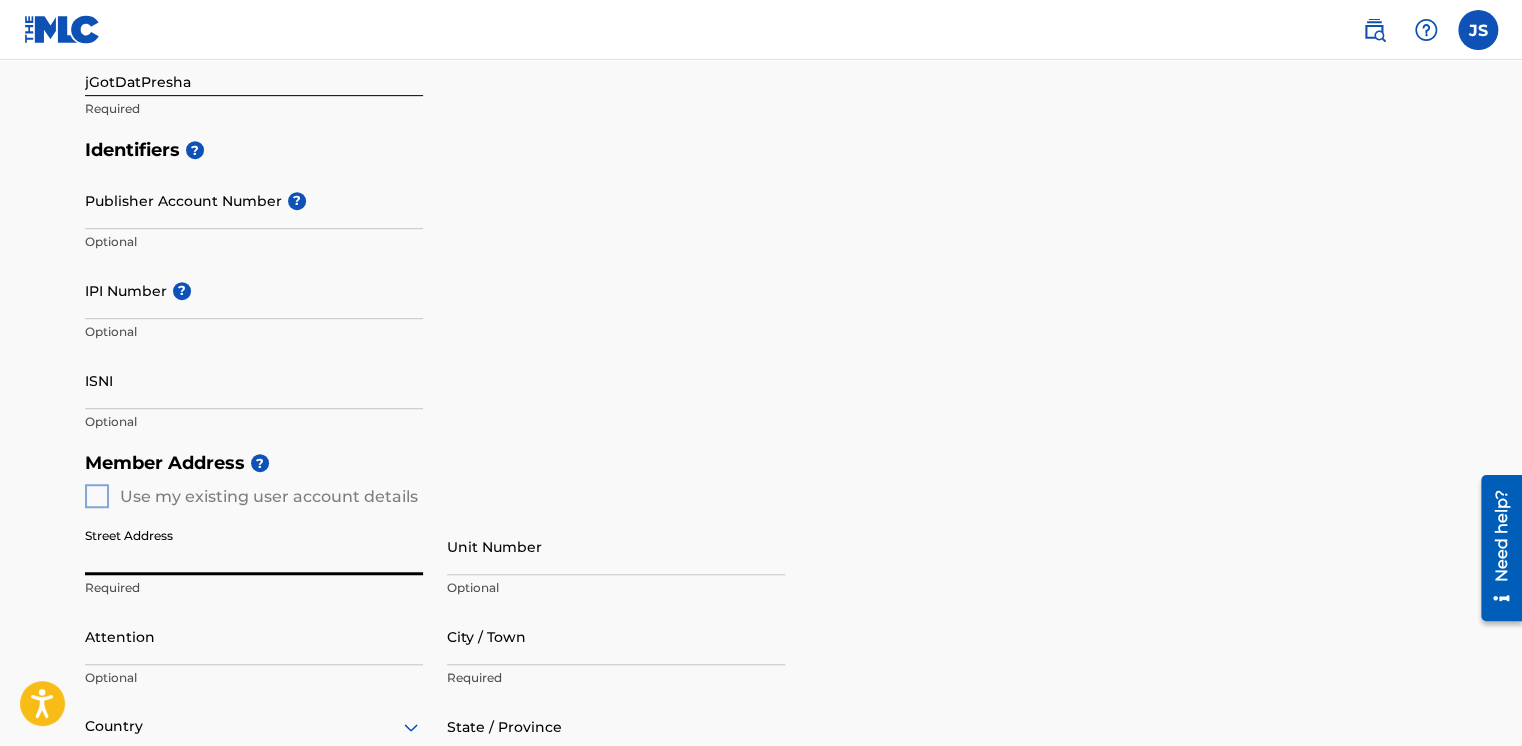 click on "Street Address" at bounding box center (254, 546) 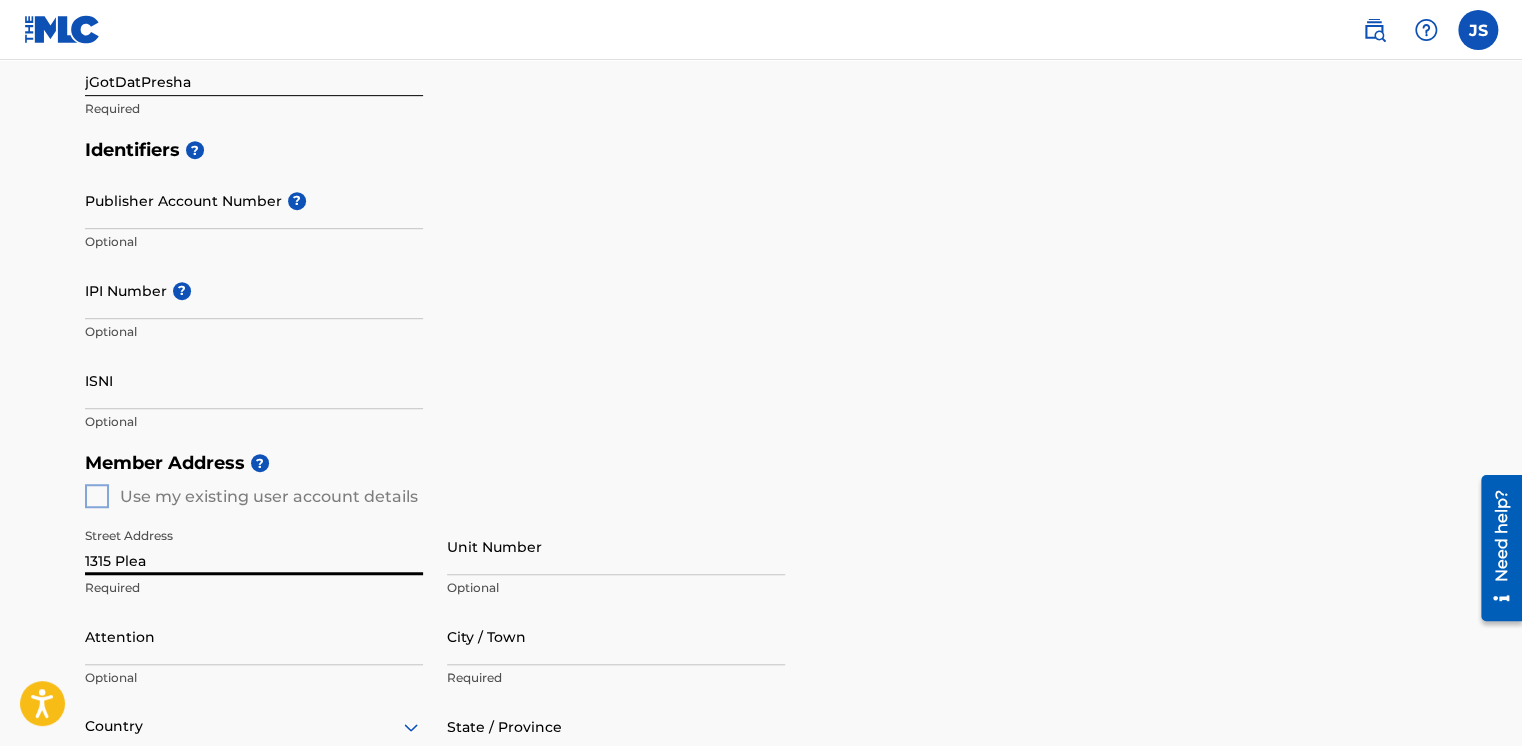 type on "[STREET_ADDRESS]" 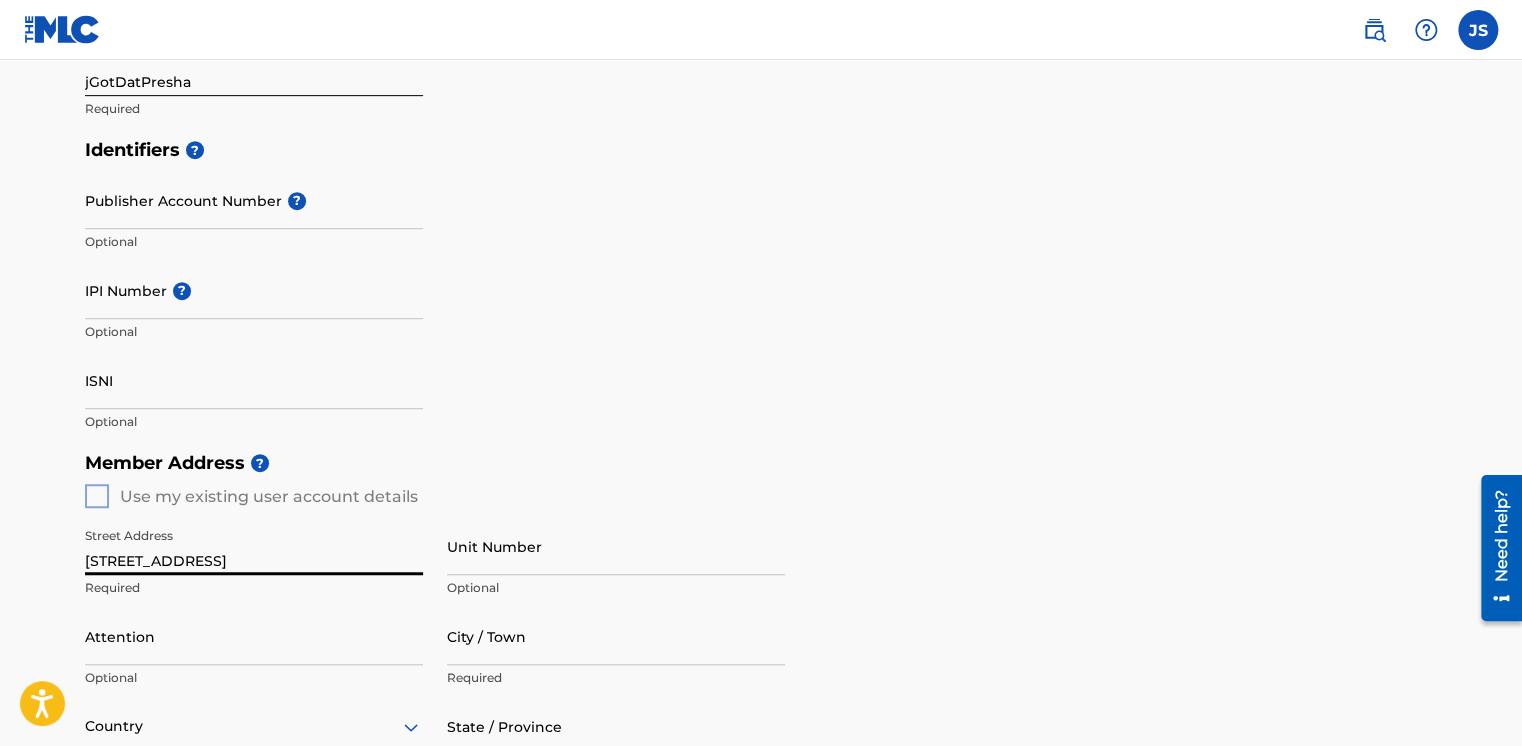 type on "[GEOGRAPHIC_DATA]" 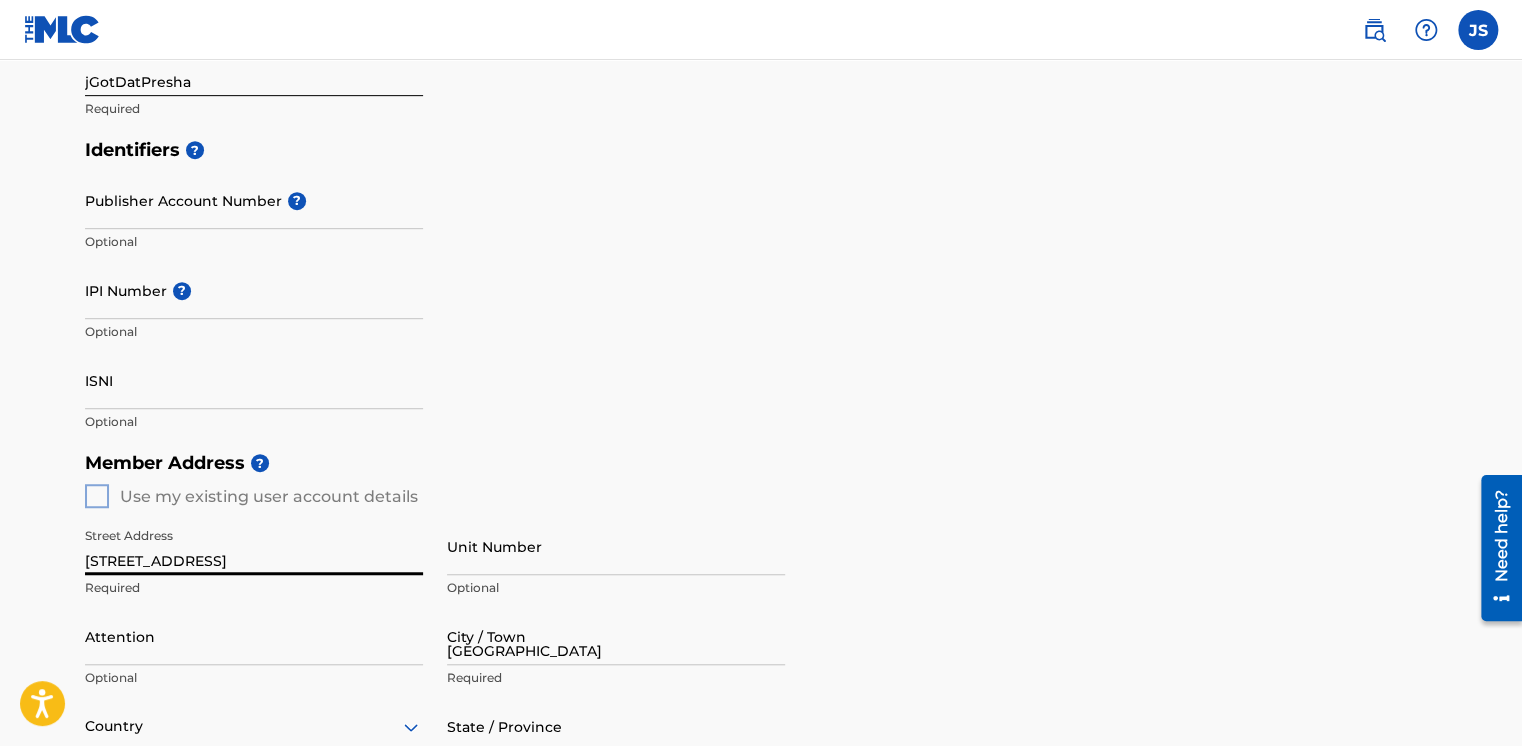 type on "[GEOGRAPHIC_DATA]" 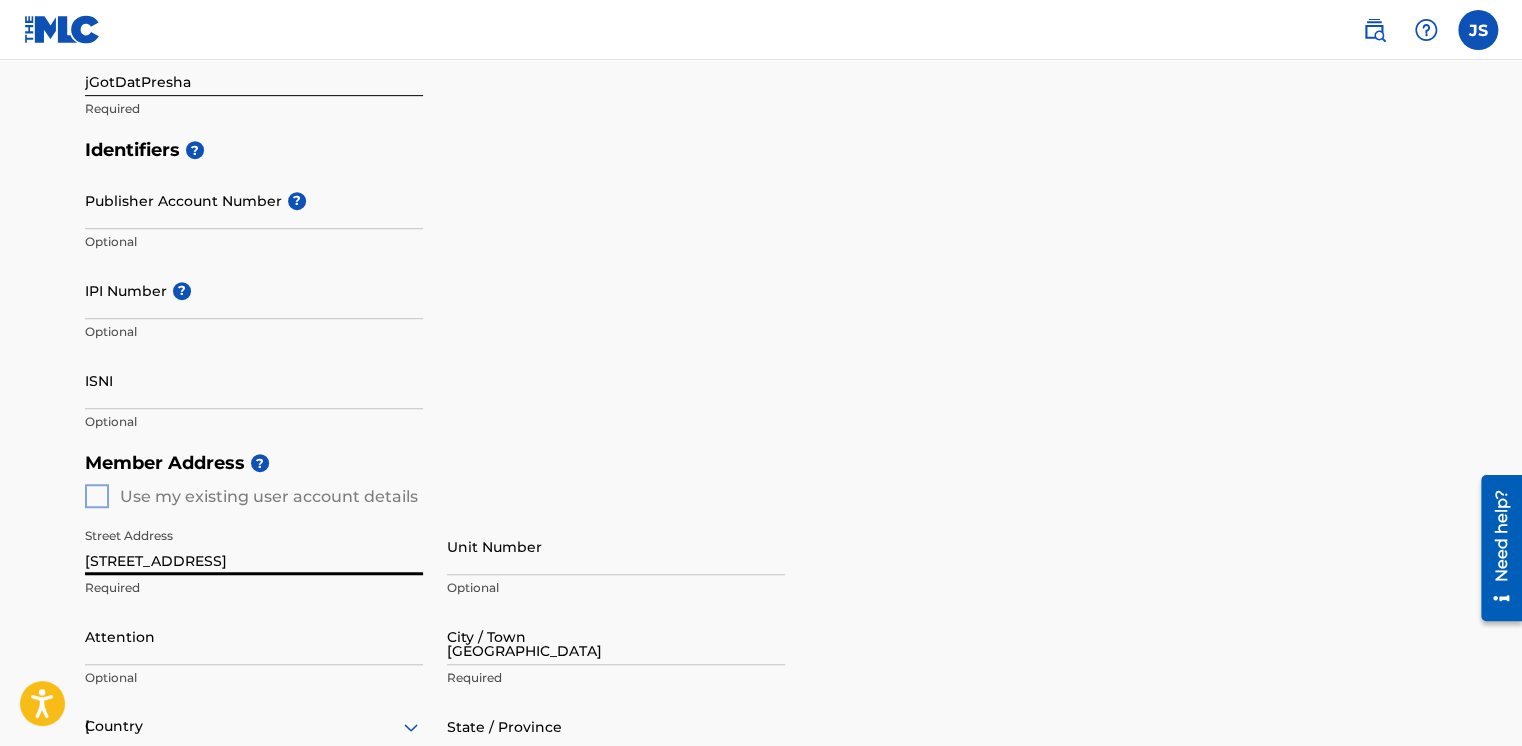 type on "[US_STATE]" 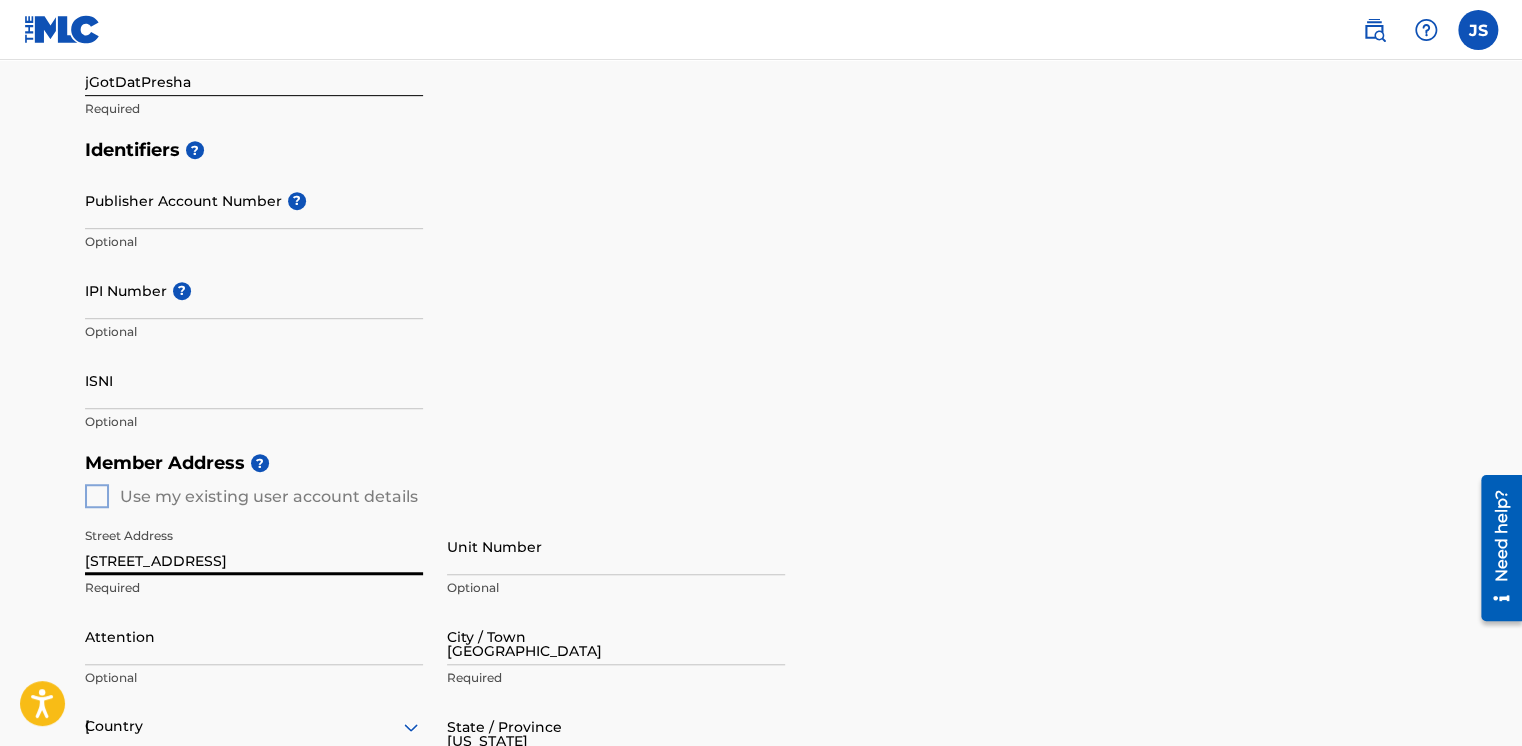 type on "02740-6840" 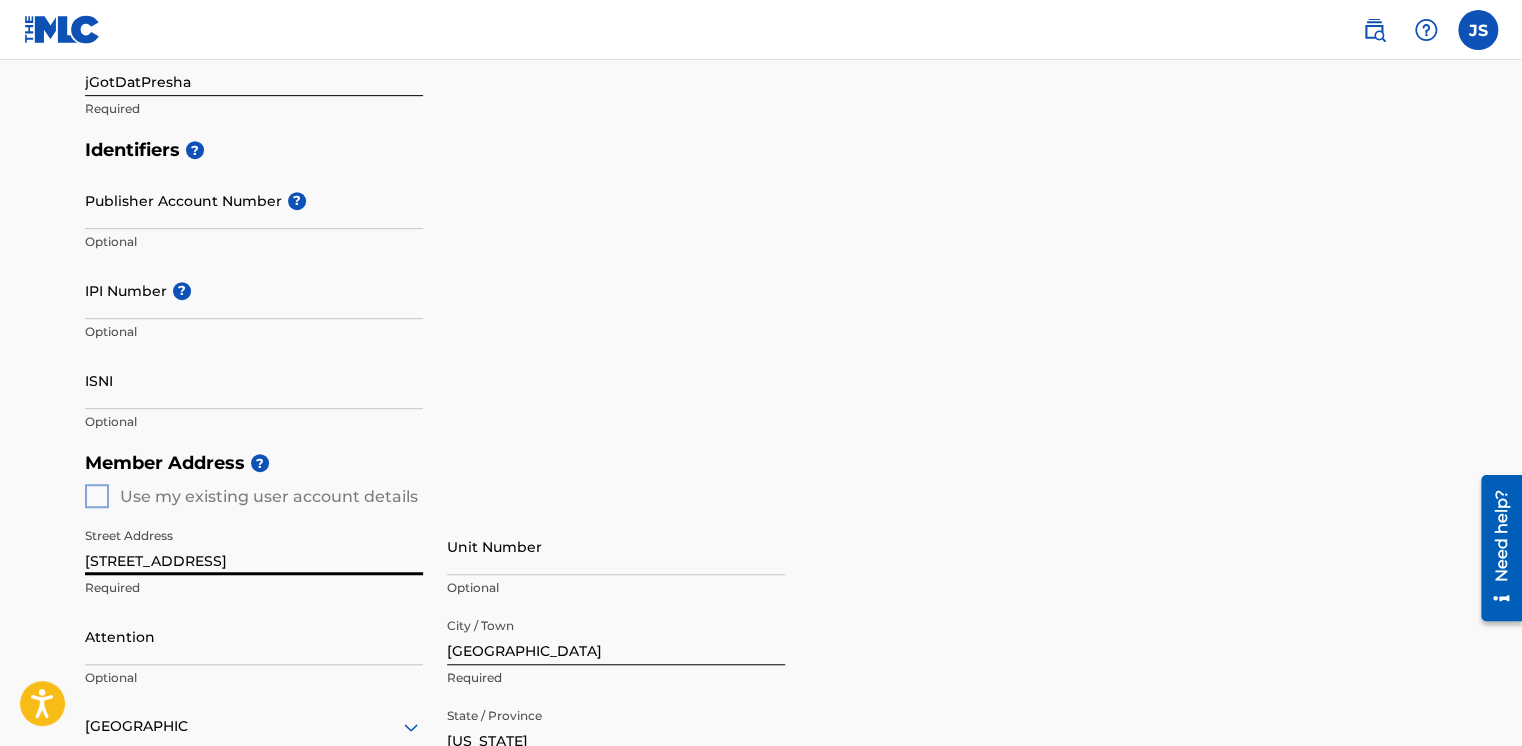 scroll, scrollTop: 977, scrollLeft: 0, axis: vertical 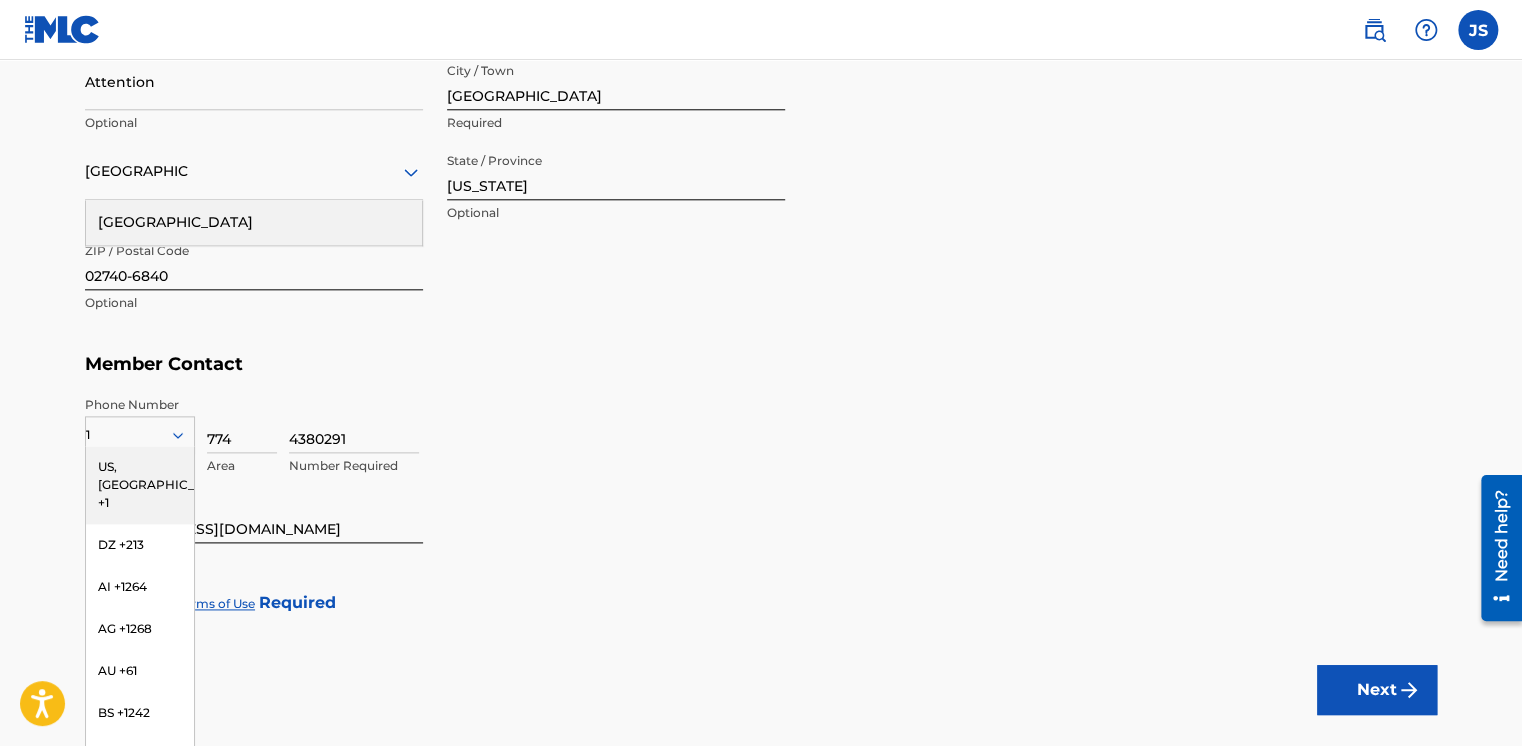 click on "US, [GEOGRAPHIC_DATA] +1" at bounding box center [140, 485] 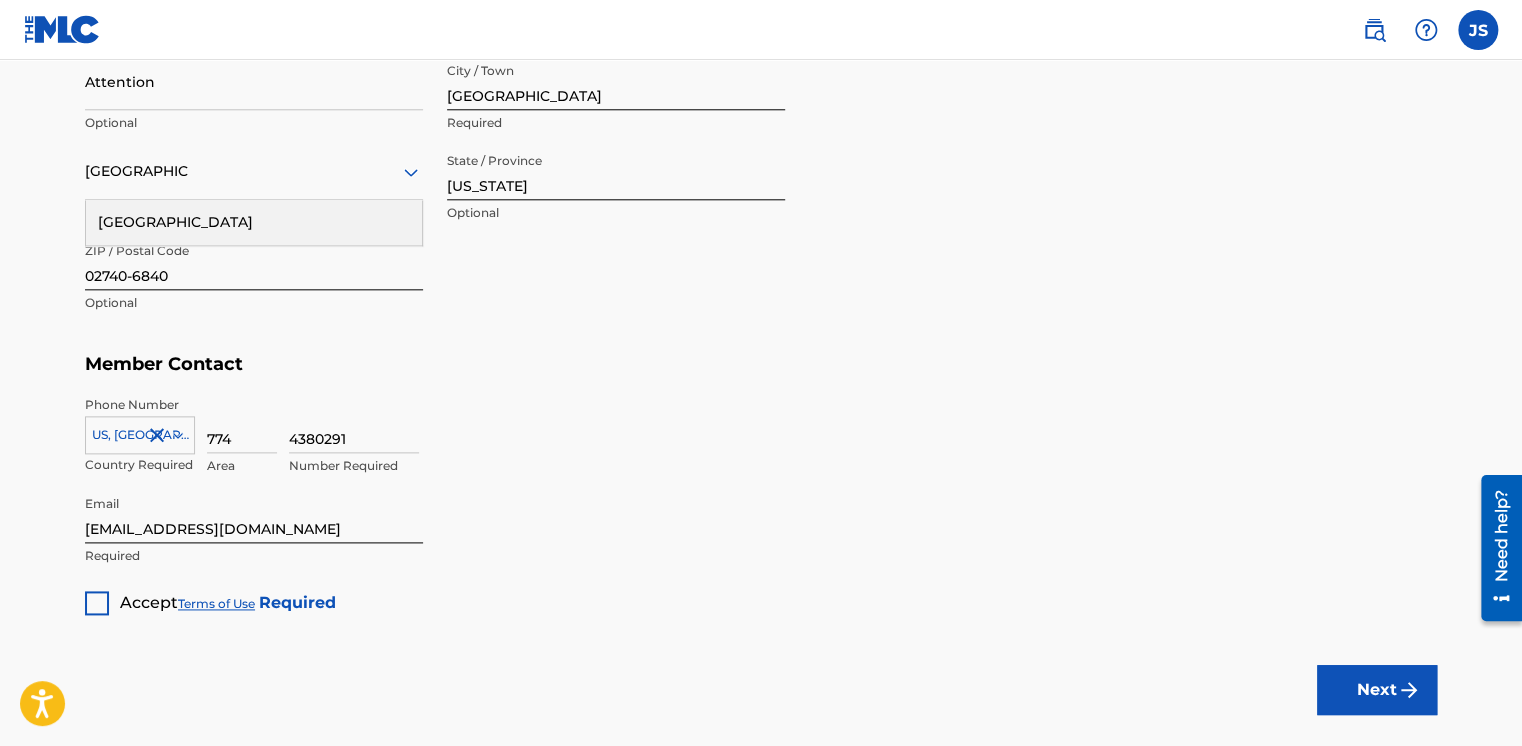 click at bounding box center [97, 603] 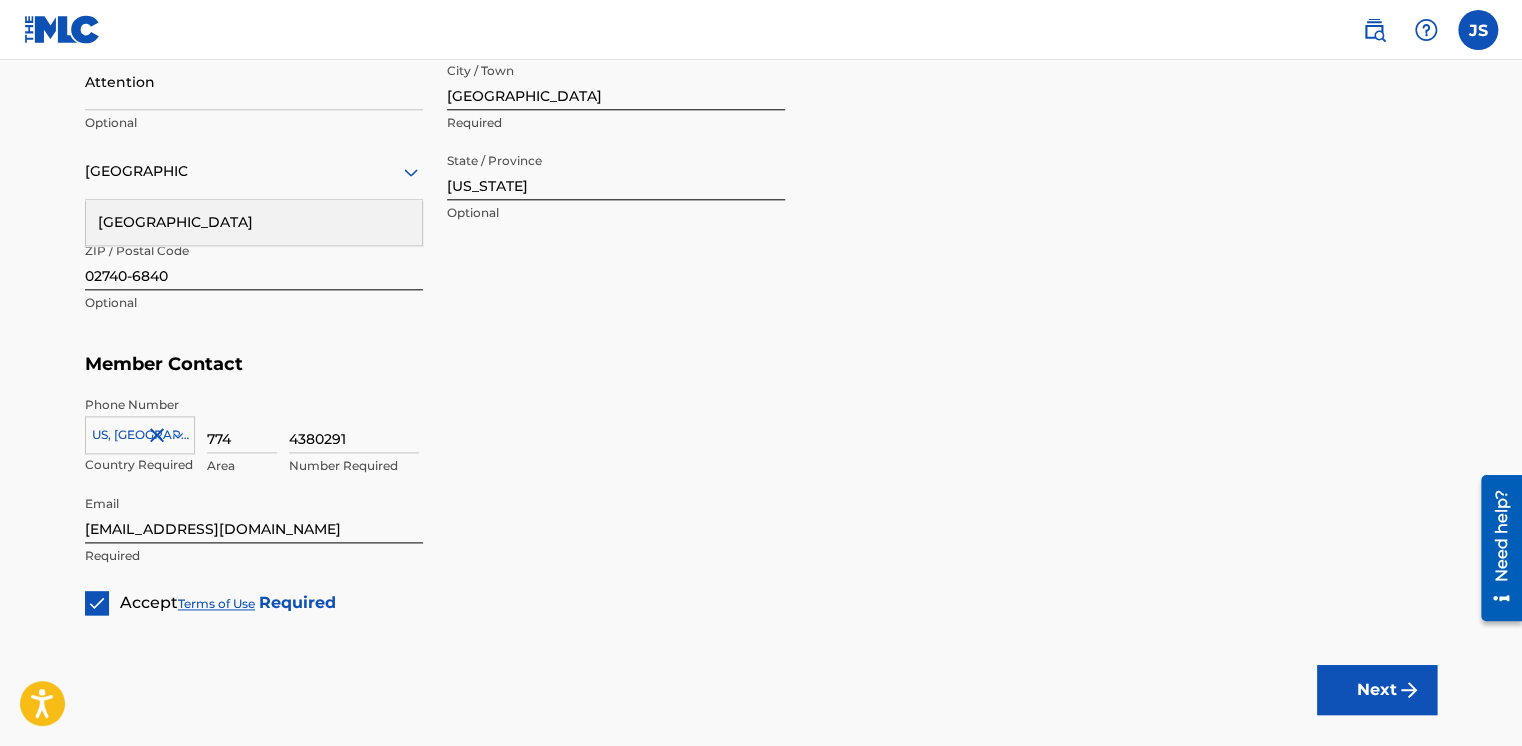 click on "Street Address [STREET_ADDRESS][GEOGRAPHIC_DATA] Unit Number Optional Attention Optional City / Town [GEOGRAPHIC_DATA] Required [GEOGRAPHIC_DATA] [GEOGRAPHIC_DATA] Required State / Province [US_STATE] Optional ZIP / Postal Code 02740-6840 Optional" at bounding box center [435, 143] 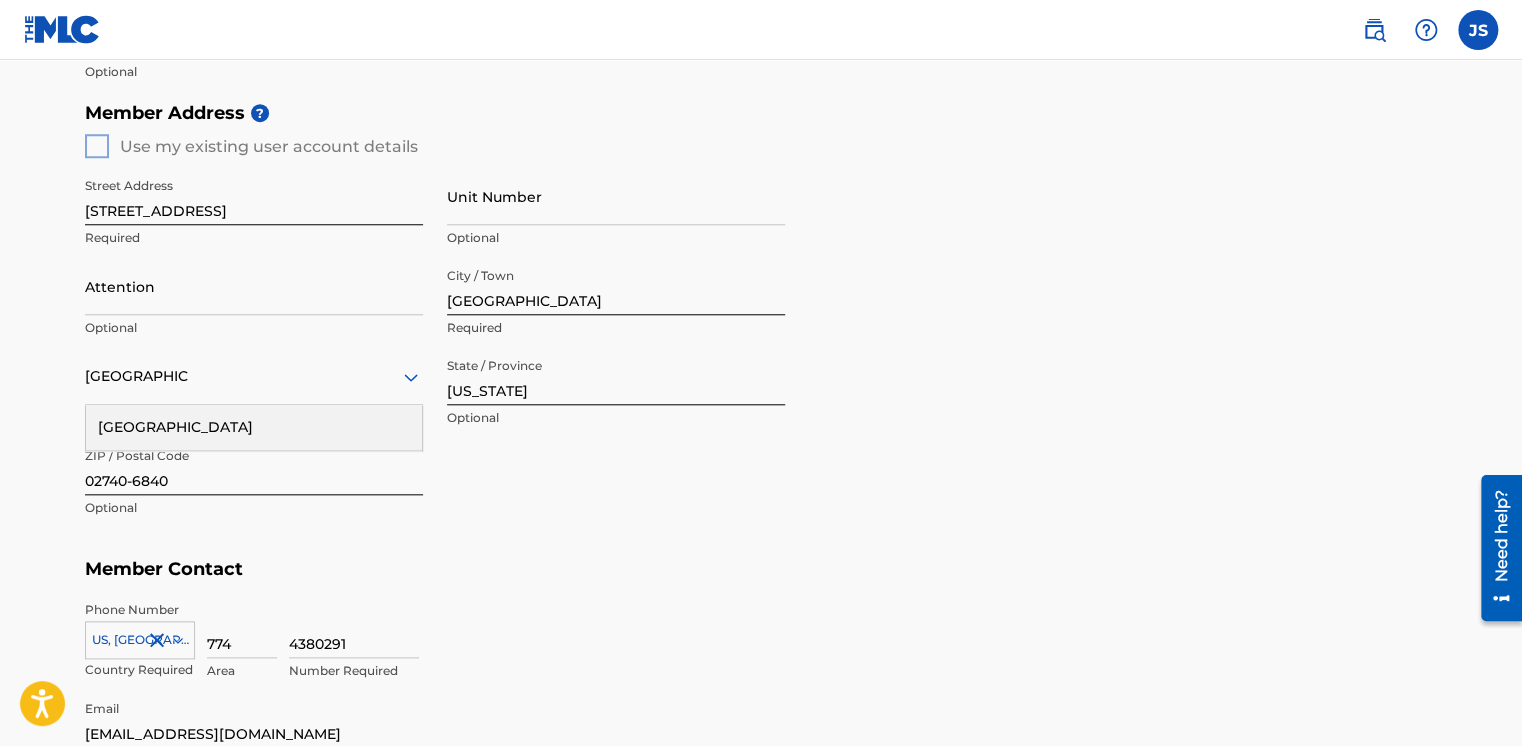 scroll, scrollTop: 1091, scrollLeft: 0, axis: vertical 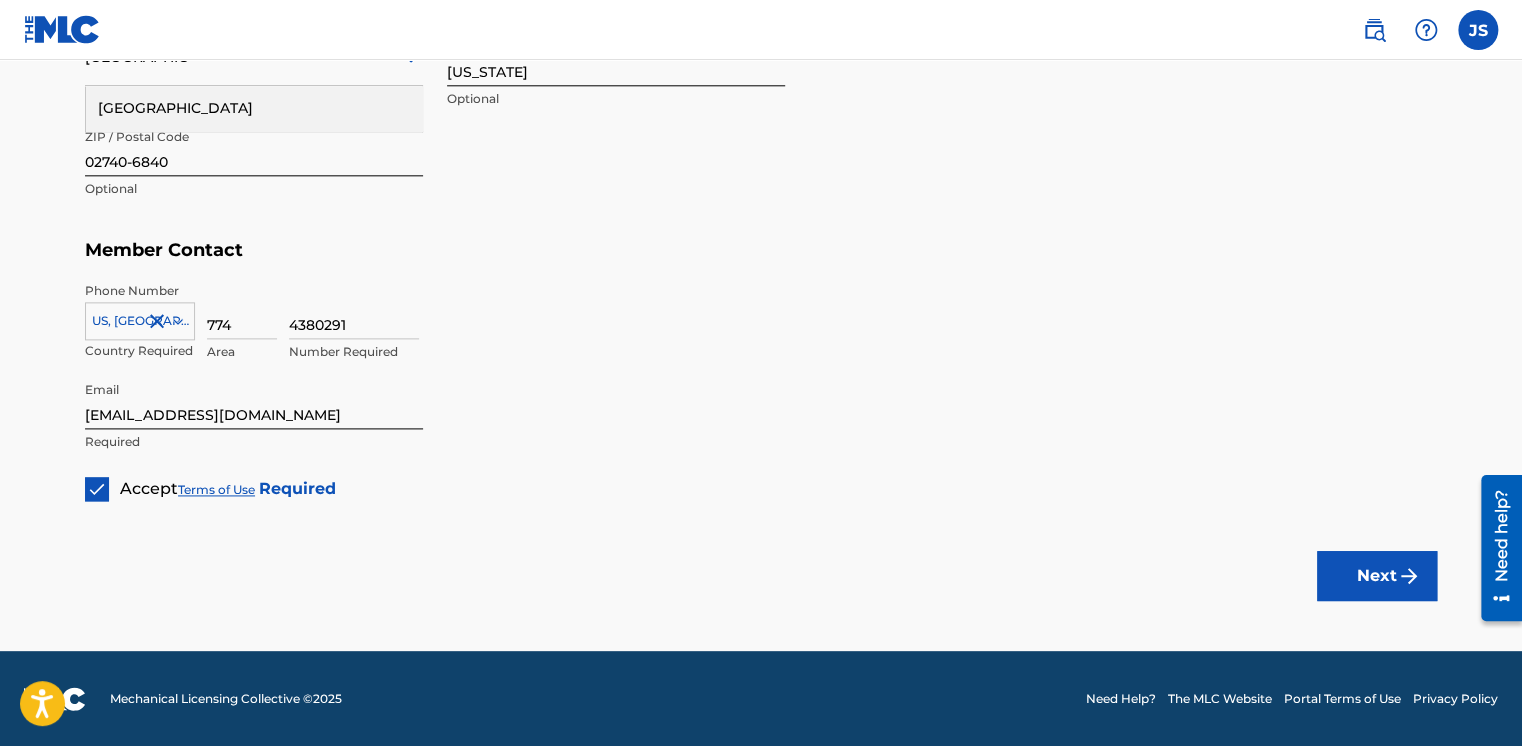 click on "Next" at bounding box center (1377, 576) 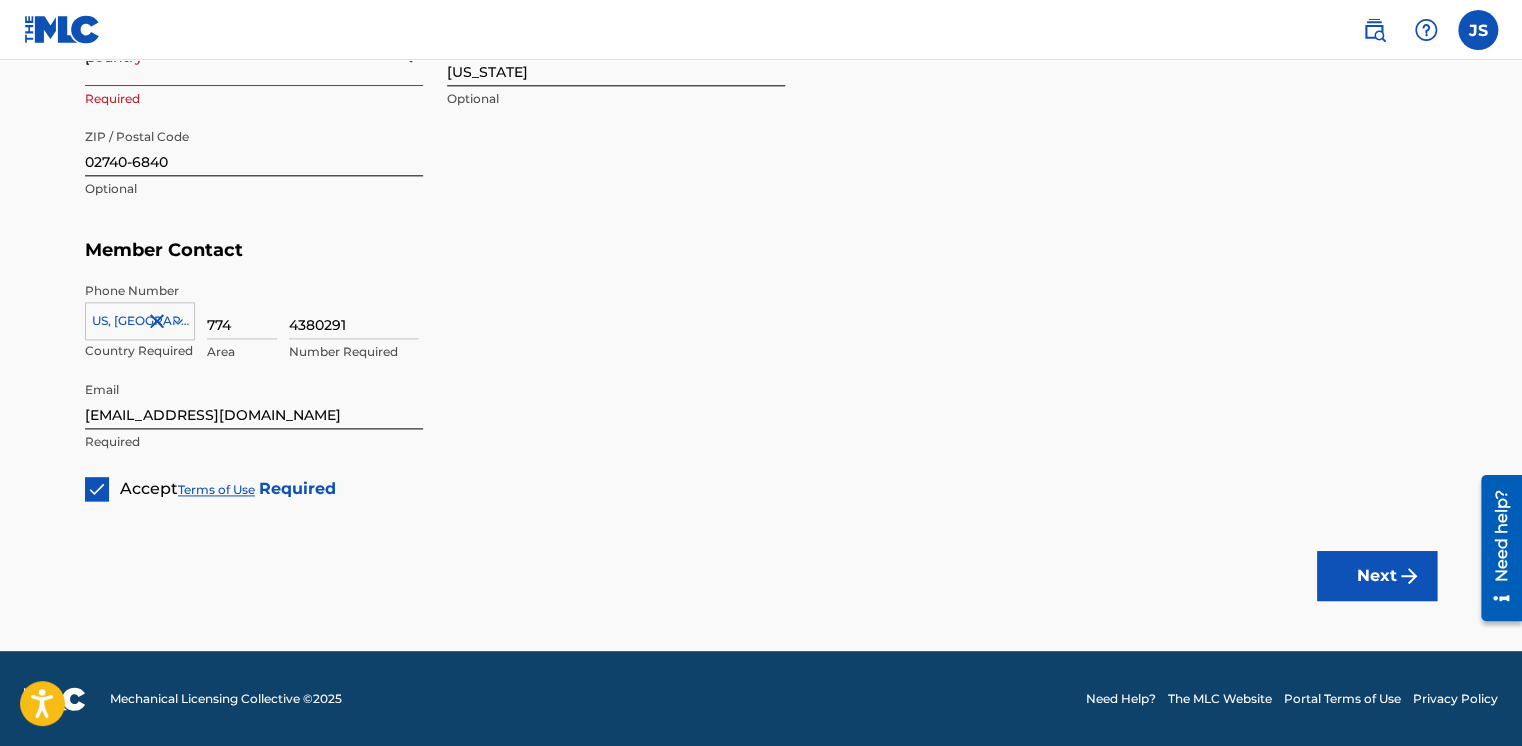 type 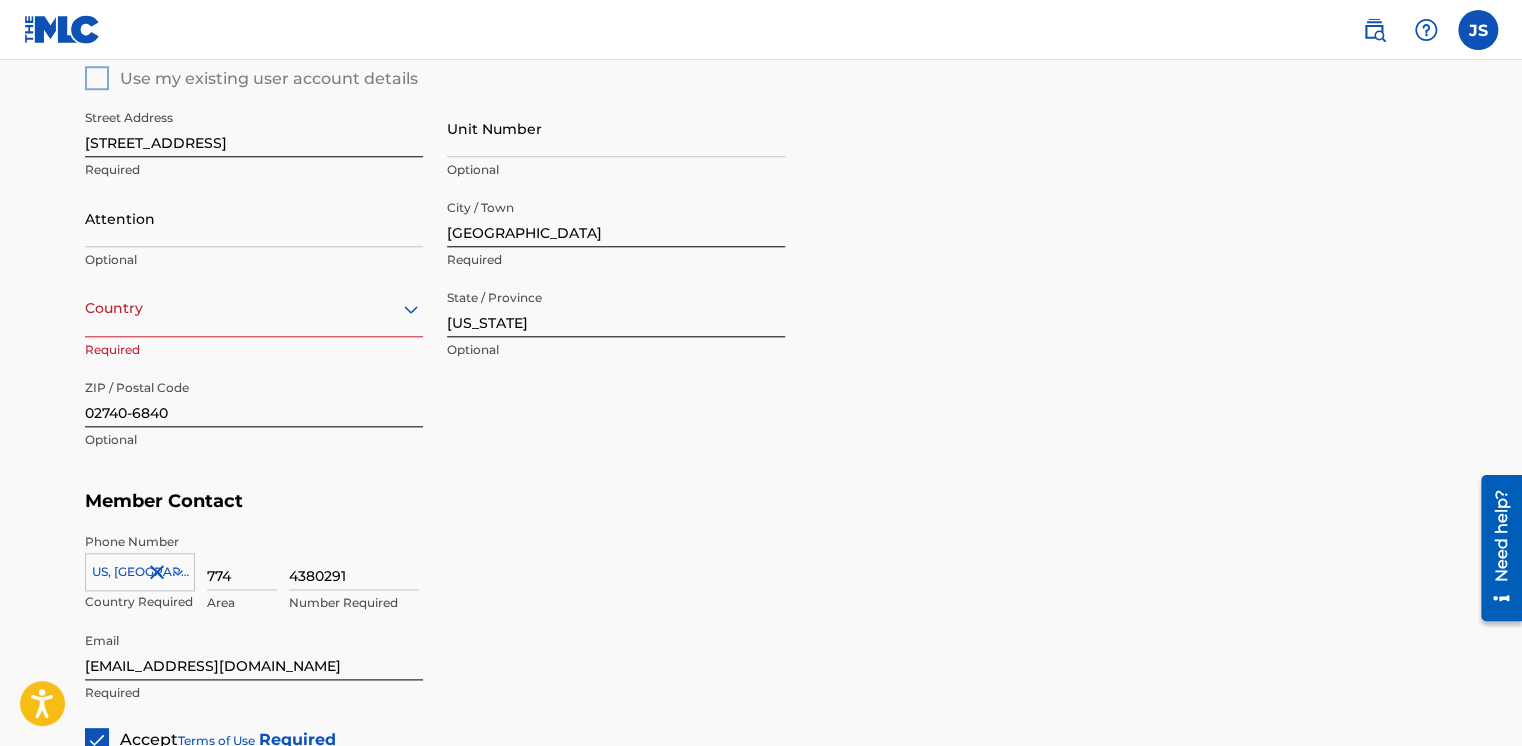 scroll, scrollTop: 1091, scrollLeft: 0, axis: vertical 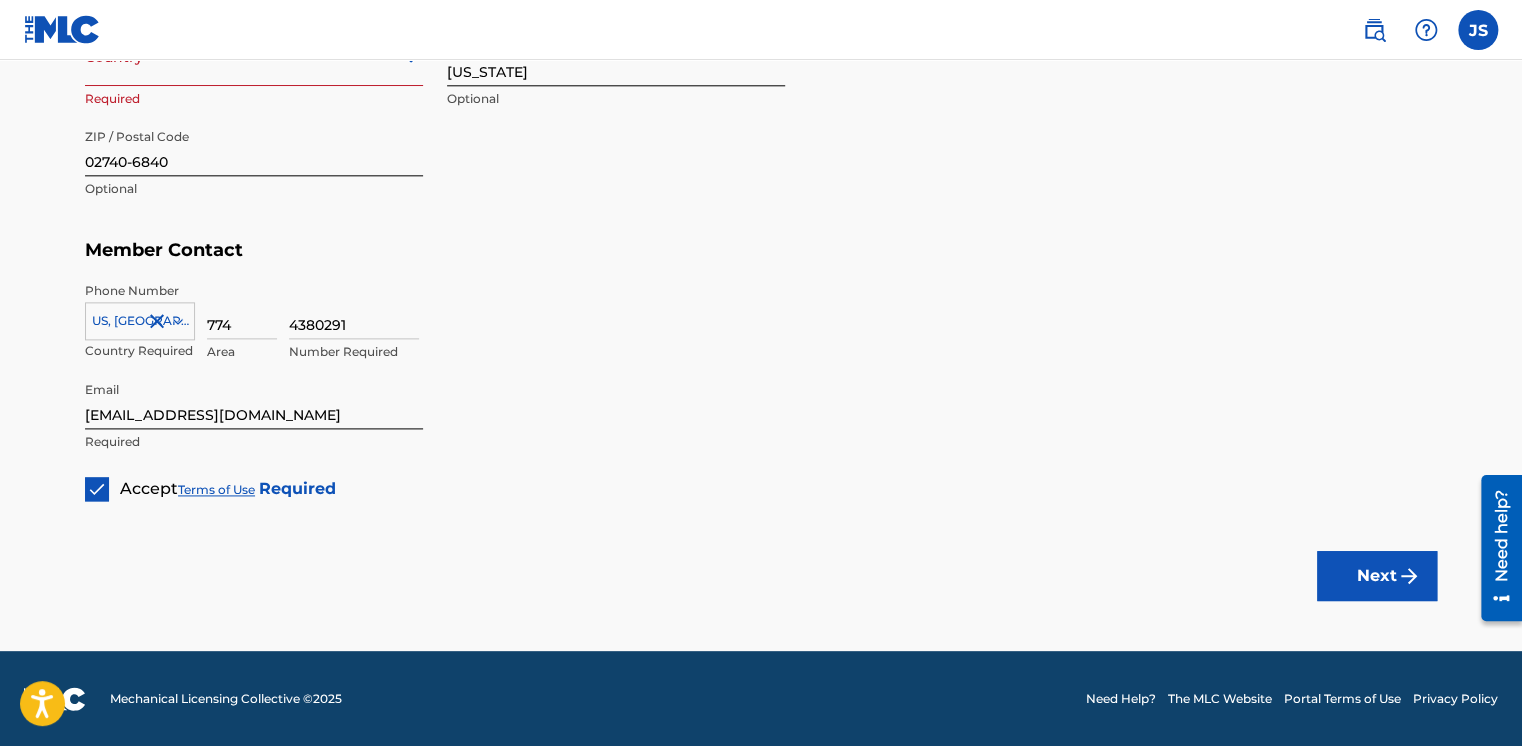 click on "Next" at bounding box center (1377, 576) 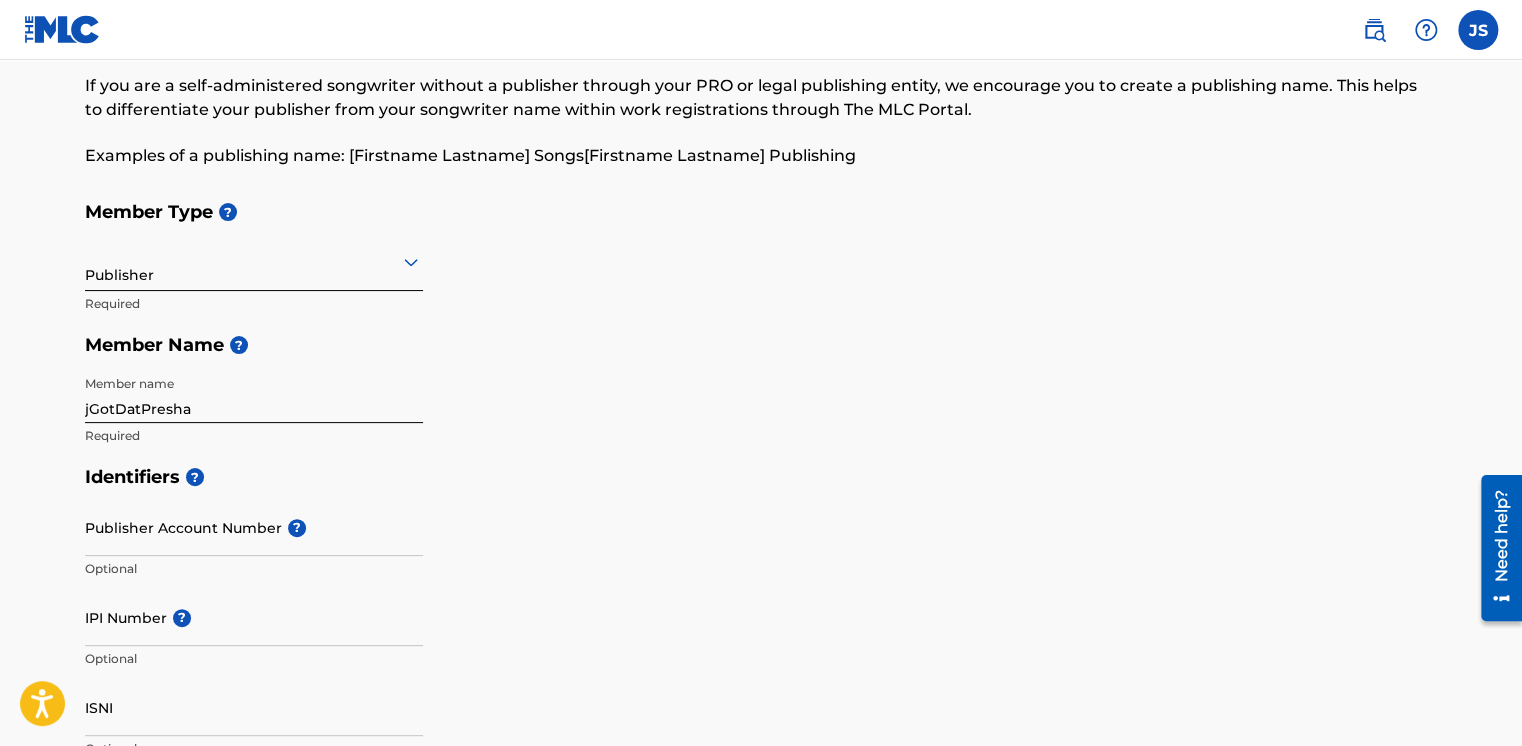 scroll, scrollTop: 84, scrollLeft: 0, axis: vertical 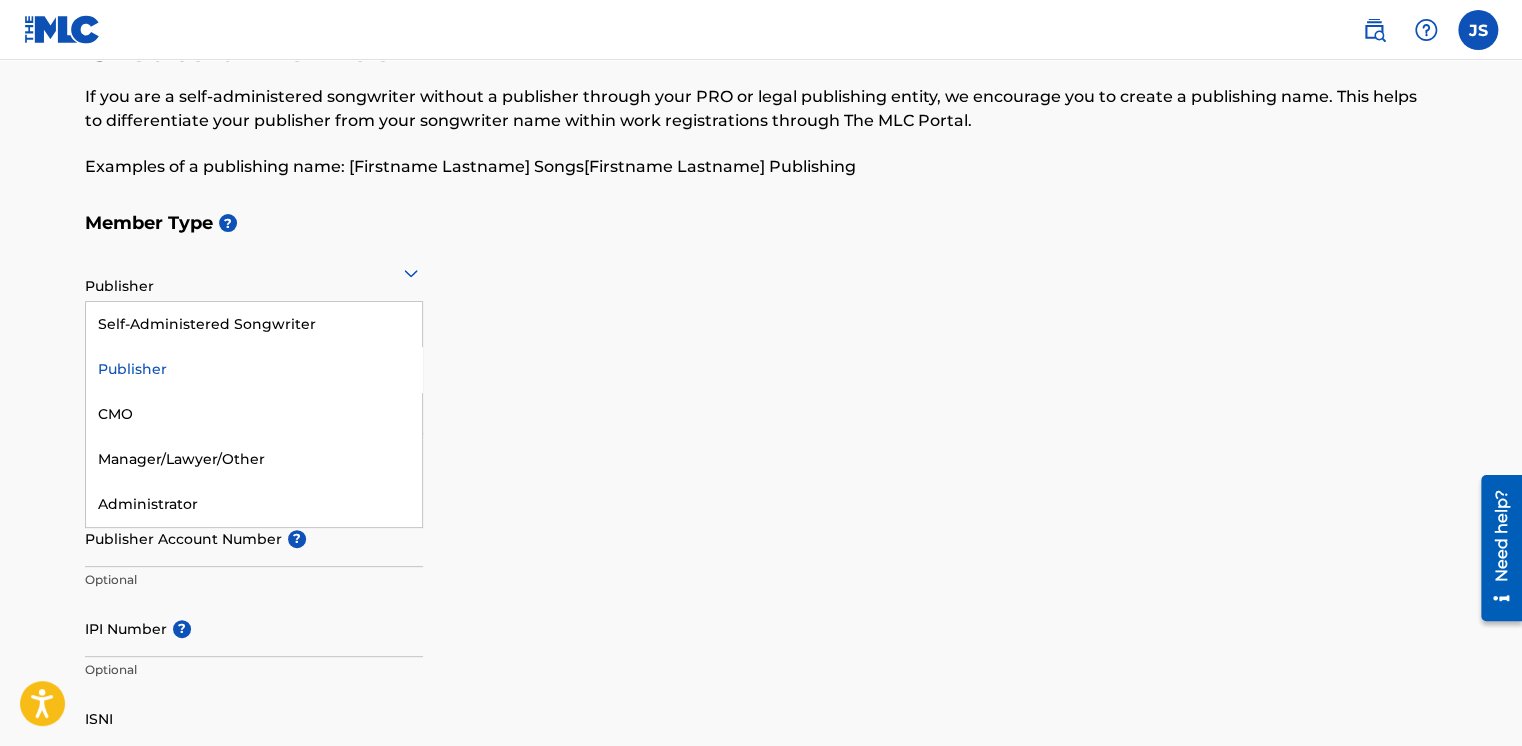 click at bounding box center [254, 272] 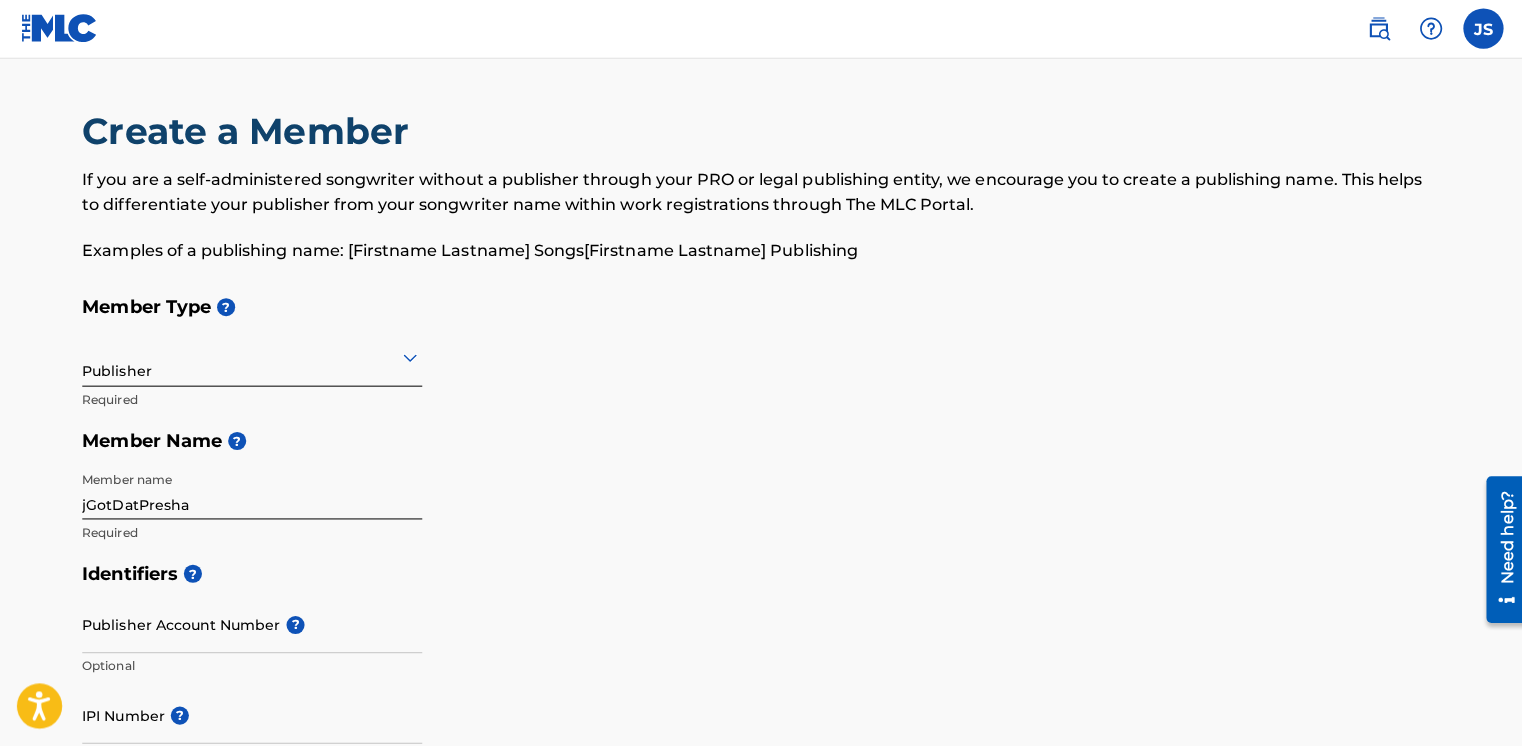 scroll, scrollTop: 0, scrollLeft: 0, axis: both 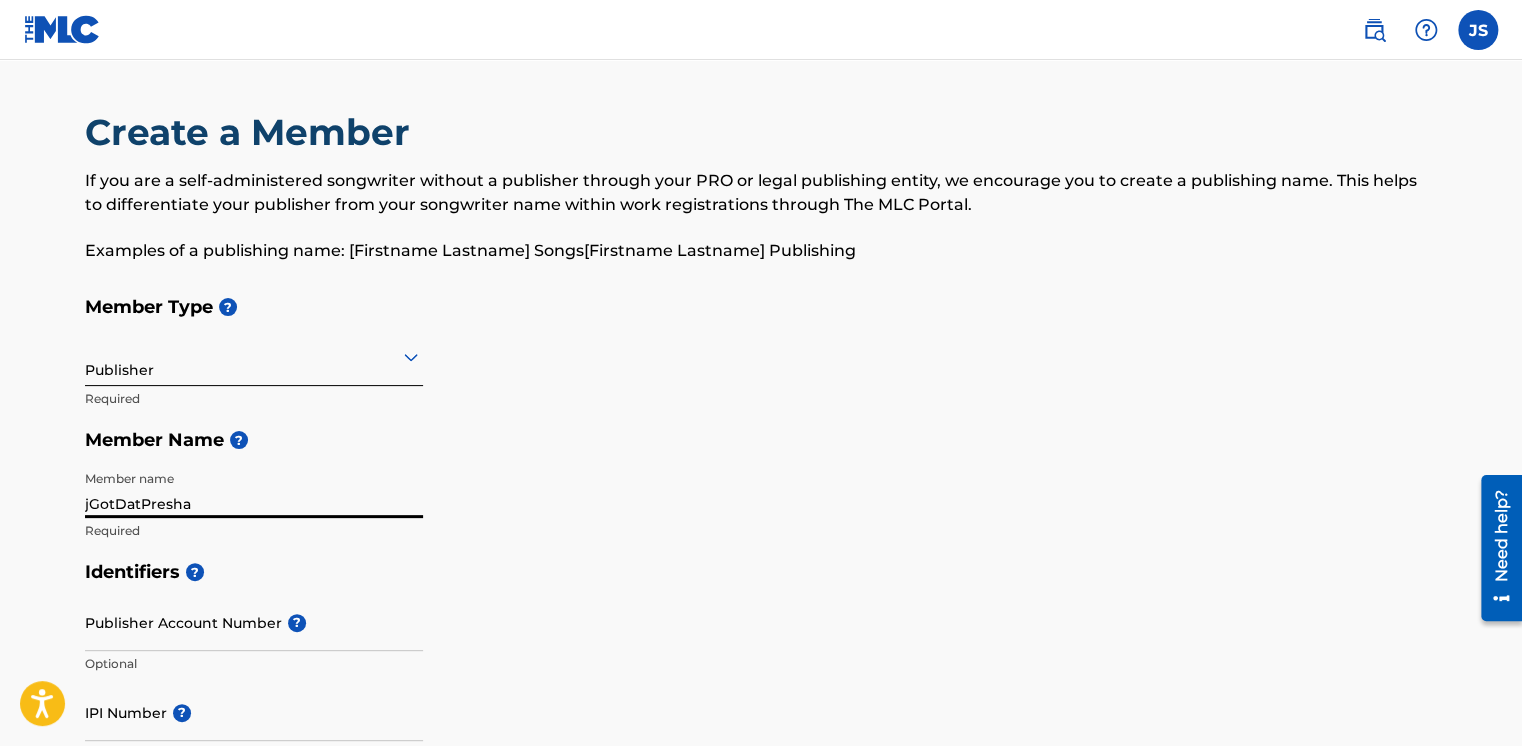 click on "jGotDatPresha" at bounding box center [254, 489] 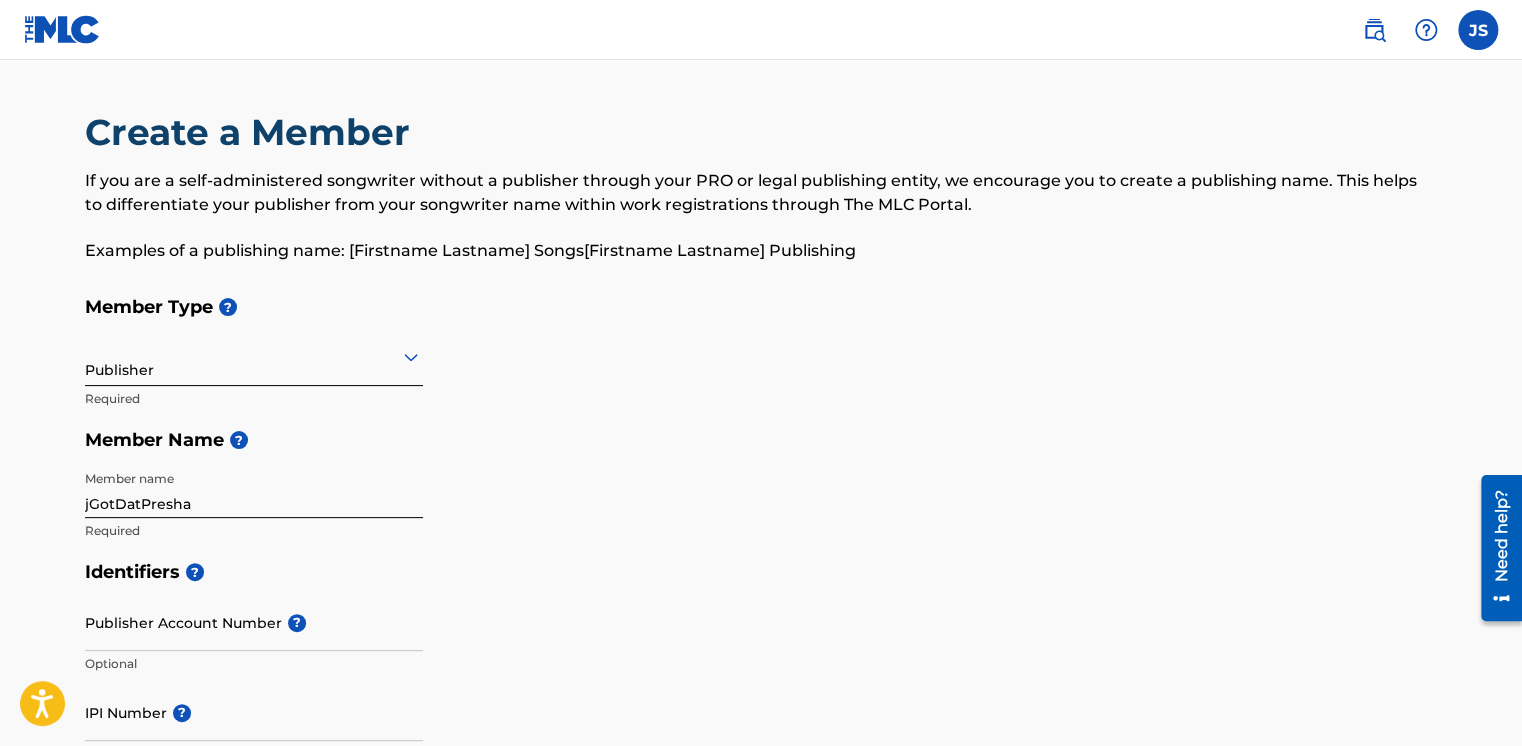 click on "Member Type ? Publisher Required Member Name ? Member name jGotDatPresha Required" at bounding box center (761, 418) 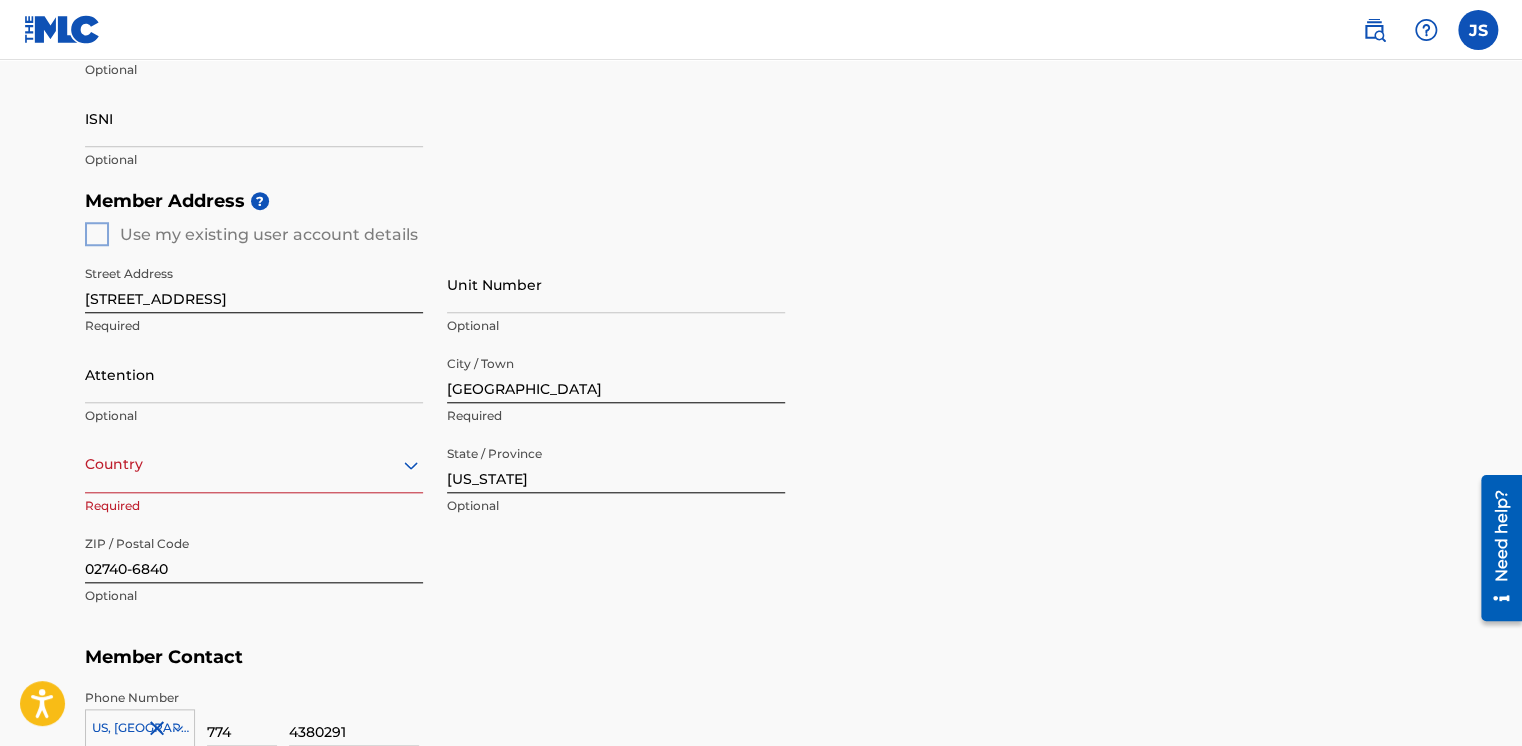 scroll, scrollTop: 660, scrollLeft: 0, axis: vertical 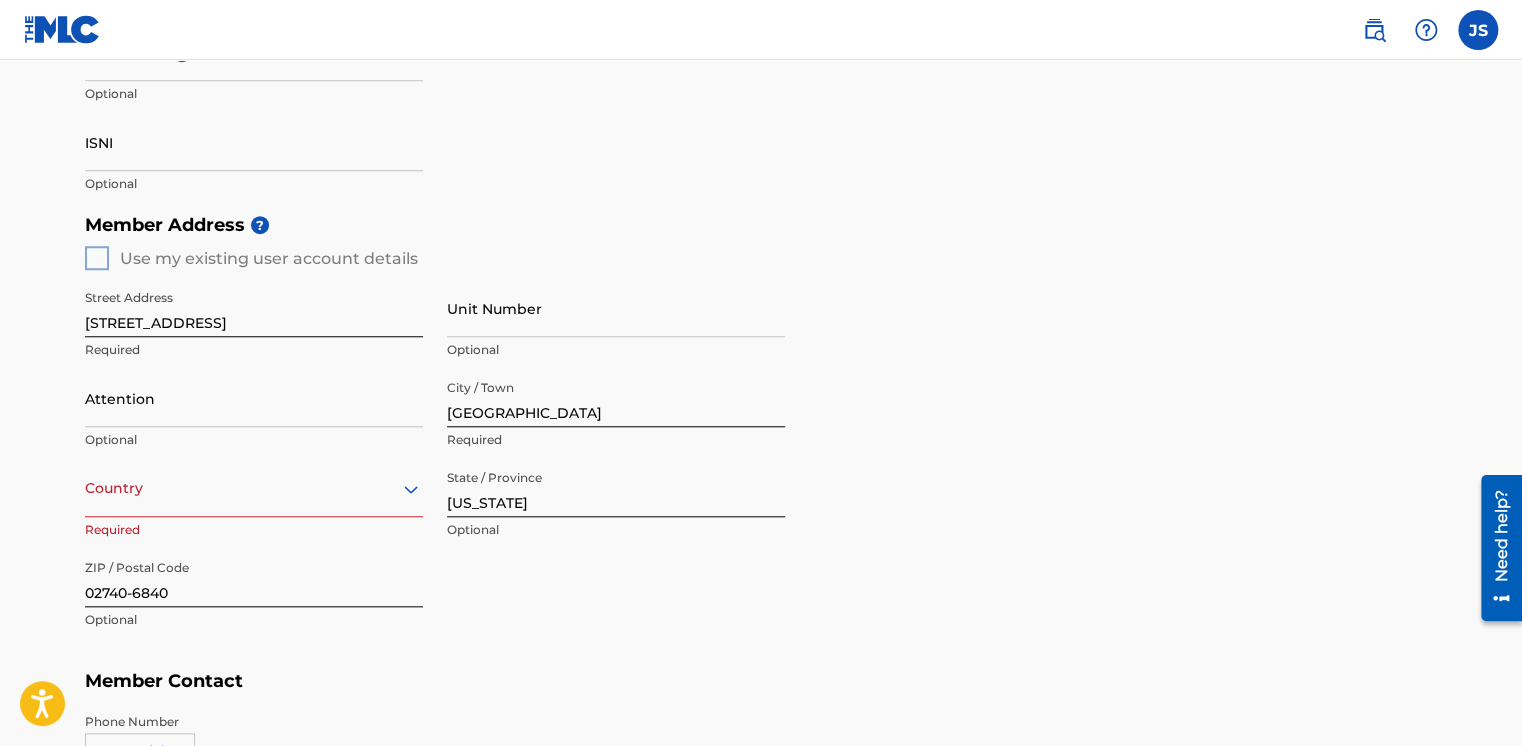click on "Street Address [STREET_ADDRESS][GEOGRAPHIC_DATA] Unit Number Optional Attention Optional City / Town [GEOGRAPHIC_DATA] Required Country Required State / Province [US_STATE] Optional ZIP / Postal Code 02740-6840 Optional" at bounding box center [435, 460] 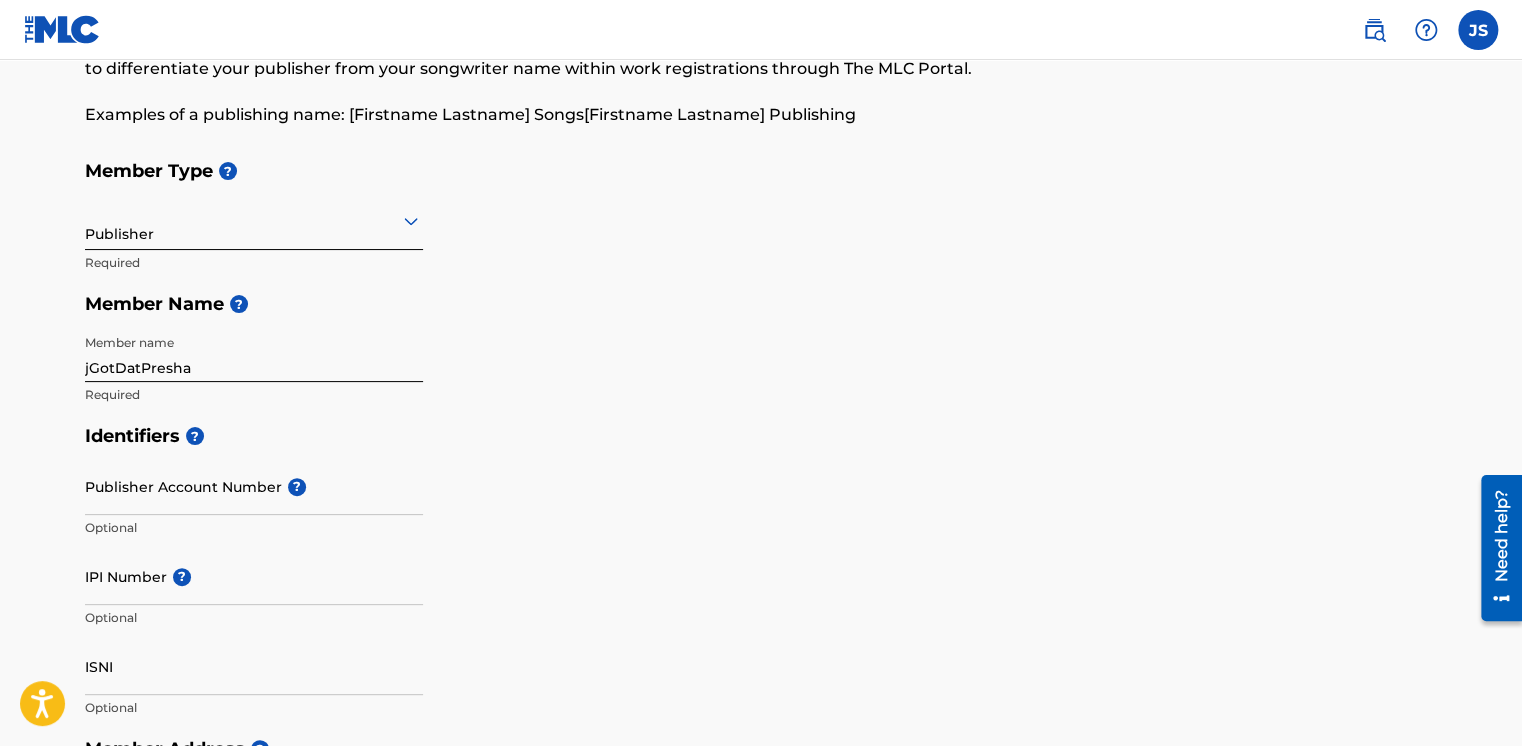 scroll, scrollTop: 0, scrollLeft: 0, axis: both 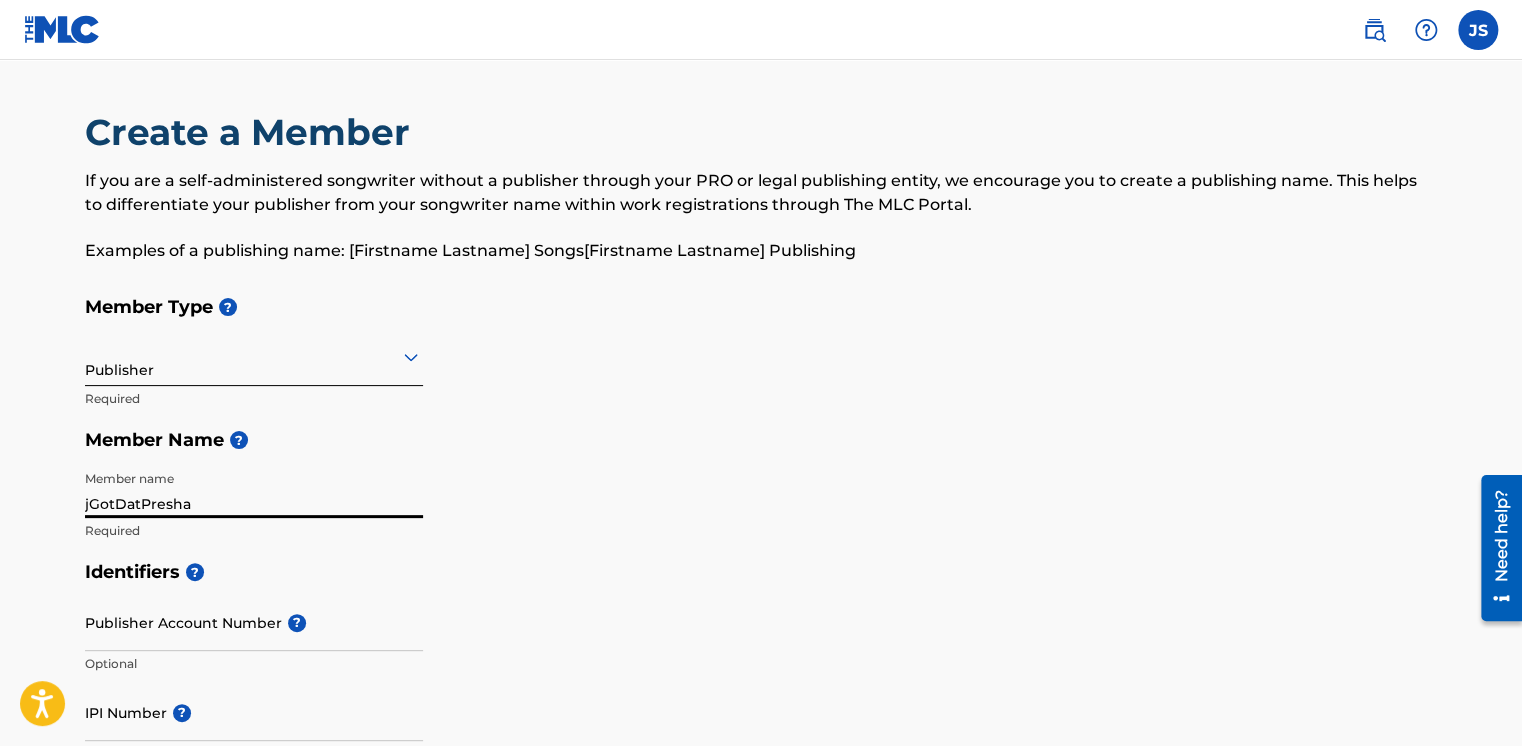 click on "jGotDatPresha" at bounding box center (254, 489) 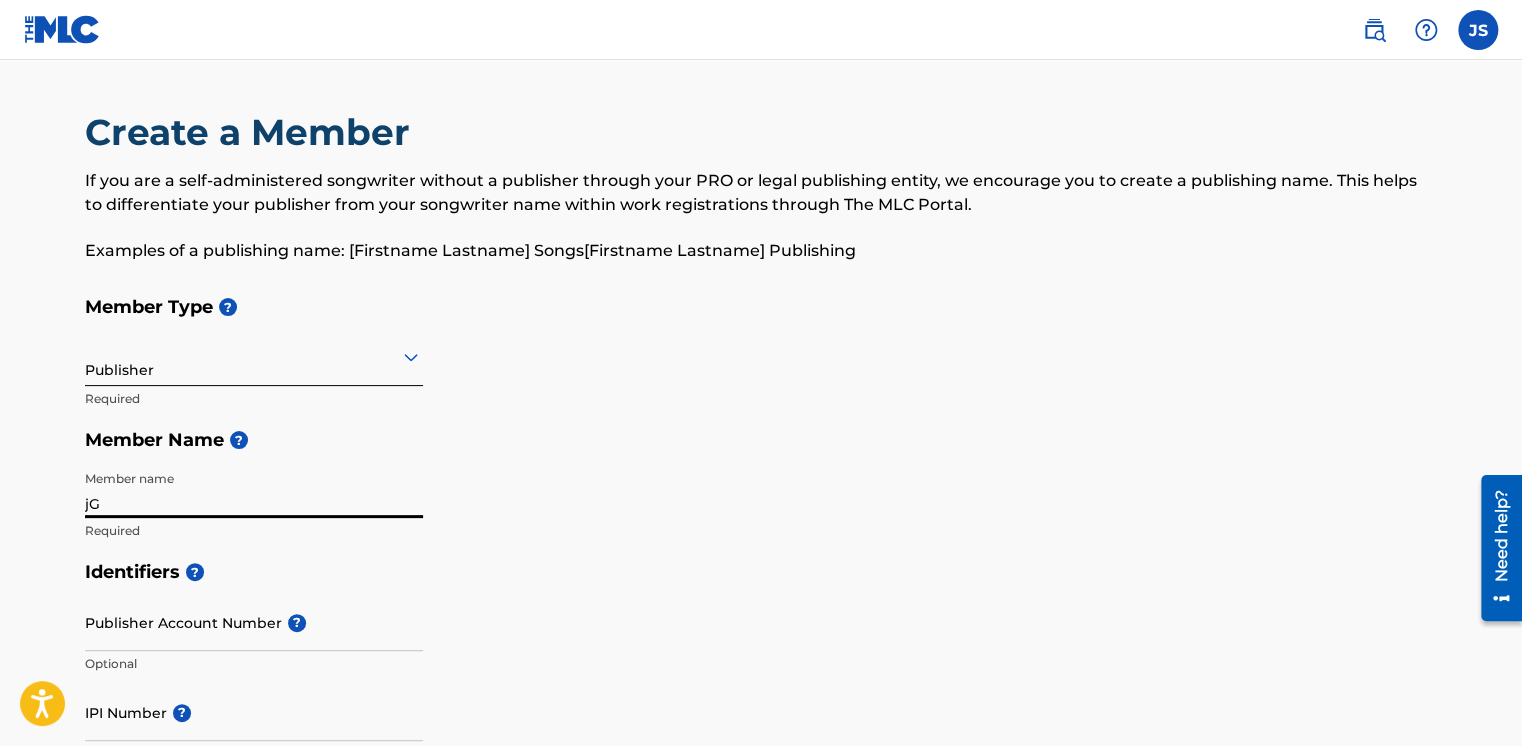 type on "j" 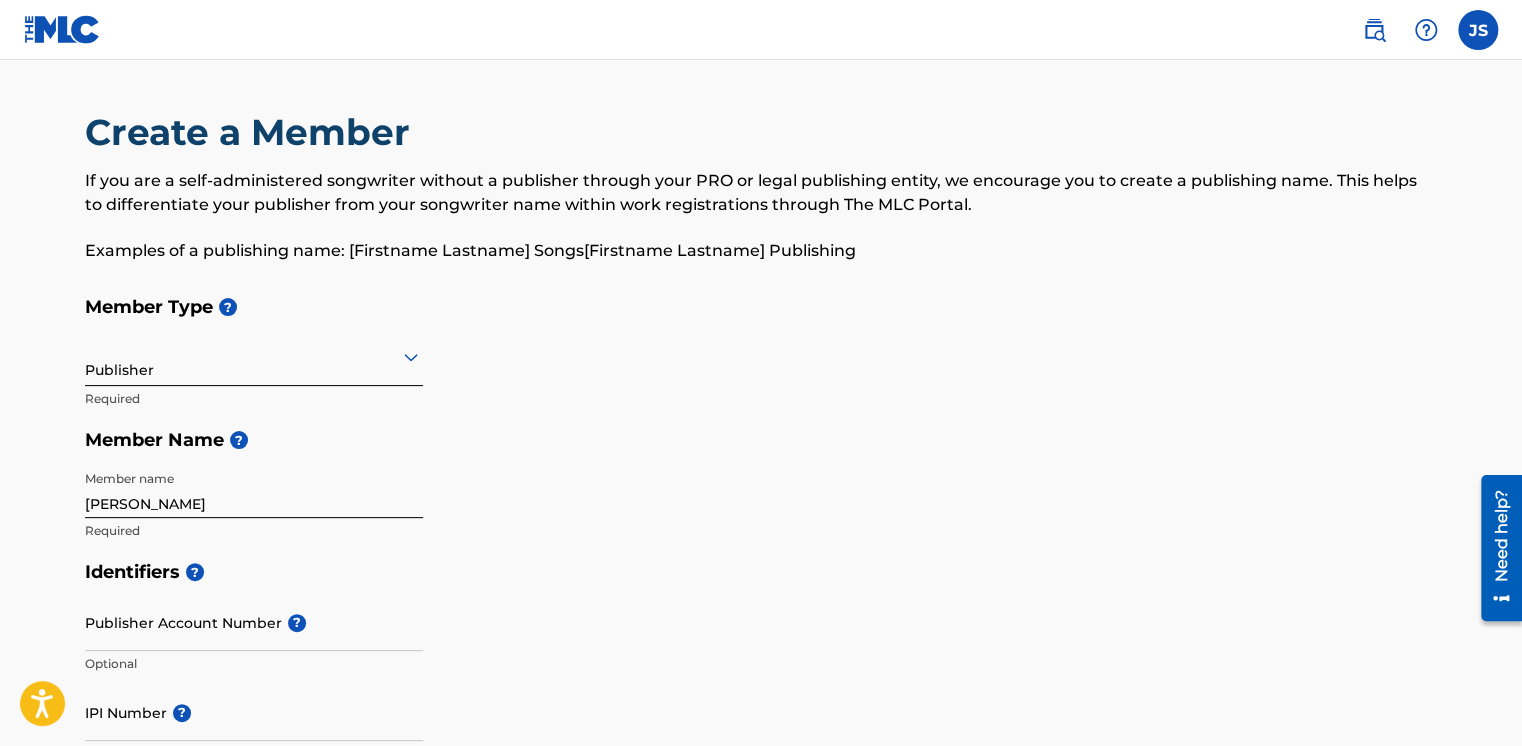 click on "Member Name ?" at bounding box center [761, 440] 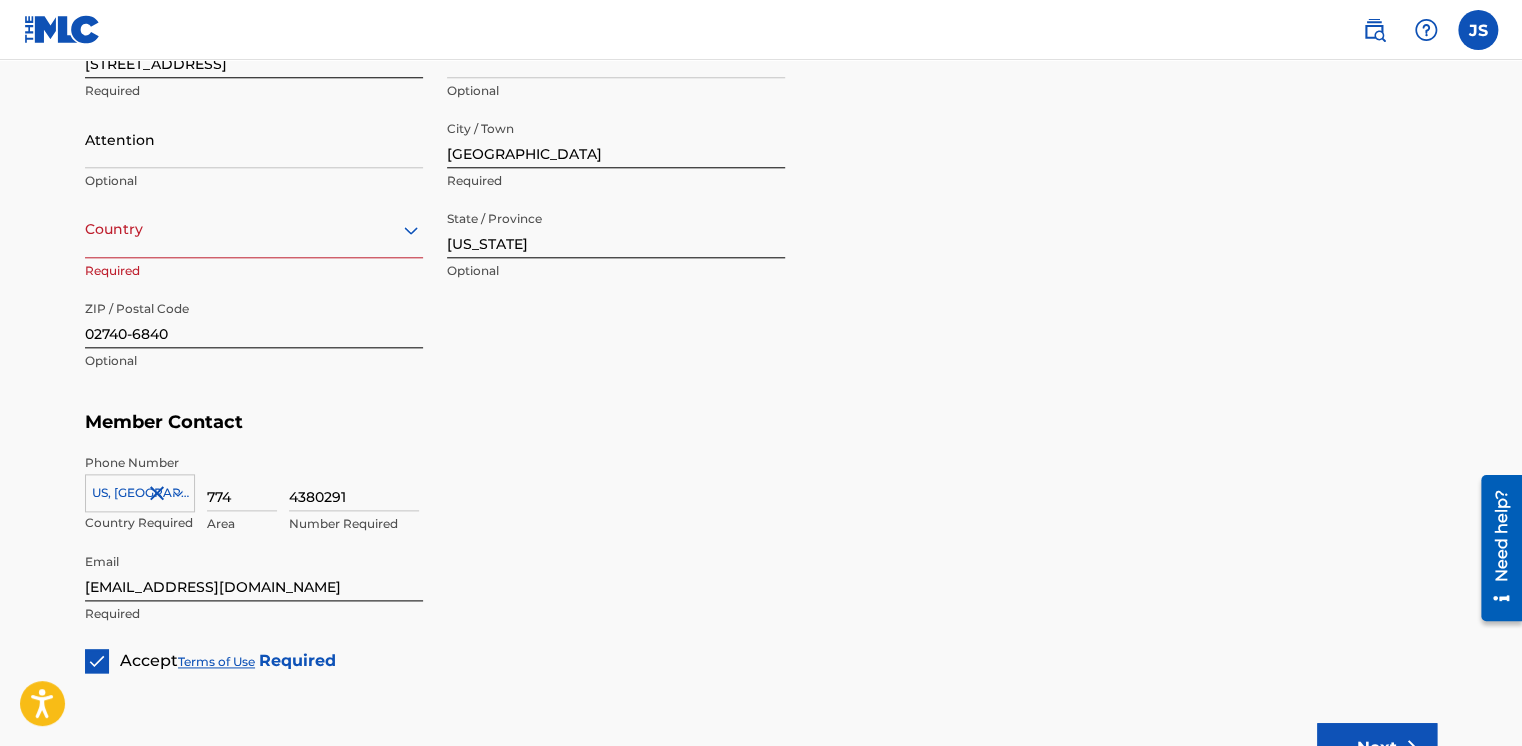 scroll, scrollTop: 939, scrollLeft: 0, axis: vertical 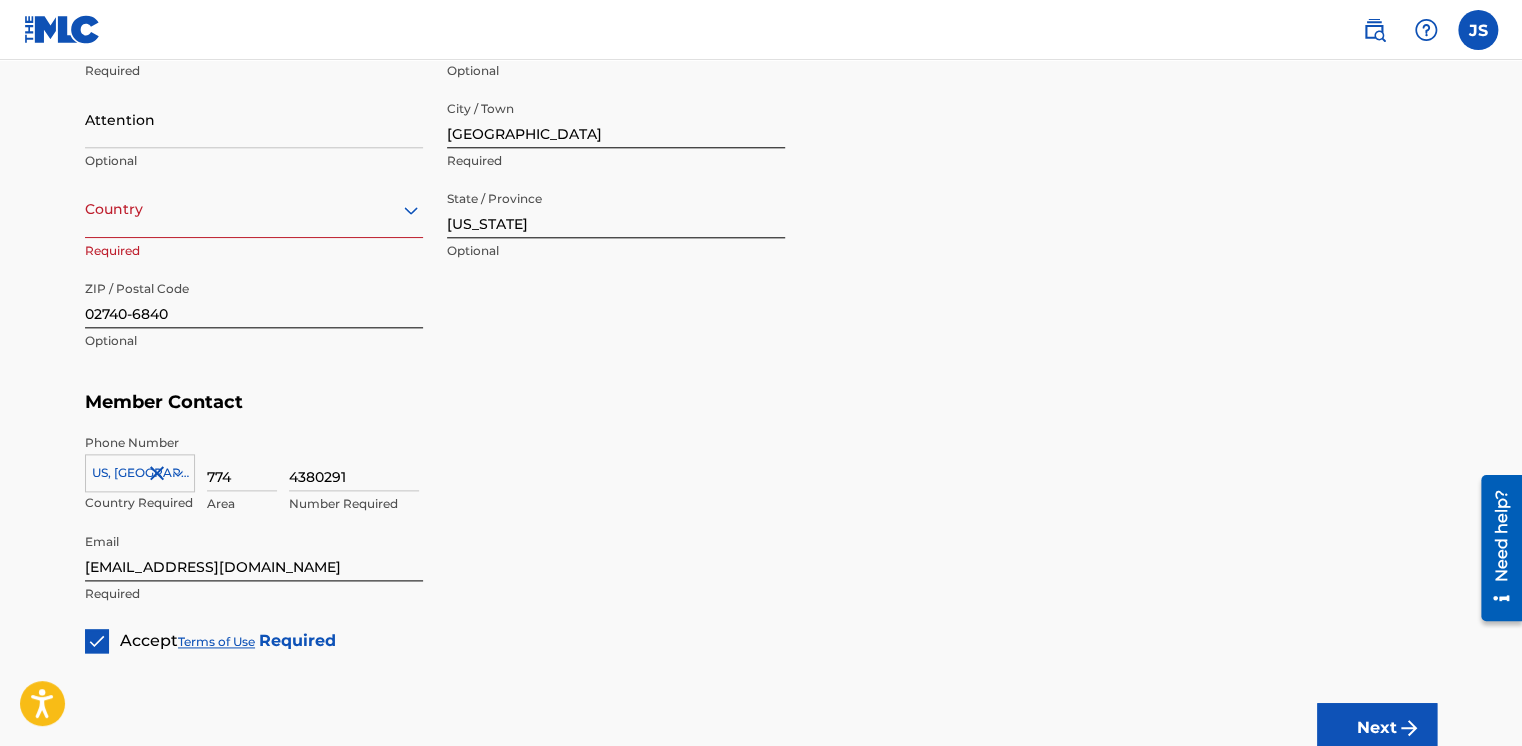 click on "Next" at bounding box center (1377, 728) 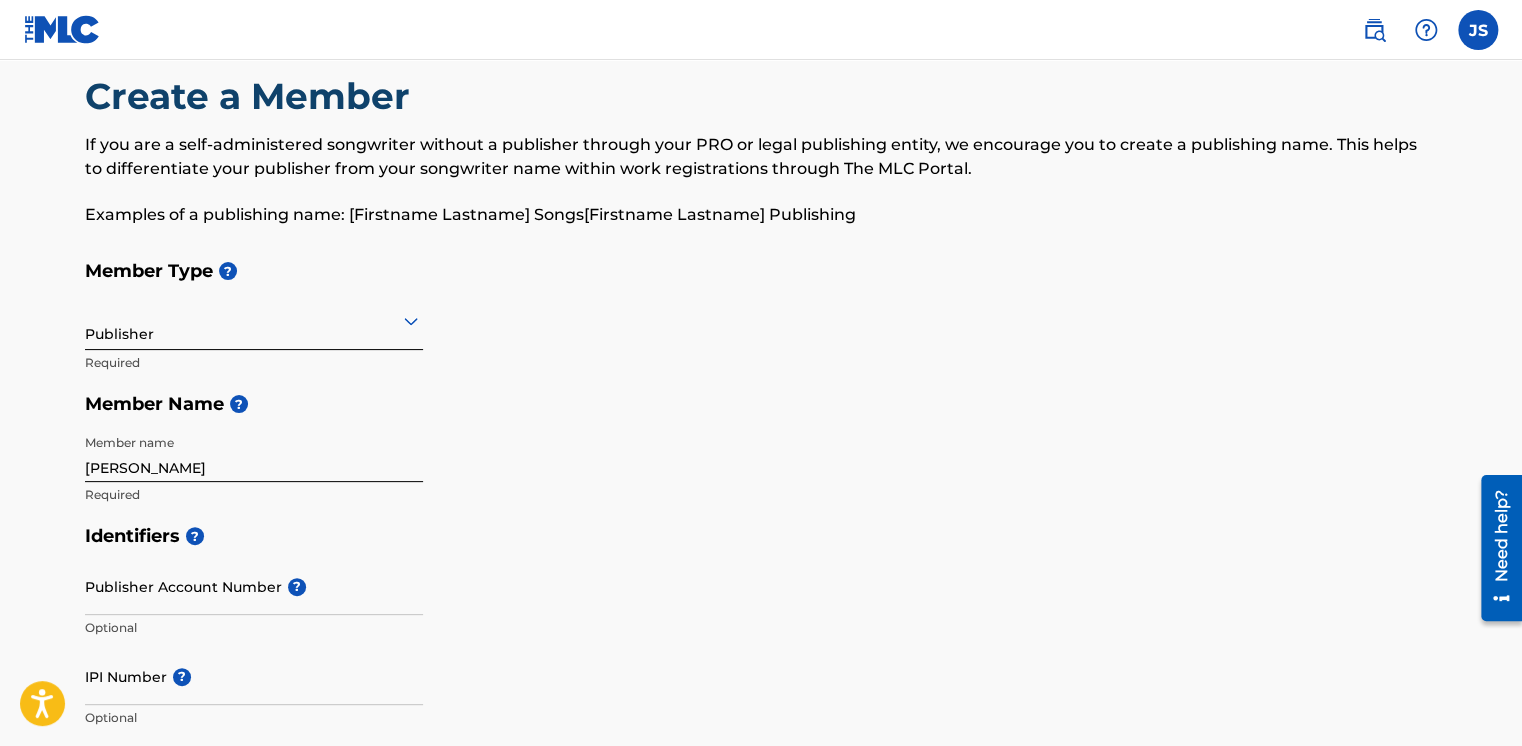scroll, scrollTop: 0, scrollLeft: 0, axis: both 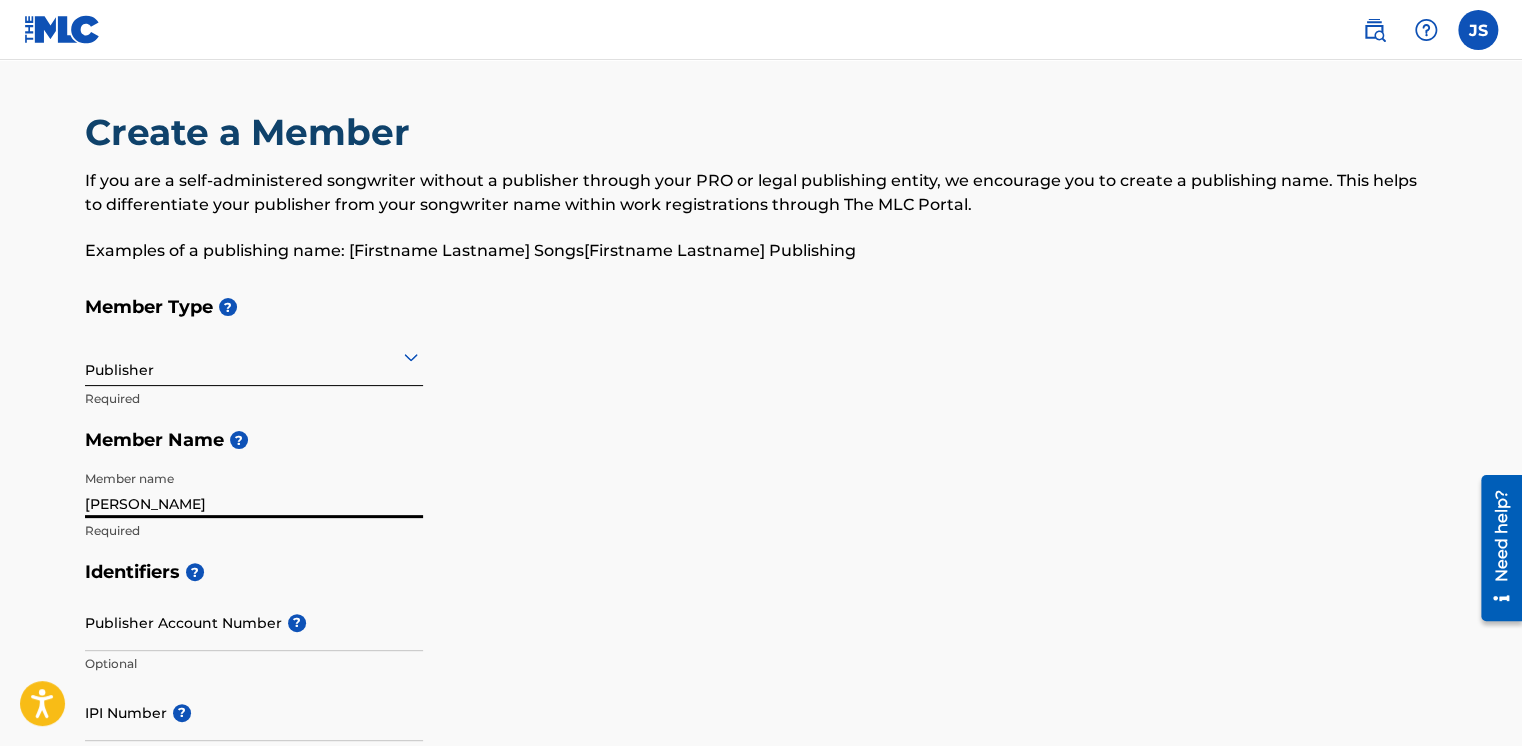 click on "[PERSON_NAME]" at bounding box center (254, 489) 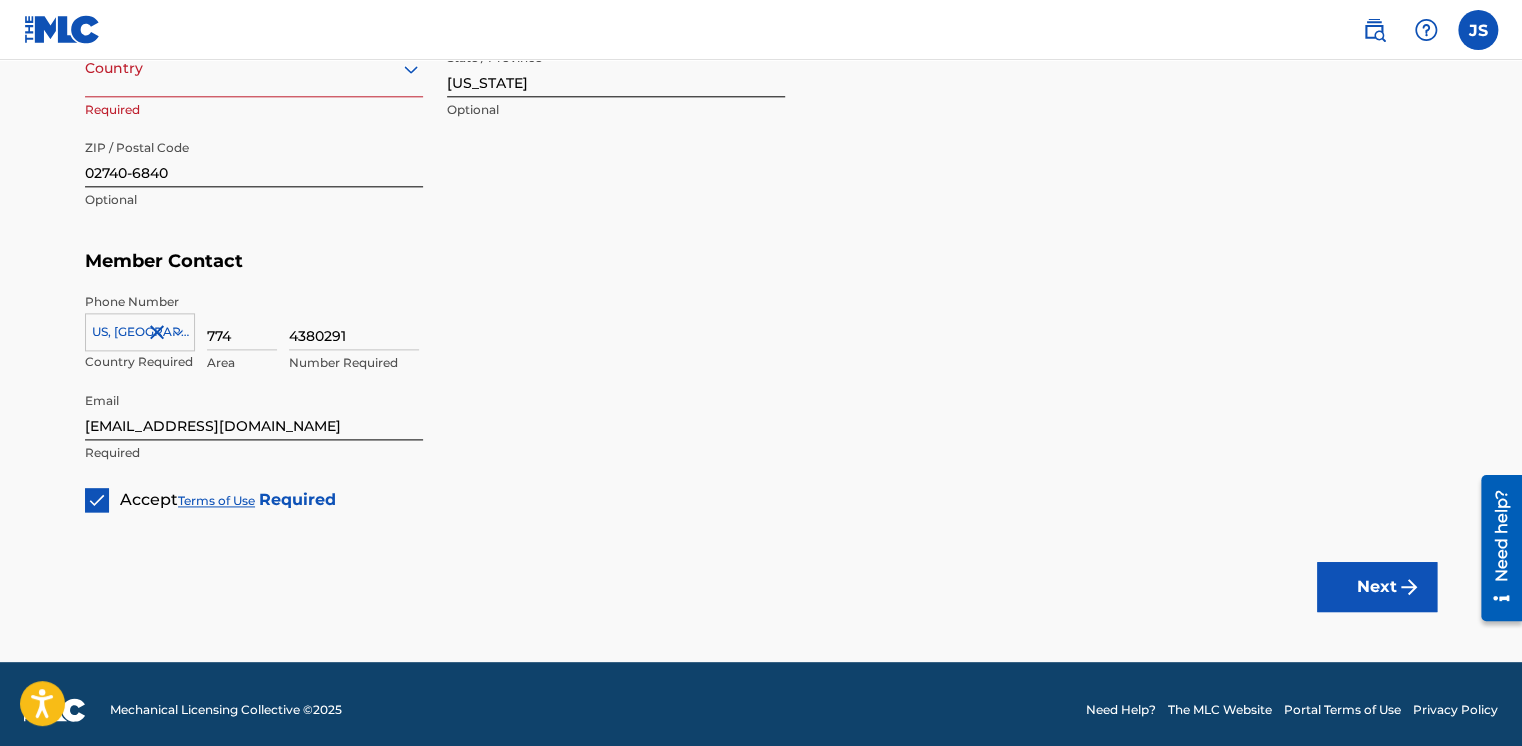 scroll, scrollTop: 1091, scrollLeft: 0, axis: vertical 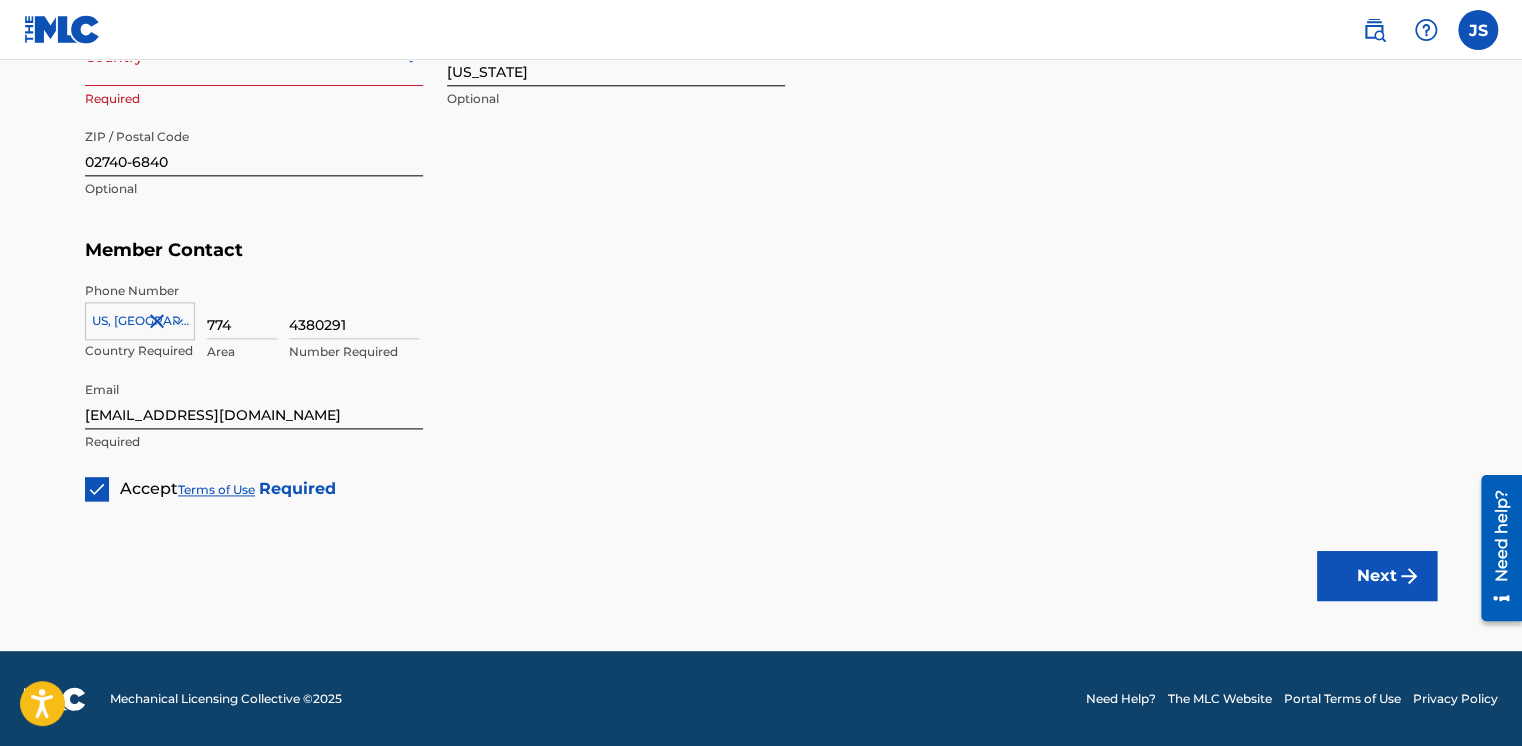 type on "[PERSON_NAME]" 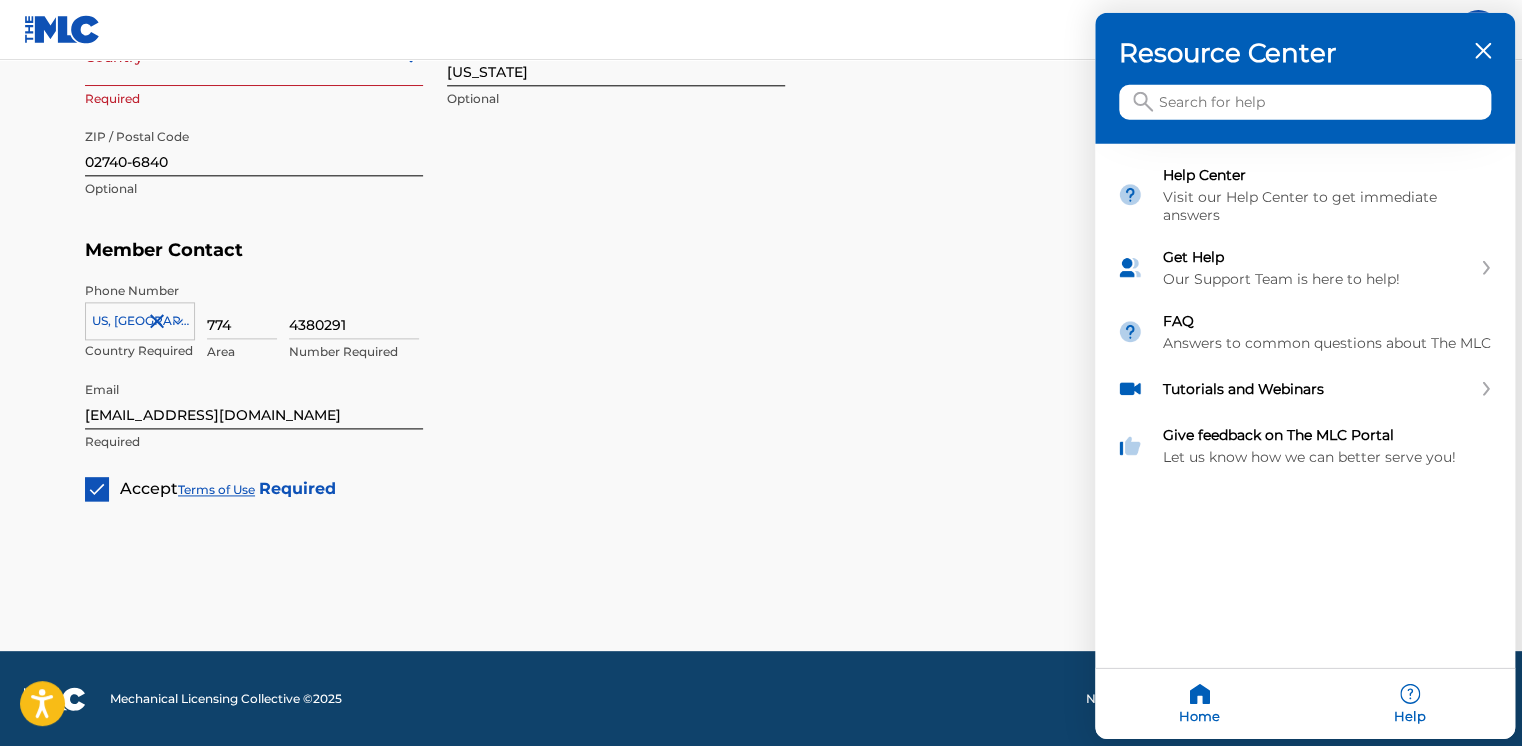click at bounding box center (761, 373) 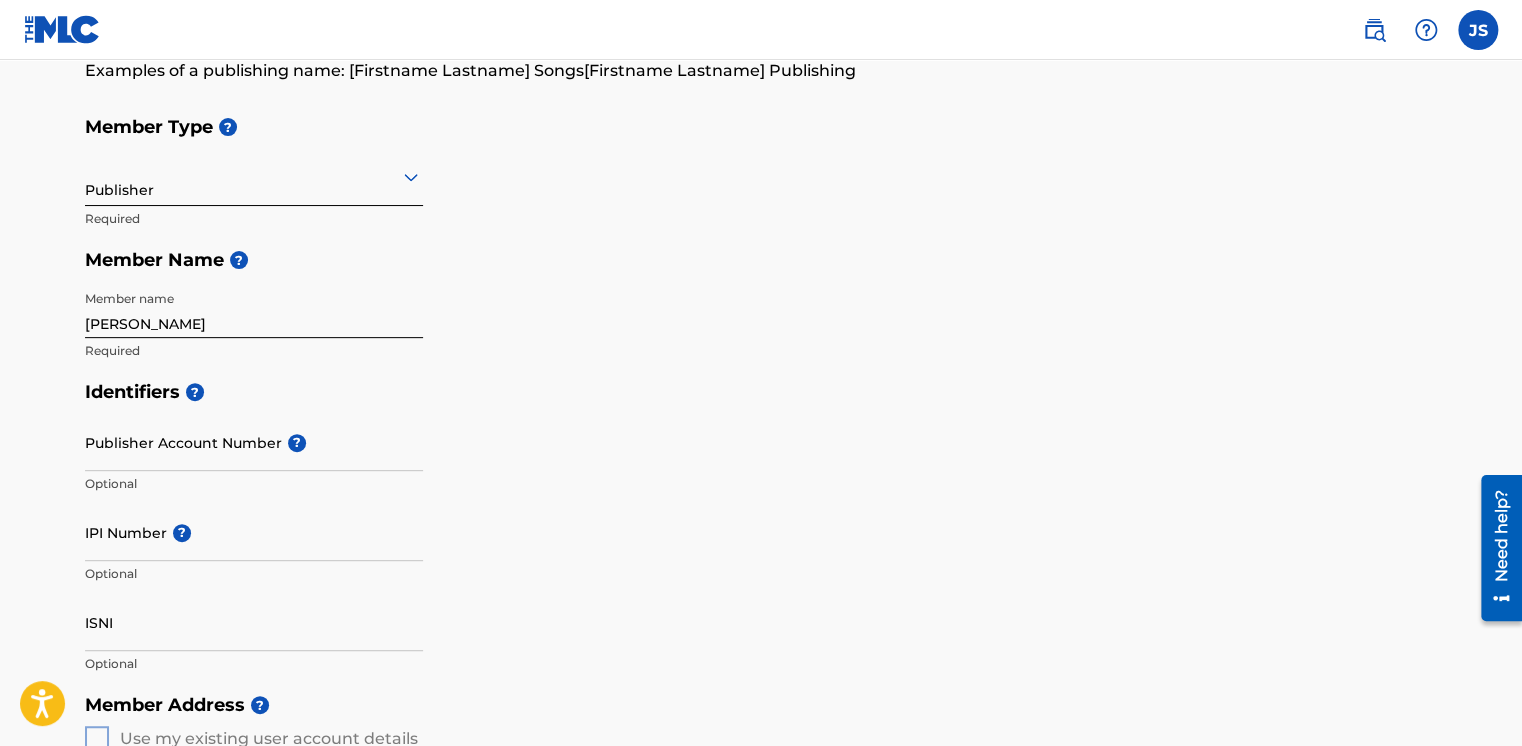 scroll, scrollTop: 179, scrollLeft: 0, axis: vertical 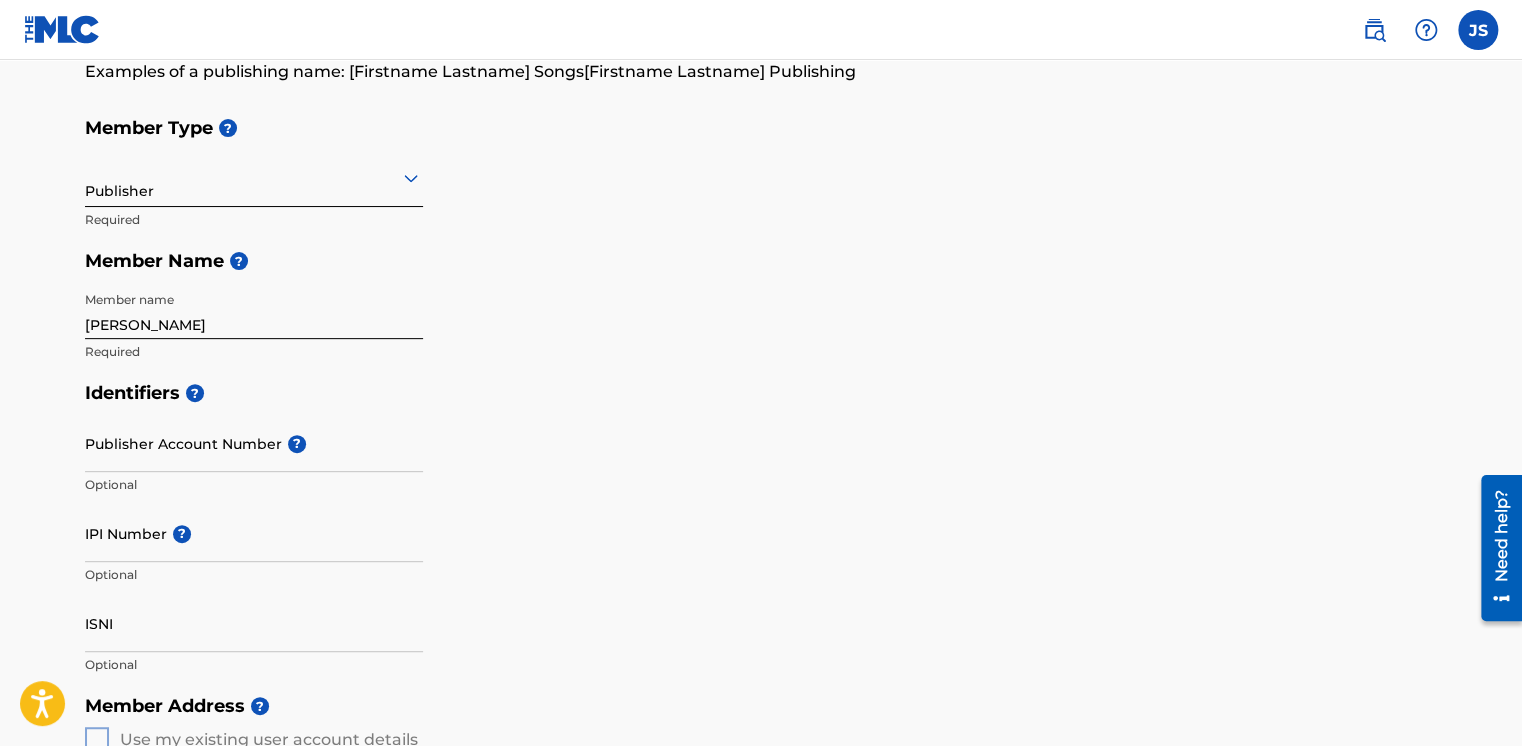 click at bounding box center (1478, 30) 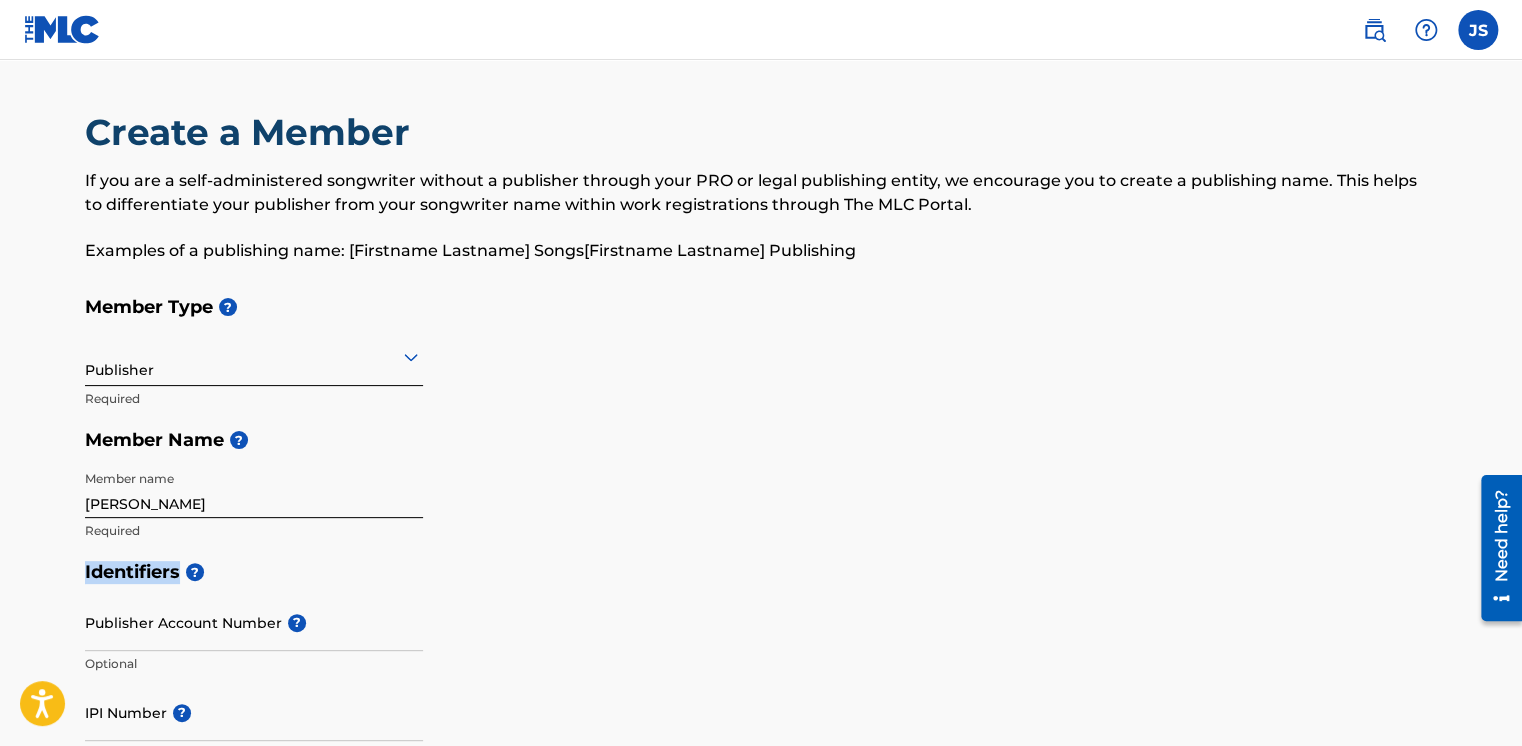 drag, startPoint x: 269, startPoint y: 562, endPoint x: 211, endPoint y: 526, distance: 68.26419 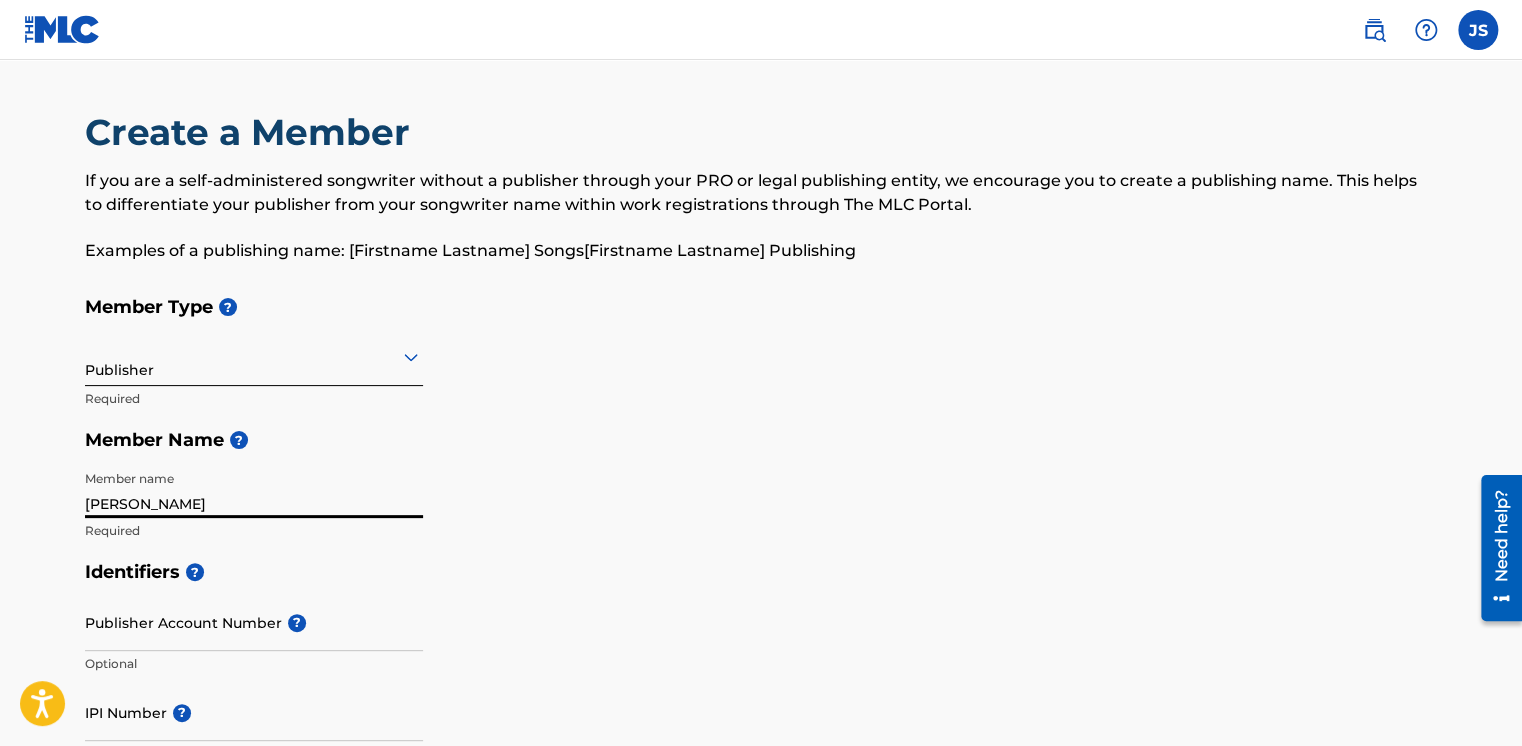 click on "[PERSON_NAME]" at bounding box center (254, 489) 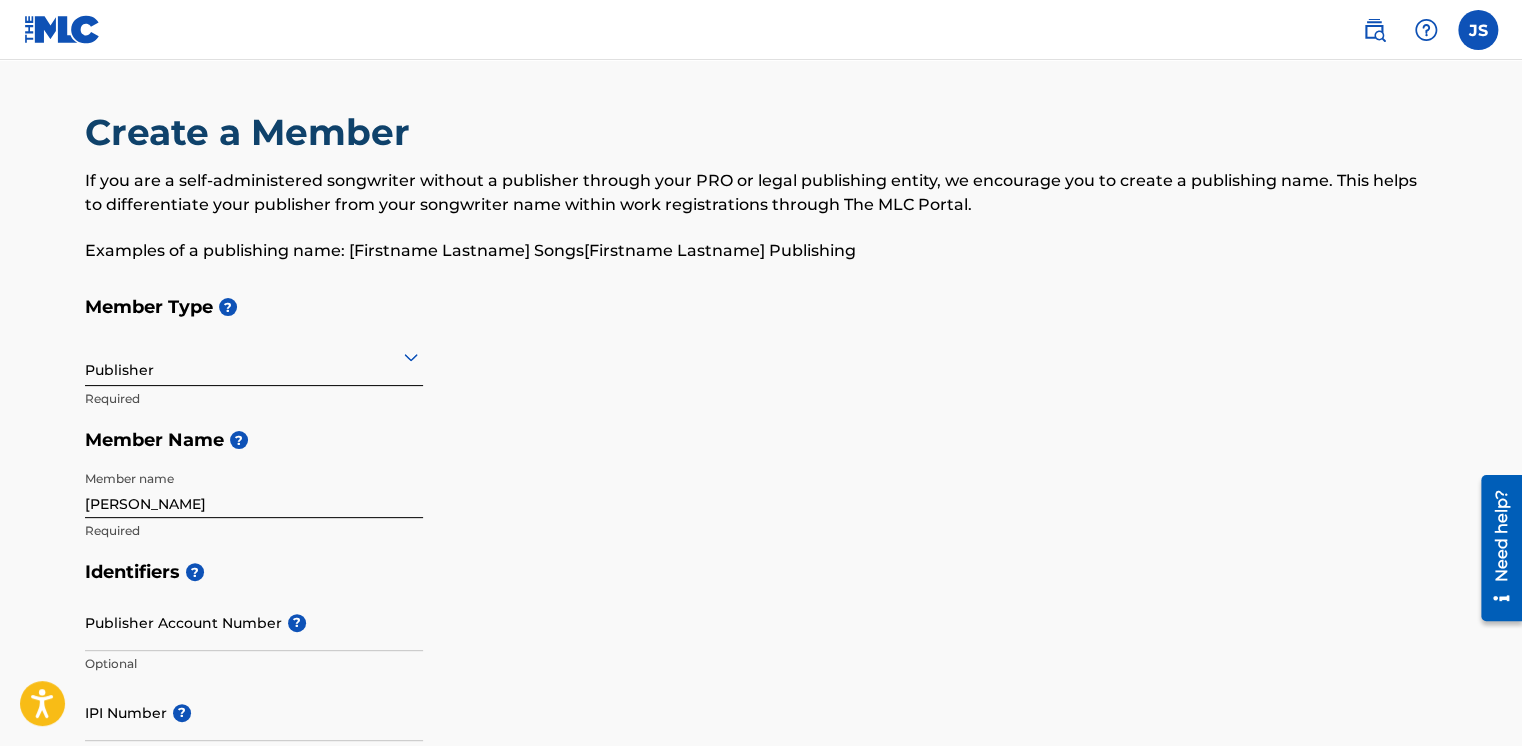 click on "Create a Member If you are a self-administered songwriter without a publisher through your PRO or legal publishing entity, we encourage you to create a publishing name. This helps to differentiate your publisher from your songwriter name within work registrations through The MLC Portal. Examples of a publishing name: [[PERSON_NAME]] Songs[[PERSON_NAME]] Publishing Member Type ? Publisher Required Member Name ? Member name [PERSON_NAME] Required Identifiers ? Publisher Account Number ? Optional IPI Number ? Optional ISNI Optional Member Address ? Use my existing user account details Street Address [STREET_ADDRESS][GEOGRAPHIC_DATA] Unit Number Optional Attention Optional City / Town [GEOGRAPHIC_DATA] Required Country Required State / Province [US_STATE] Optional ZIP / Postal Code 02740-6840 Optional Member Contact Phone Number US, [GEOGRAPHIC_DATA] +1 Country Required 774 Area 4380291 Number Required Email [EMAIL_ADDRESS][DOMAIN_NAME] Required Accept  Terms of Use   Required Next" at bounding box center (761, 901) 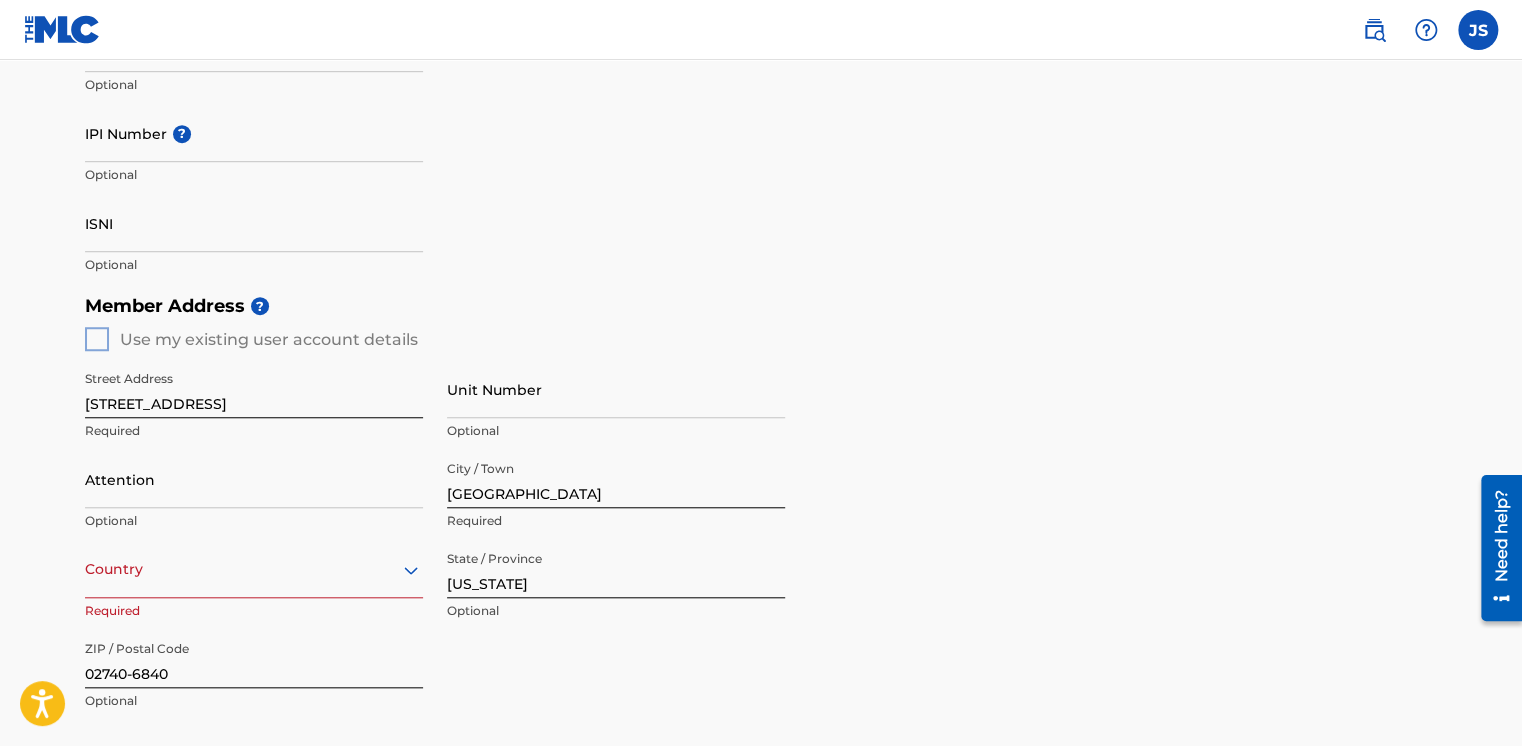 scroll, scrollTop: 624, scrollLeft: 0, axis: vertical 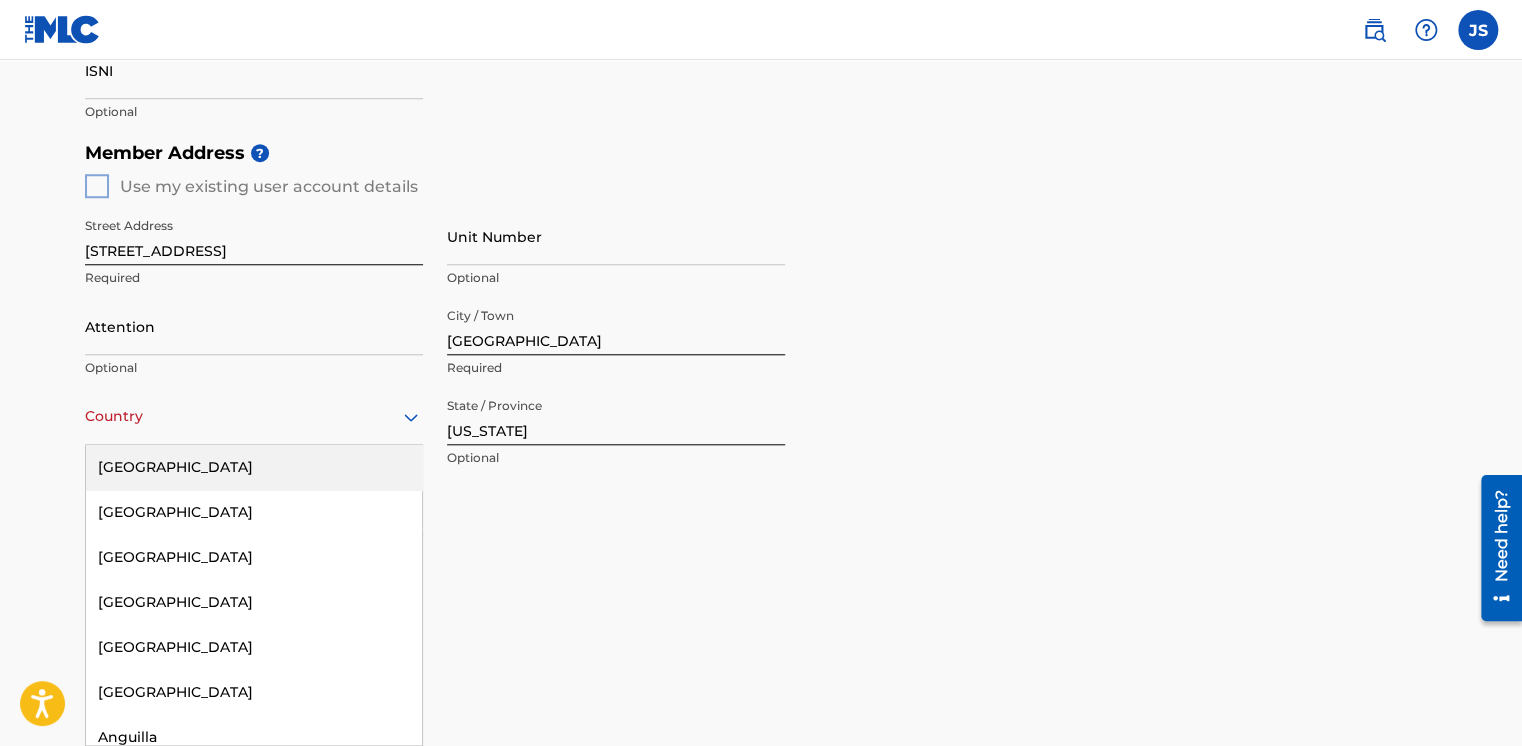 click on "223 results available. Use Up and Down to choose options, press Enter to select the currently focused option, press Escape to exit the menu, press Tab to select the option and exit the menu. Country [GEOGRAPHIC_DATA] [GEOGRAPHIC_DATA] [GEOGRAPHIC_DATA] [GEOGRAPHIC_DATA] [GEOGRAPHIC_DATA] [GEOGRAPHIC_DATA] [GEOGRAPHIC_DATA] [GEOGRAPHIC_DATA] [GEOGRAPHIC_DATA] [GEOGRAPHIC_DATA] [GEOGRAPHIC_DATA] [GEOGRAPHIC_DATA] [GEOGRAPHIC_DATA] [GEOGRAPHIC_DATA] [GEOGRAPHIC_DATA] [GEOGRAPHIC_DATA] [GEOGRAPHIC_DATA] [GEOGRAPHIC_DATA] [GEOGRAPHIC_DATA] [GEOGRAPHIC_DATA] [GEOGRAPHIC_DATA] [GEOGRAPHIC_DATA] [GEOGRAPHIC_DATA] [GEOGRAPHIC_DATA] [GEOGRAPHIC_DATA] [GEOGRAPHIC_DATA] [GEOGRAPHIC_DATA] [GEOGRAPHIC_DATA] [GEOGRAPHIC_DATA] [GEOGRAPHIC_DATA] [GEOGRAPHIC_DATA] [GEOGRAPHIC_DATA] [GEOGRAPHIC_DATA] [GEOGRAPHIC_DATA] [GEOGRAPHIC_DATA] [GEOGRAPHIC_DATA] [GEOGRAPHIC_DATA] [GEOGRAPHIC_DATA] [GEOGRAPHIC_DATA] [GEOGRAPHIC_DATA] [GEOGRAPHIC_DATA] [GEOGRAPHIC_DATA] [GEOGRAPHIC_DATA] [GEOGRAPHIC_DATA] [GEOGRAPHIC_DATA] [GEOGRAPHIC_DATA], [GEOGRAPHIC_DATA] [GEOGRAPHIC_DATA] [GEOGRAPHIC_DATA] [GEOGRAPHIC_DATA] [GEOGRAPHIC_DATA] [GEOGRAPHIC_DATA] [GEOGRAPHIC_DATA] [GEOGRAPHIC_DATA] [GEOGRAPHIC_DATA] [GEOGRAPHIC_DATA] [GEOGRAPHIC_DATA] [GEOGRAPHIC_DATA] [GEOGRAPHIC_DATA] [GEOGRAPHIC_DATA] [GEOGRAPHIC_DATA] [GEOGRAPHIC_DATA] [GEOGRAPHIC_DATA] [GEOGRAPHIC_DATA] [GEOGRAPHIC_DATA] ([GEOGRAPHIC_DATA]) [GEOGRAPHIC_DATA] [GEOGRAPHIC_DATA] [GEOGRAPHIC_DATA] [GEOGRAPHIC_DATA] [GEOGRAPHIC_DATA] [GEOGRAPHIC_DATA] [GEOGRAPHIC_DATA] [GEOGRAPHIC_DATA] [US_STATE] [GEOGRAPHIC_DATA] [GEOGRAPHIC_DATA] [GEOGRAPHIC_DATA] [GEOGRAPHIC_DATA] [GEOGRAPHIC_DATA] [GEOGRAPHIC_DATA] [GEOGRAPHIC_DATA]" at bounding box center [254, 416] 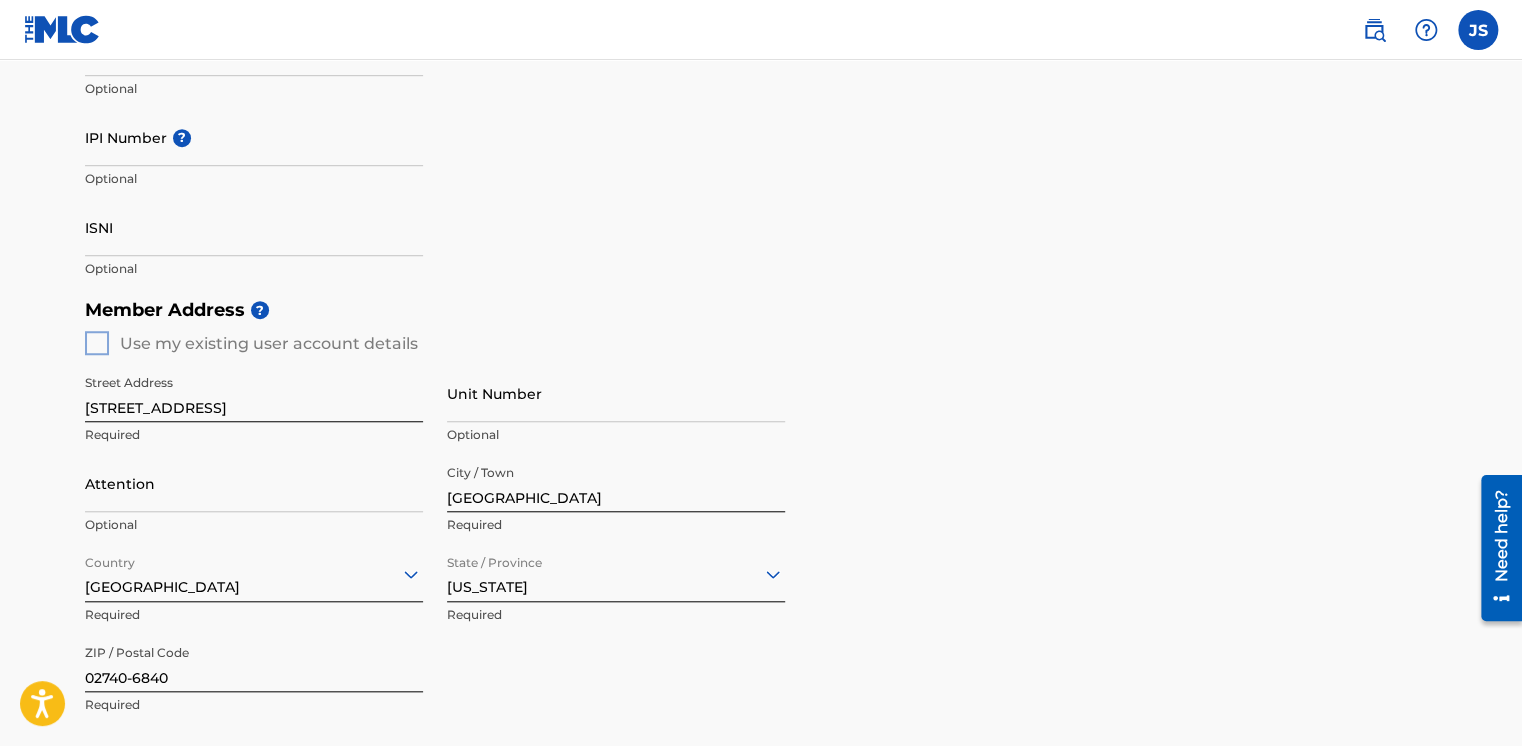 scroll, scrollTop: 1091, scrollLeft: 0, axis: vertical 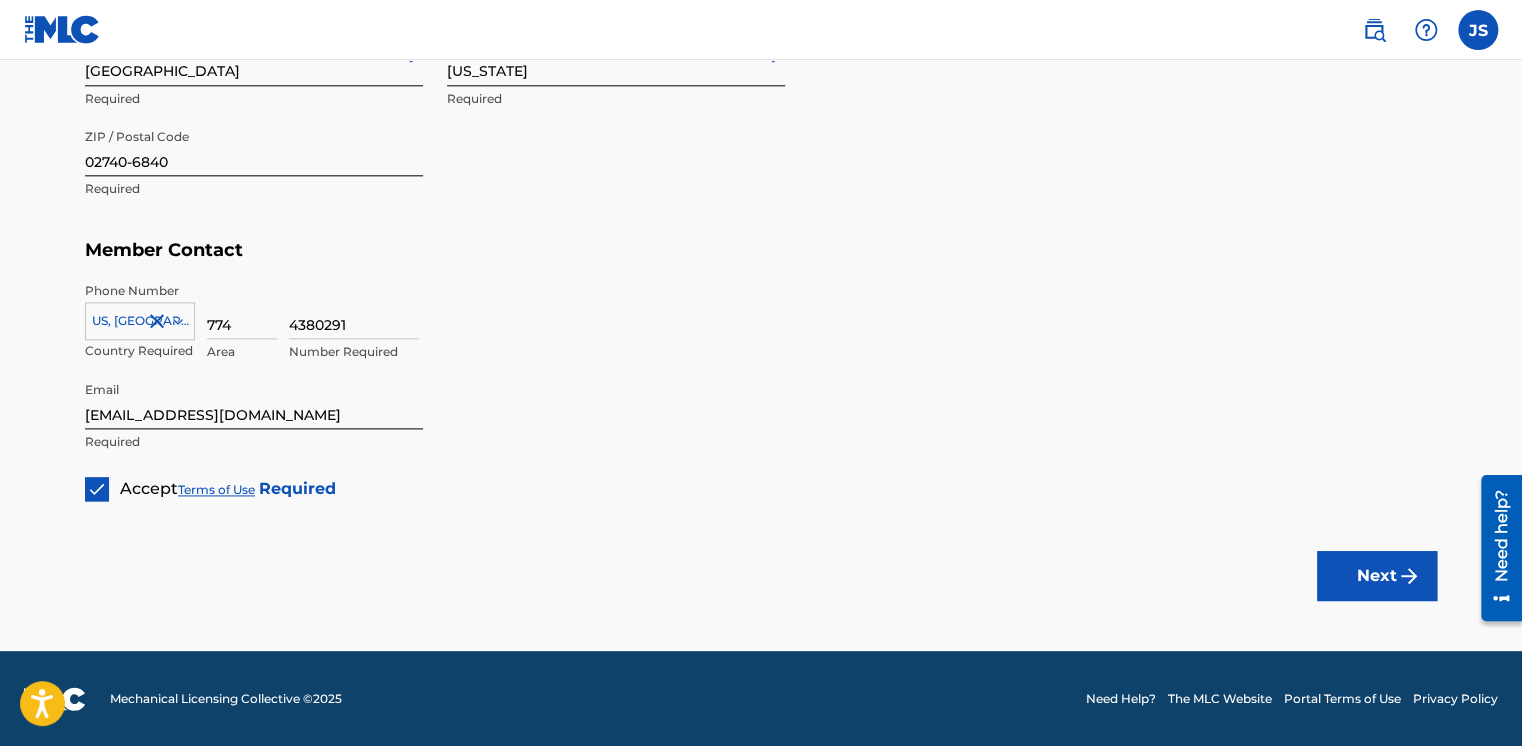 click on "Next" at bounding box center (1377, 576) 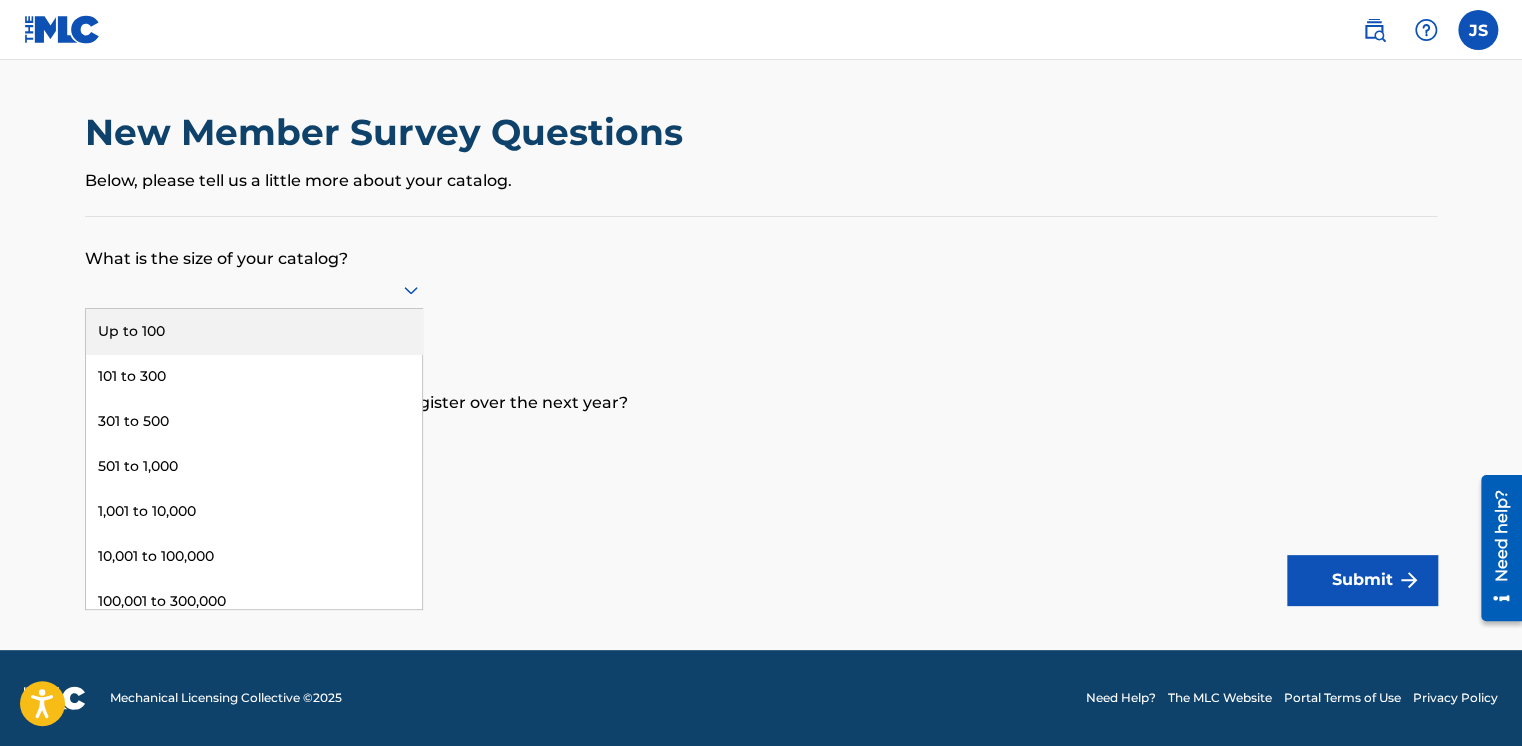 click at bounding box center (254, 289) 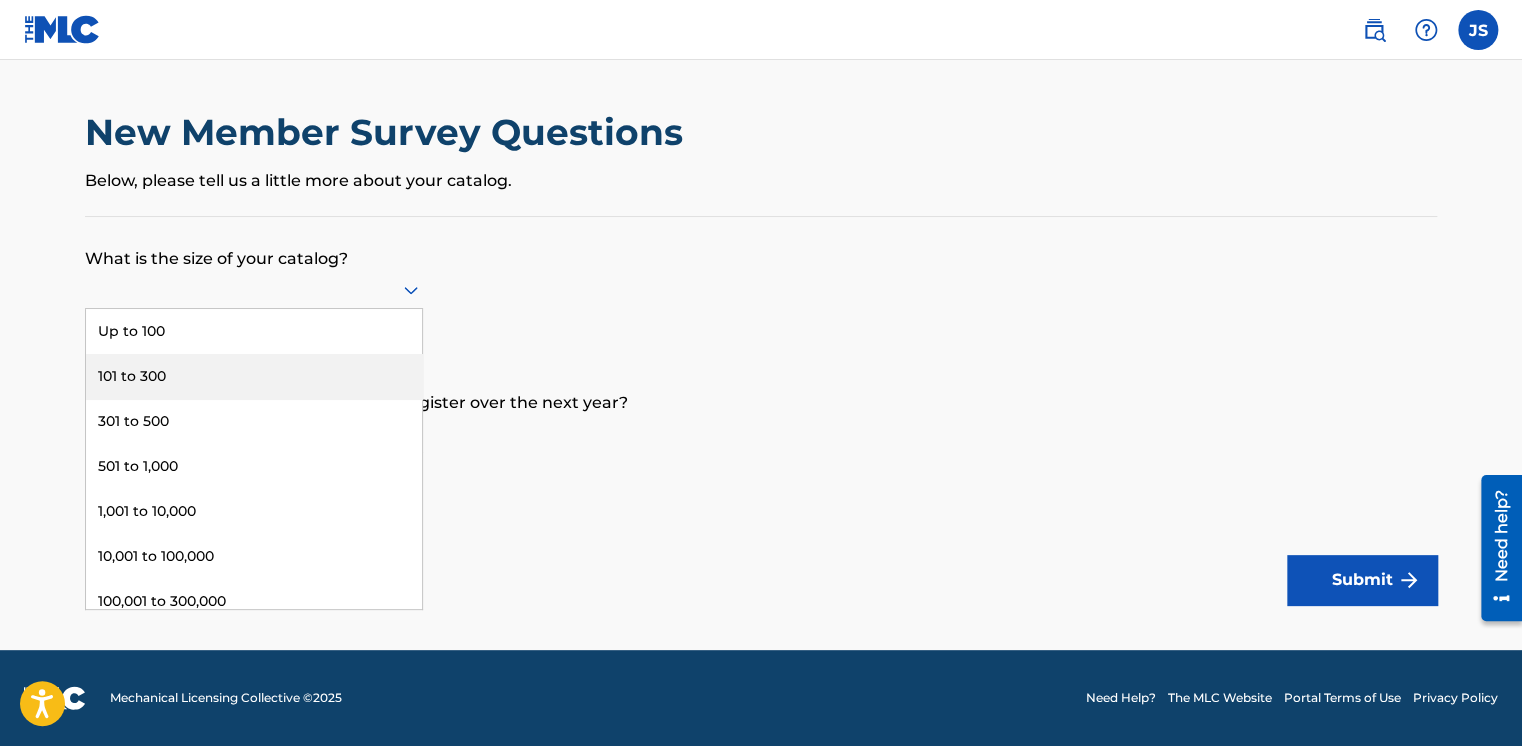 click on "101 to 300" at bounding box center [254, 376] 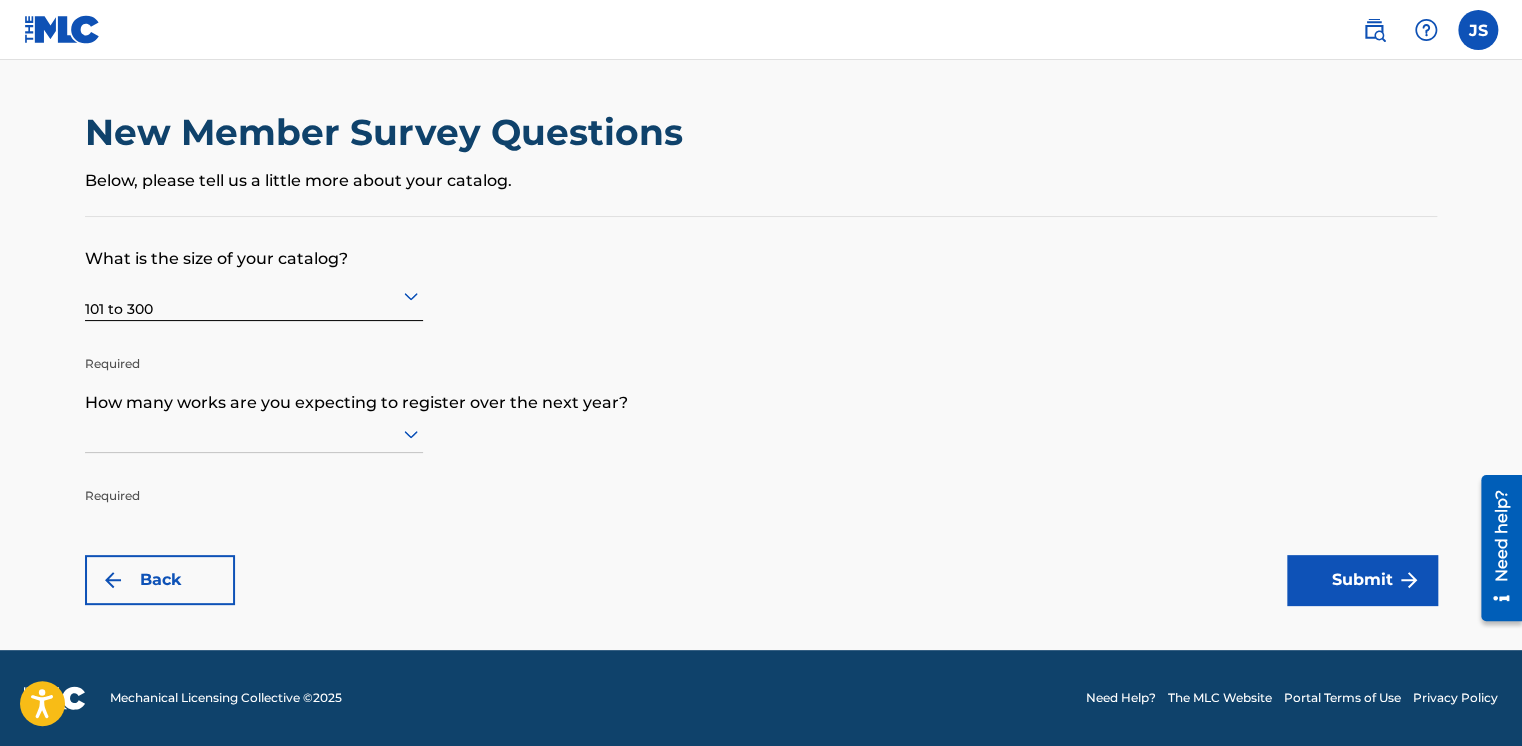 scroll, scrollTop: 0, scrollLeft: 0, axis: both 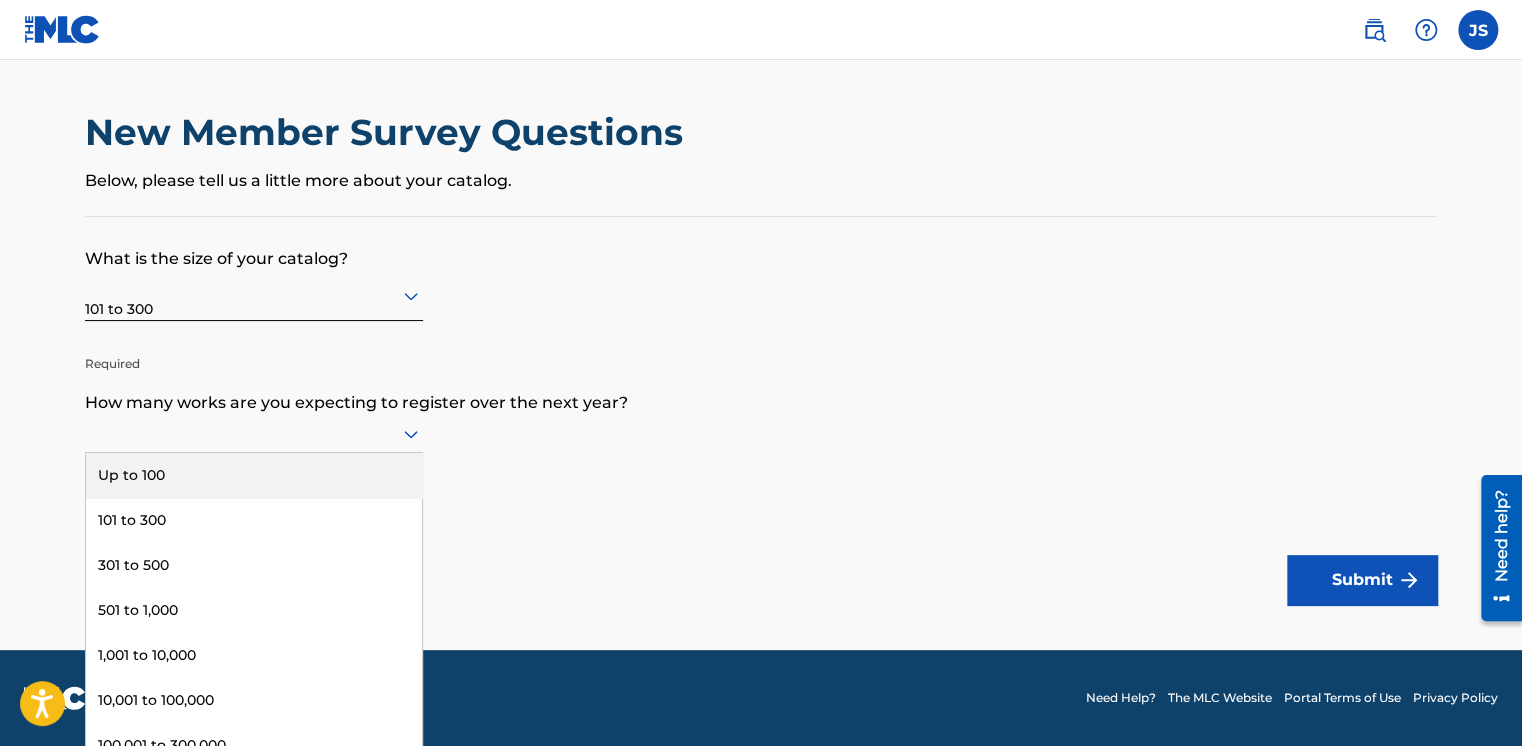 click at bounding box center (254, 434) 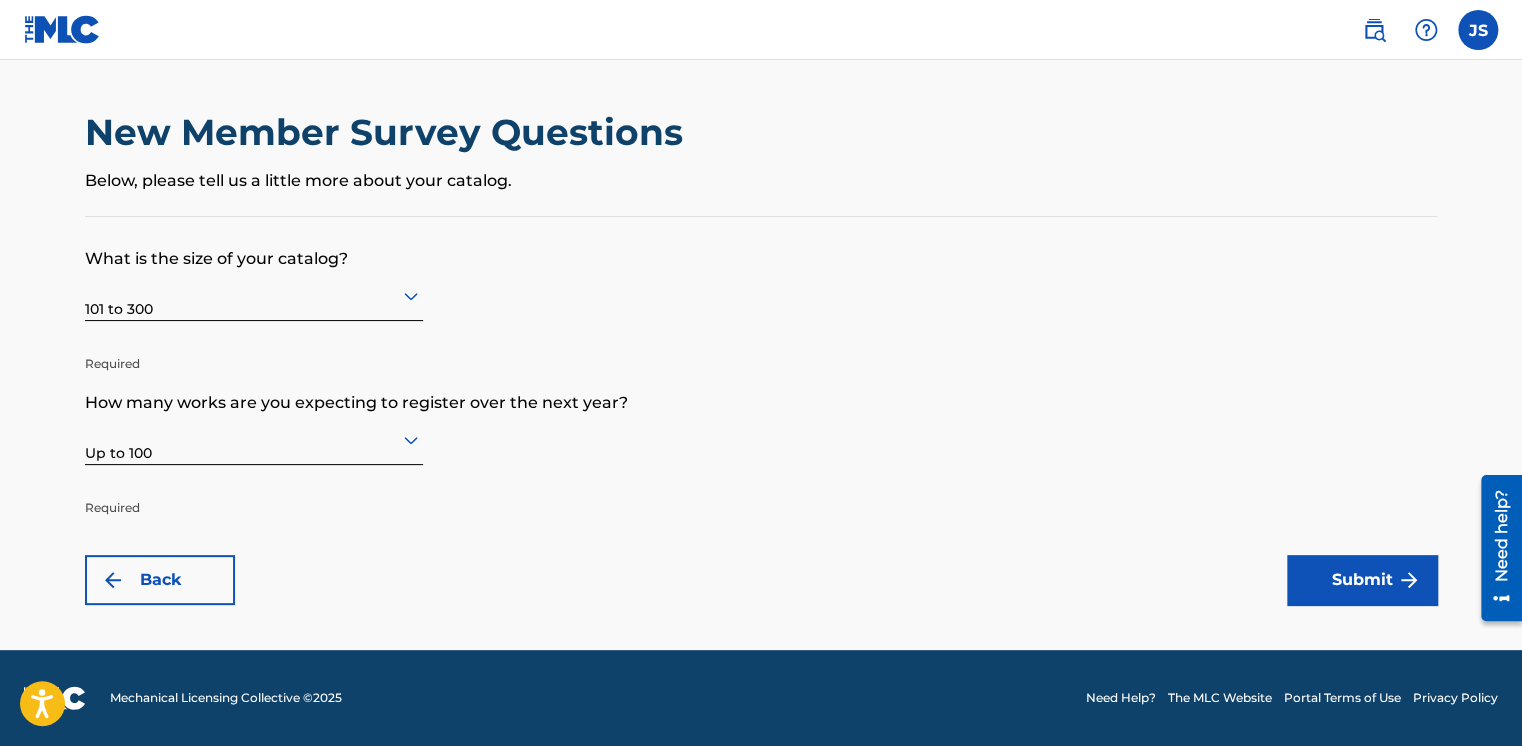 click on "Submit" at bounding box center [1362, 580] 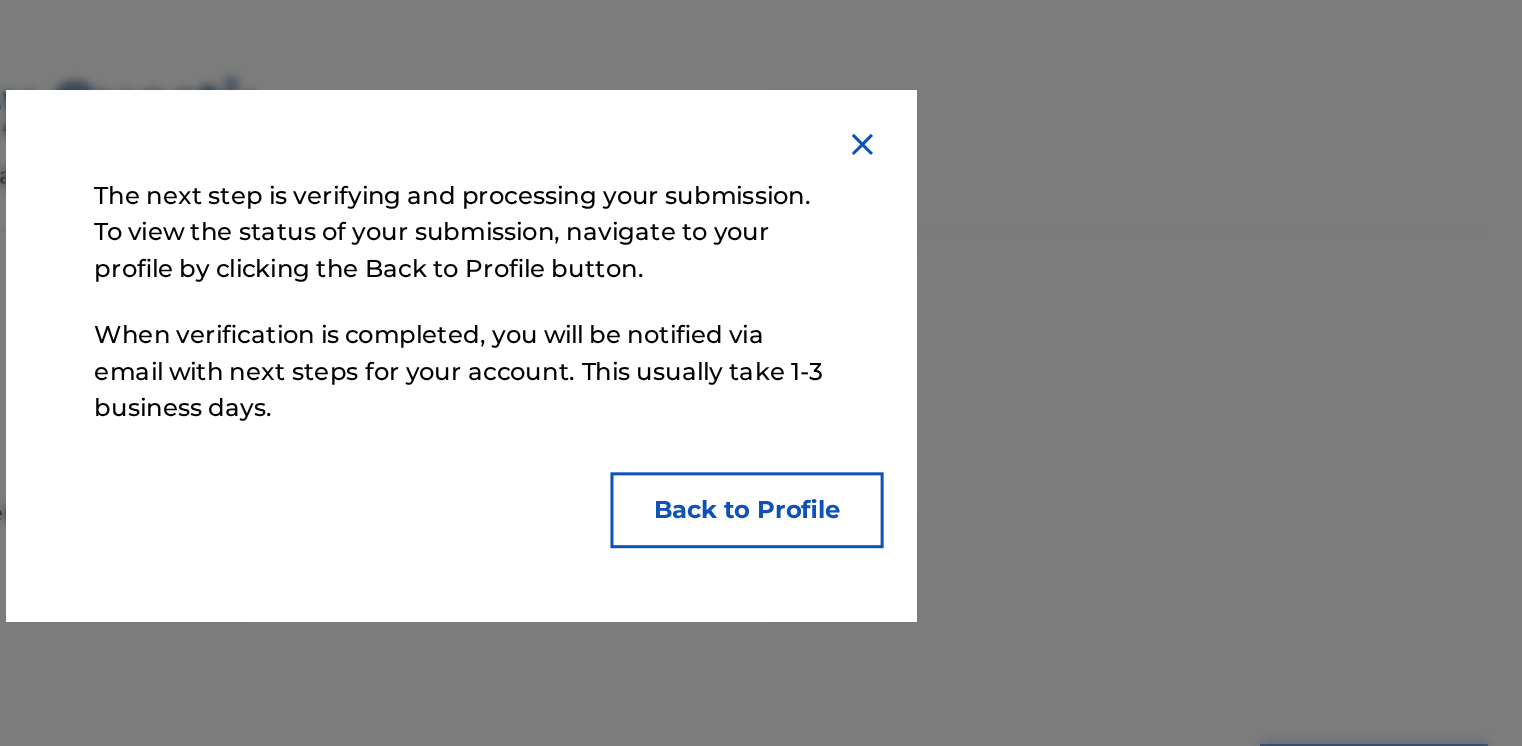 click on "Back to Profile" at bounding box center (949, 401) 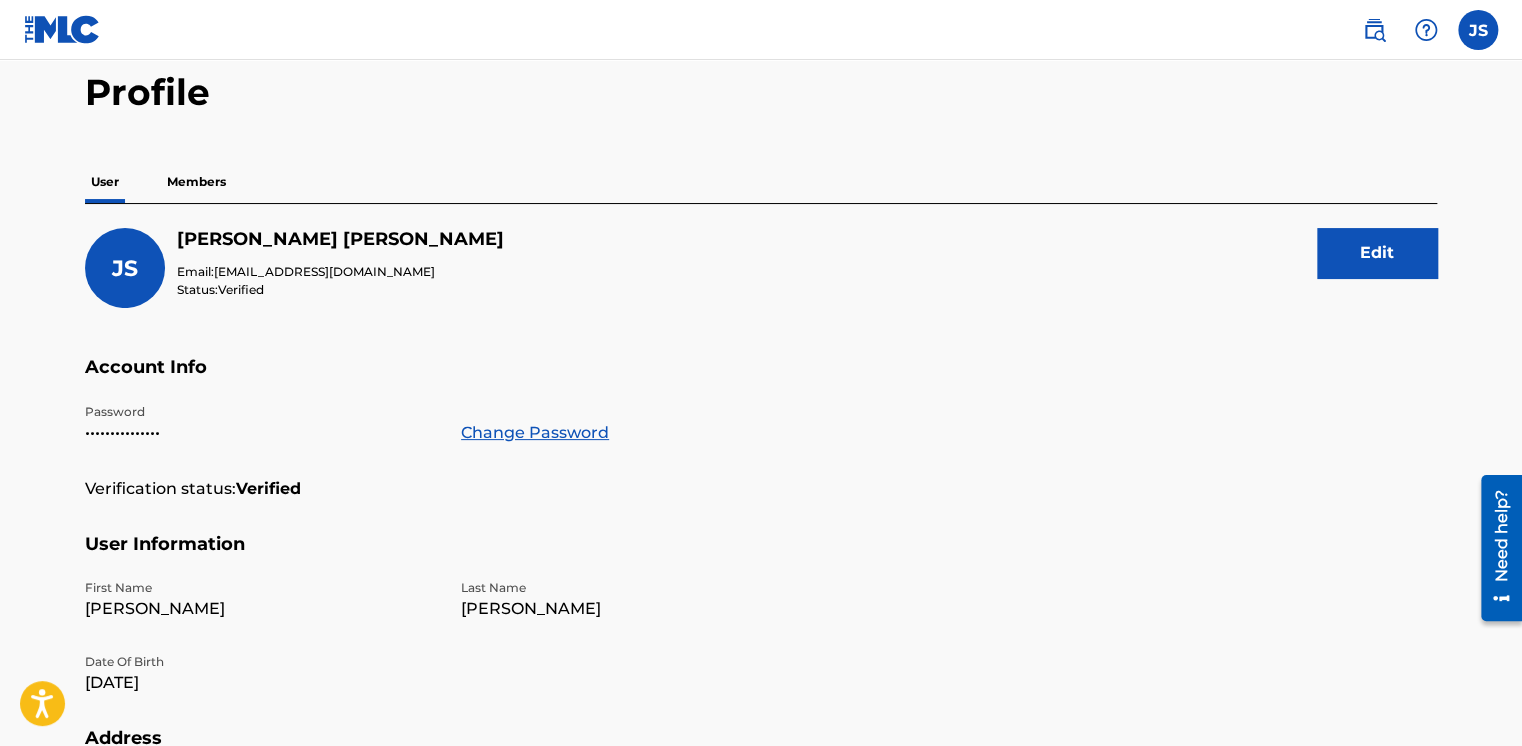 scroll, scrollTop: 87, scrollLeft: 0, axis: vertical 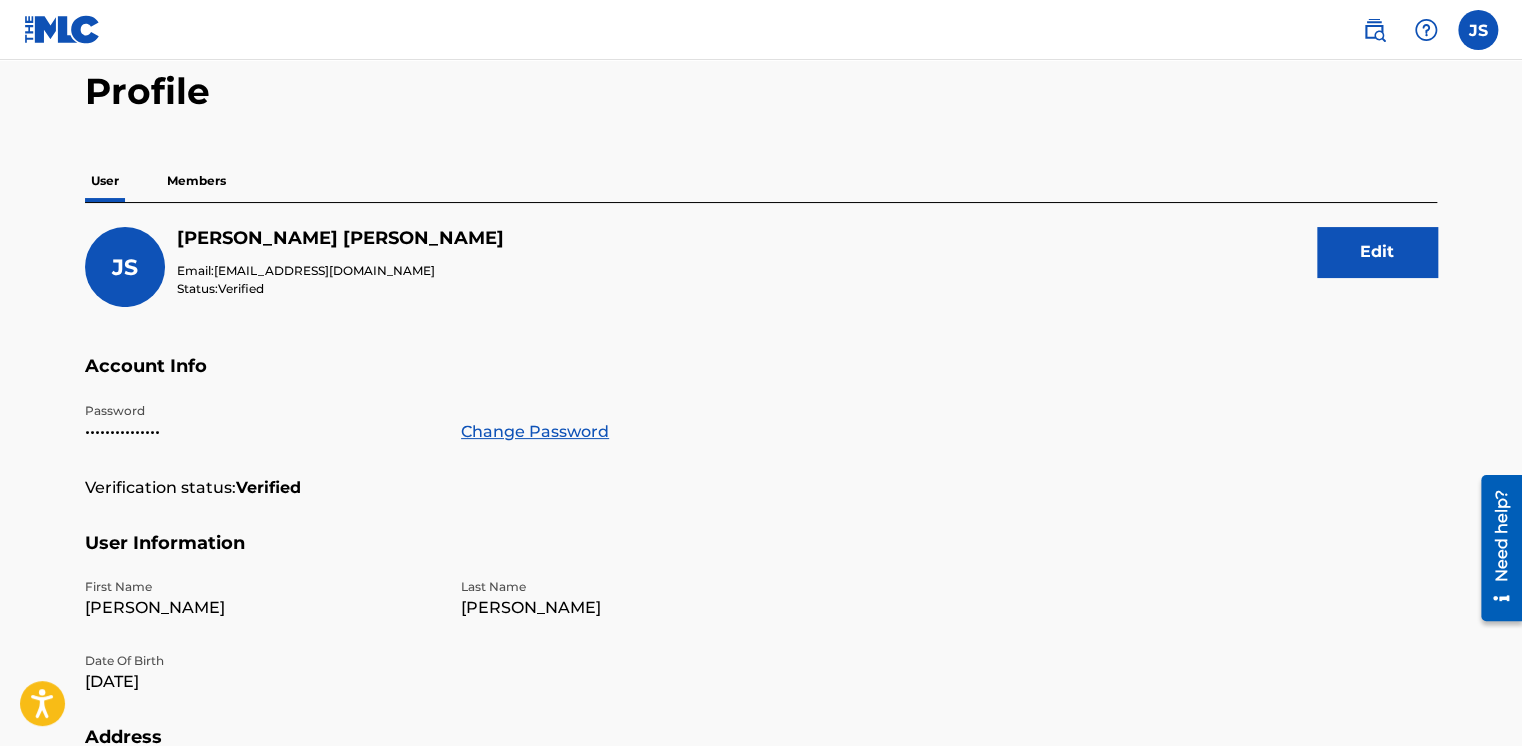 click on "•••••••••••••••" at bounding box center [261, 432] 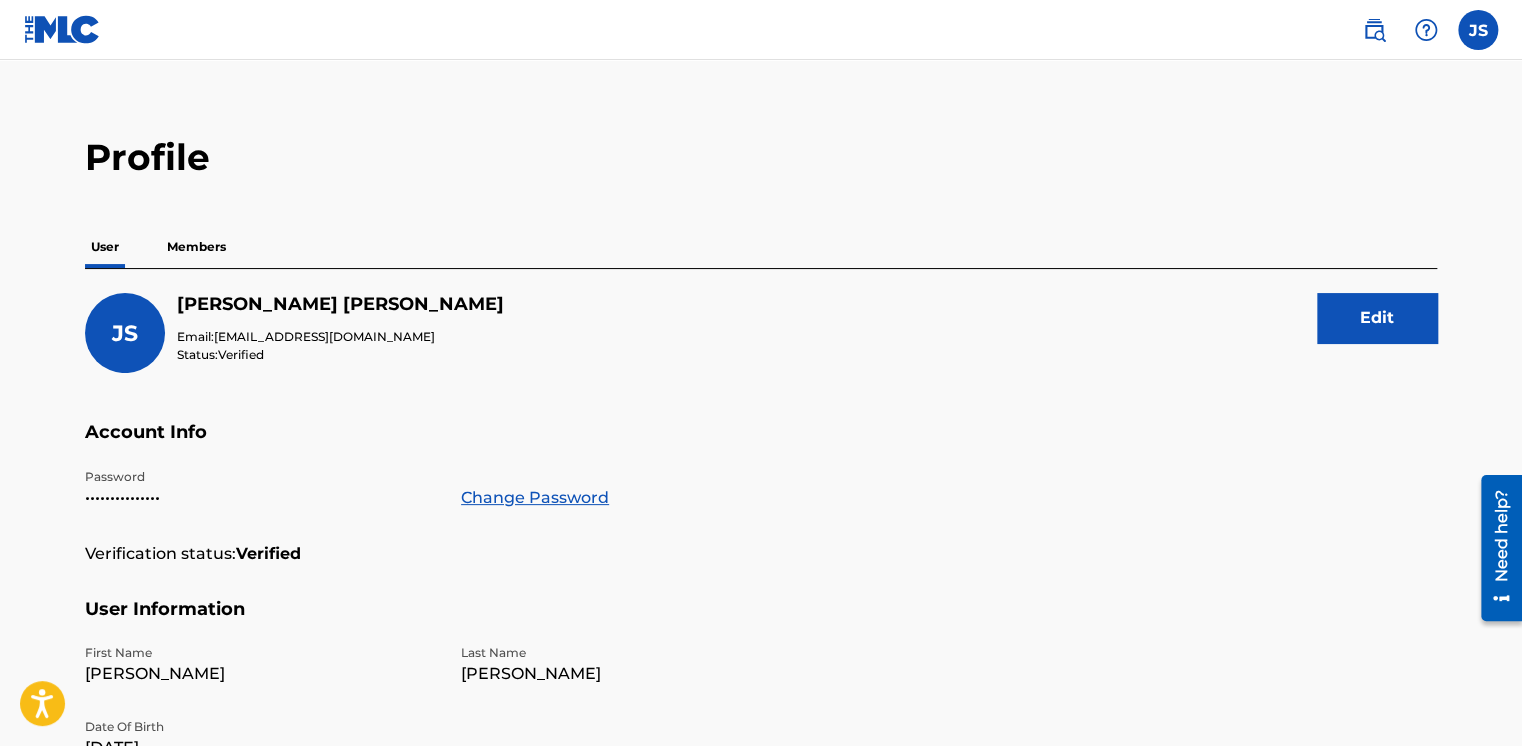 scroll, scrollTop: 0, scrollLeft: 0, axis: both 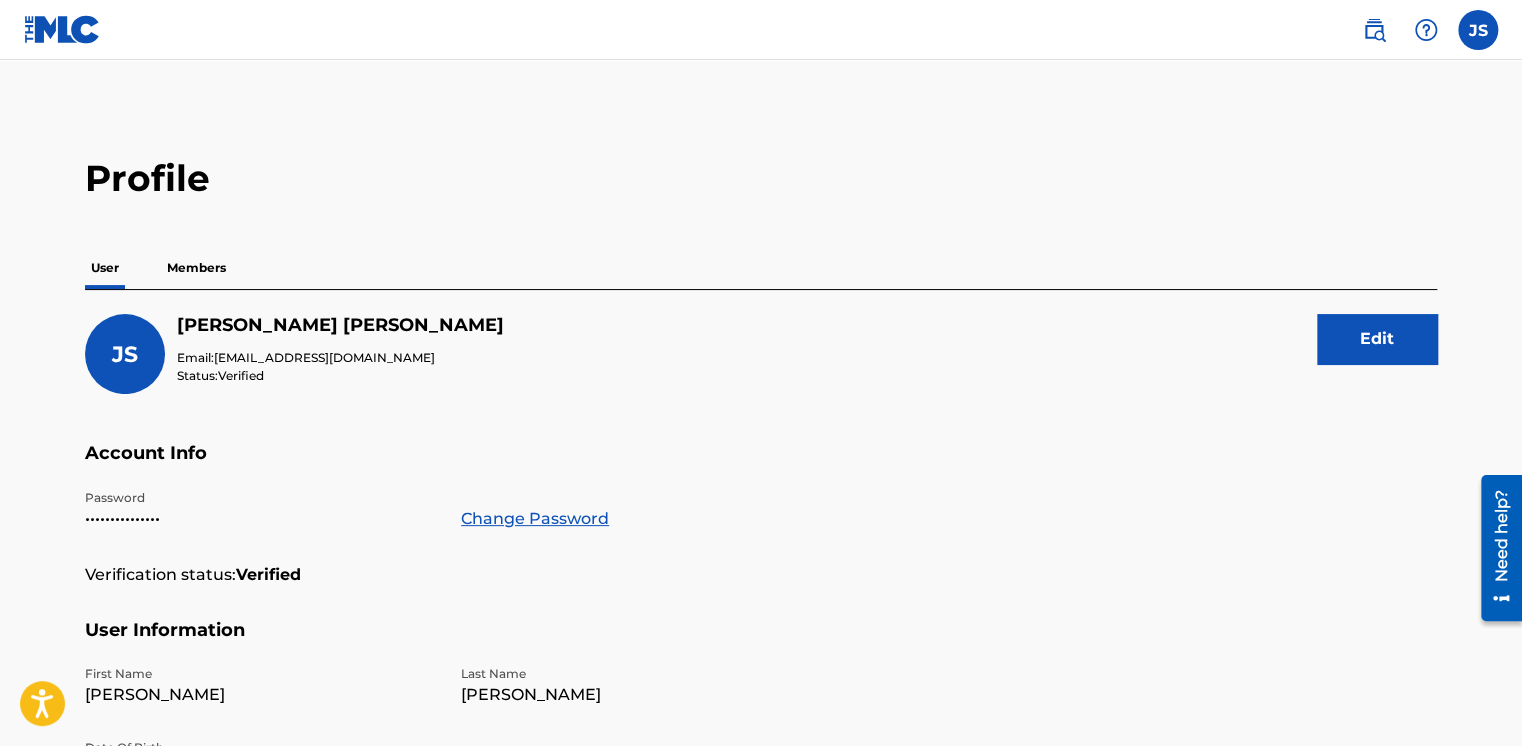 click on "Edit" at bounding box center [1377, 339] 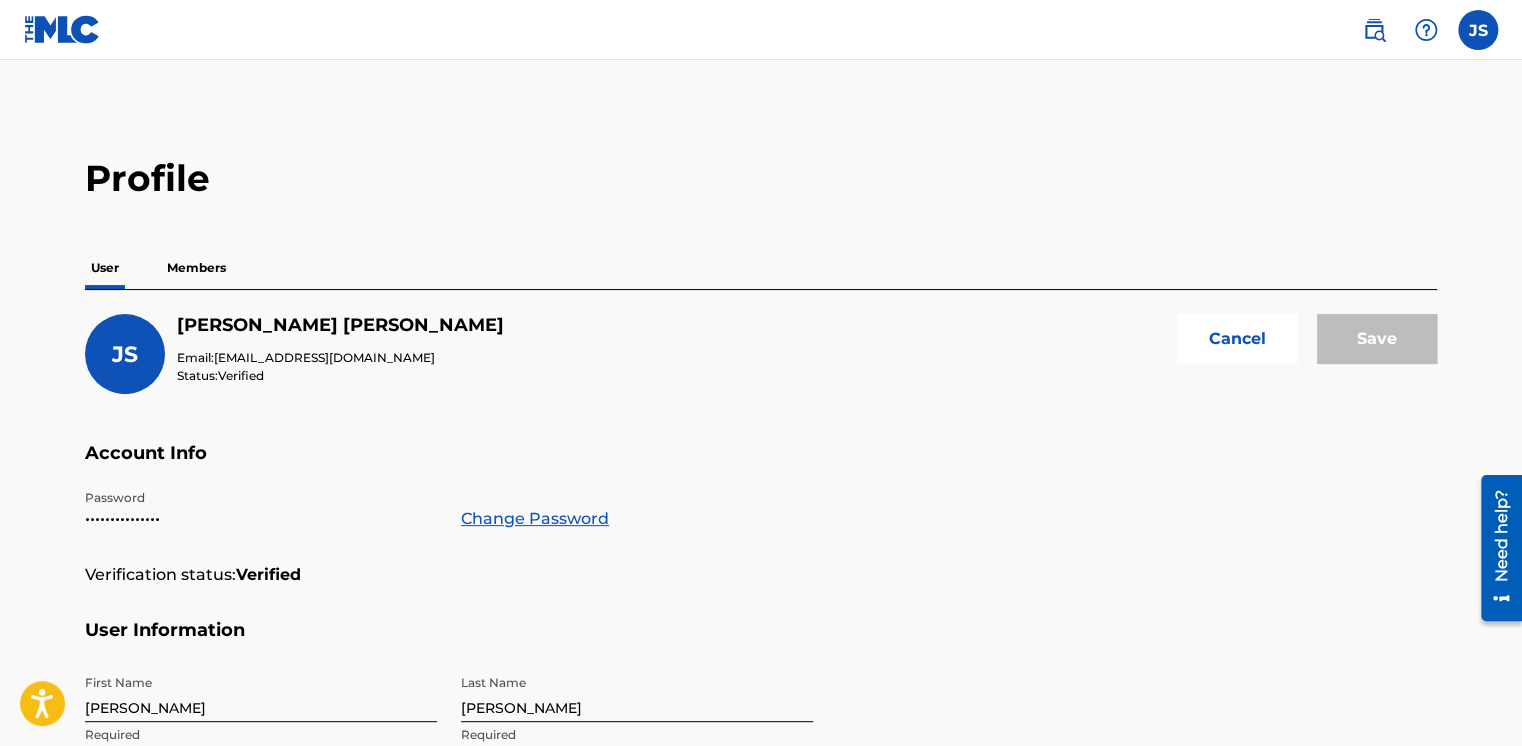 click on "JS" at bounding box center (125, 354) 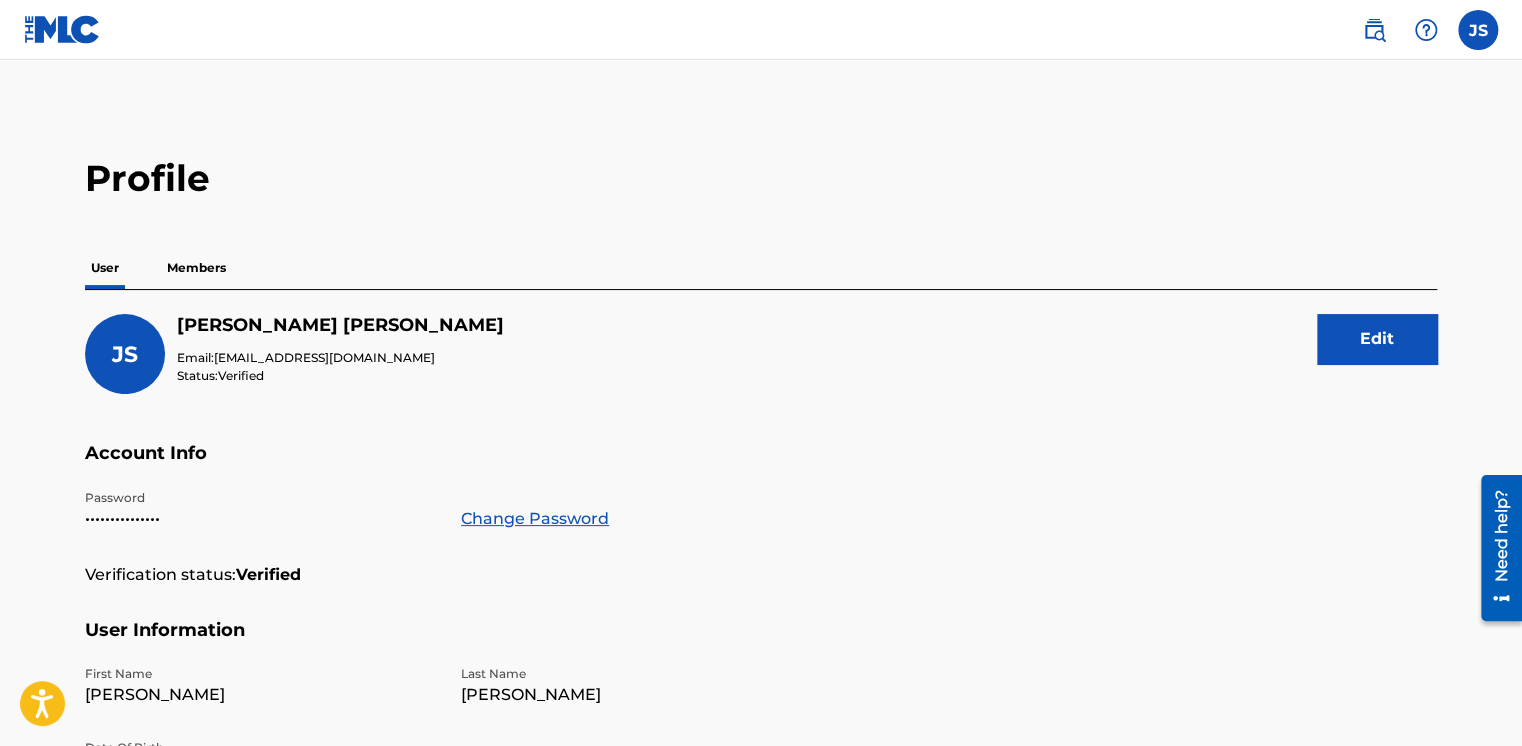 click on "JS" at bounding box center (125, 354) 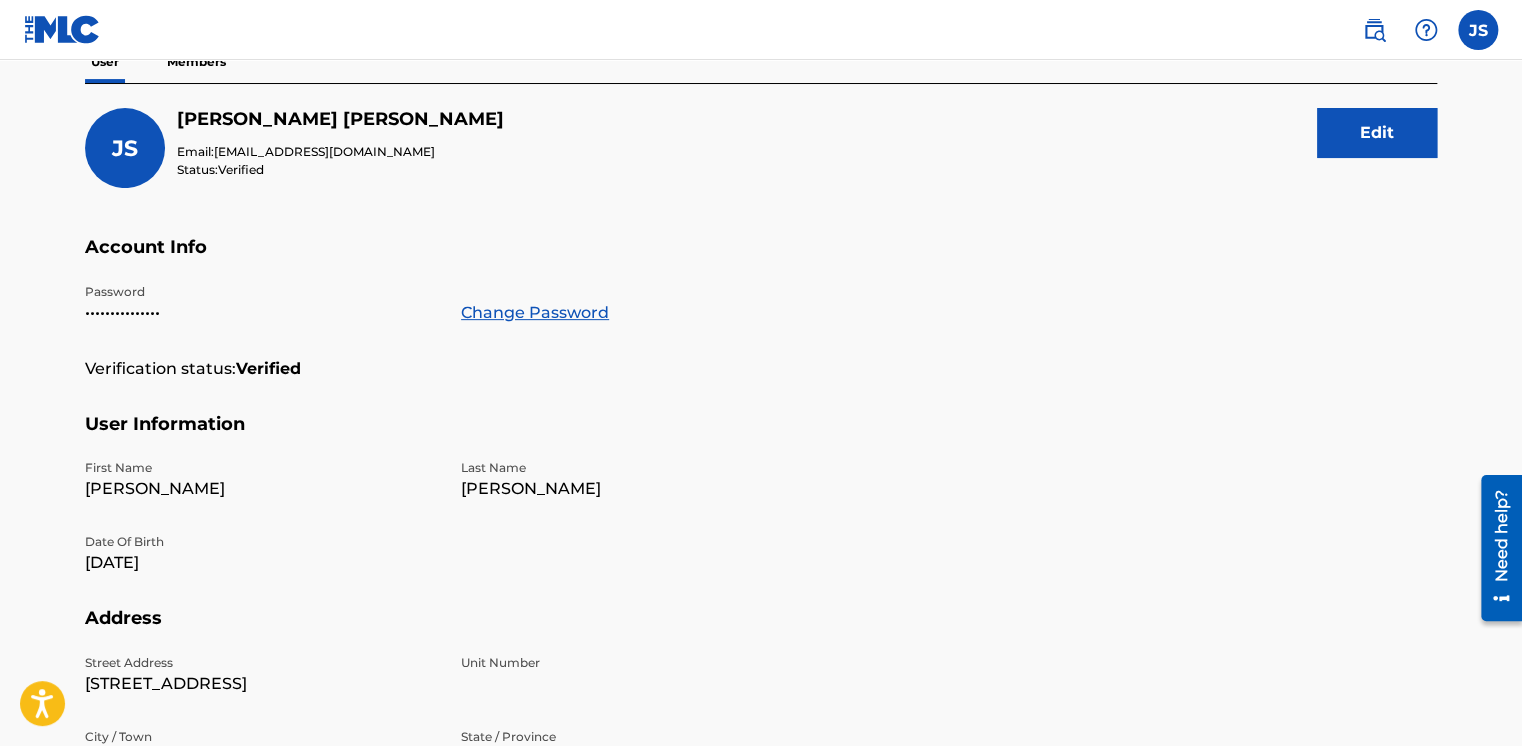 scroll, scrollTop: 0, scrollLeft: 0, axis: both 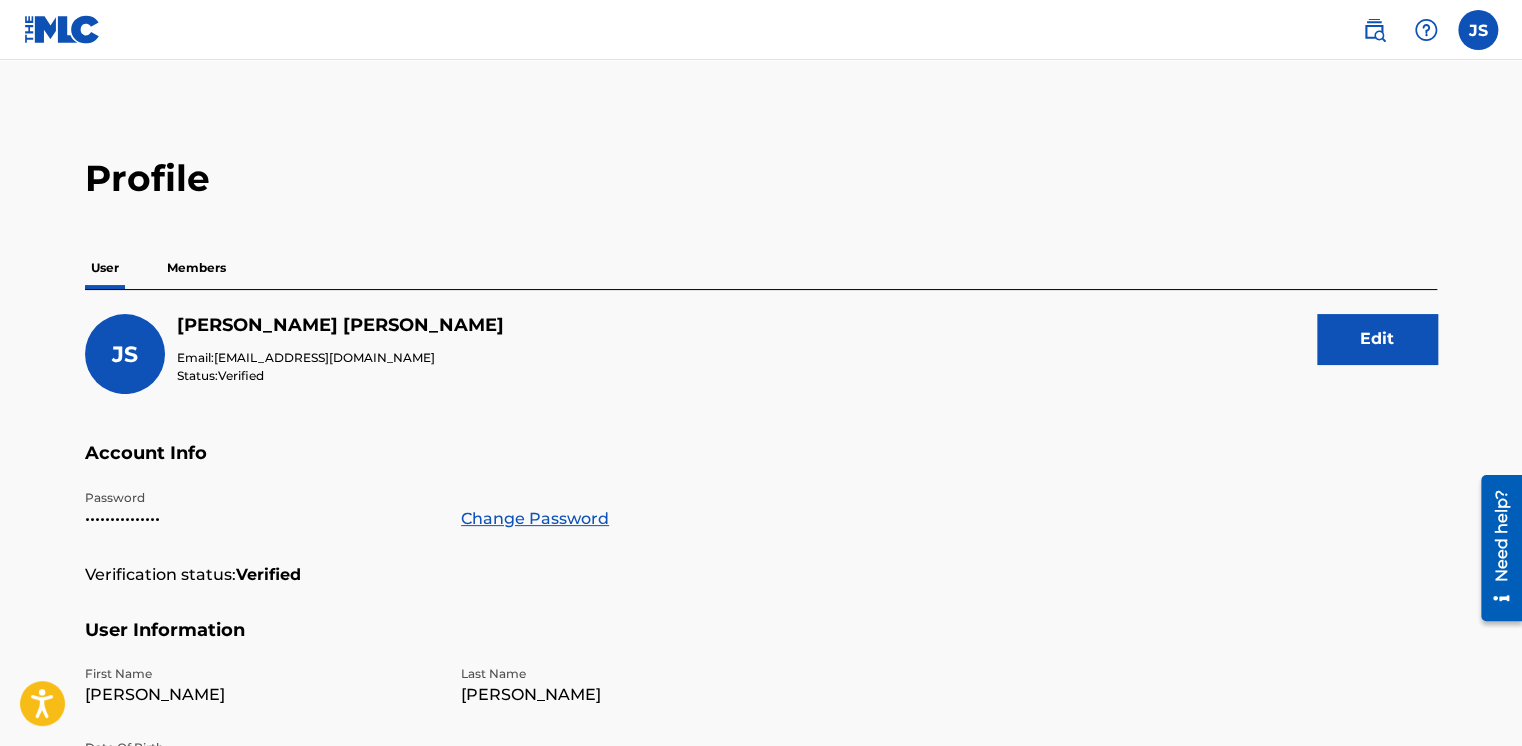 click on "Members" at bounding box center (196, 268) 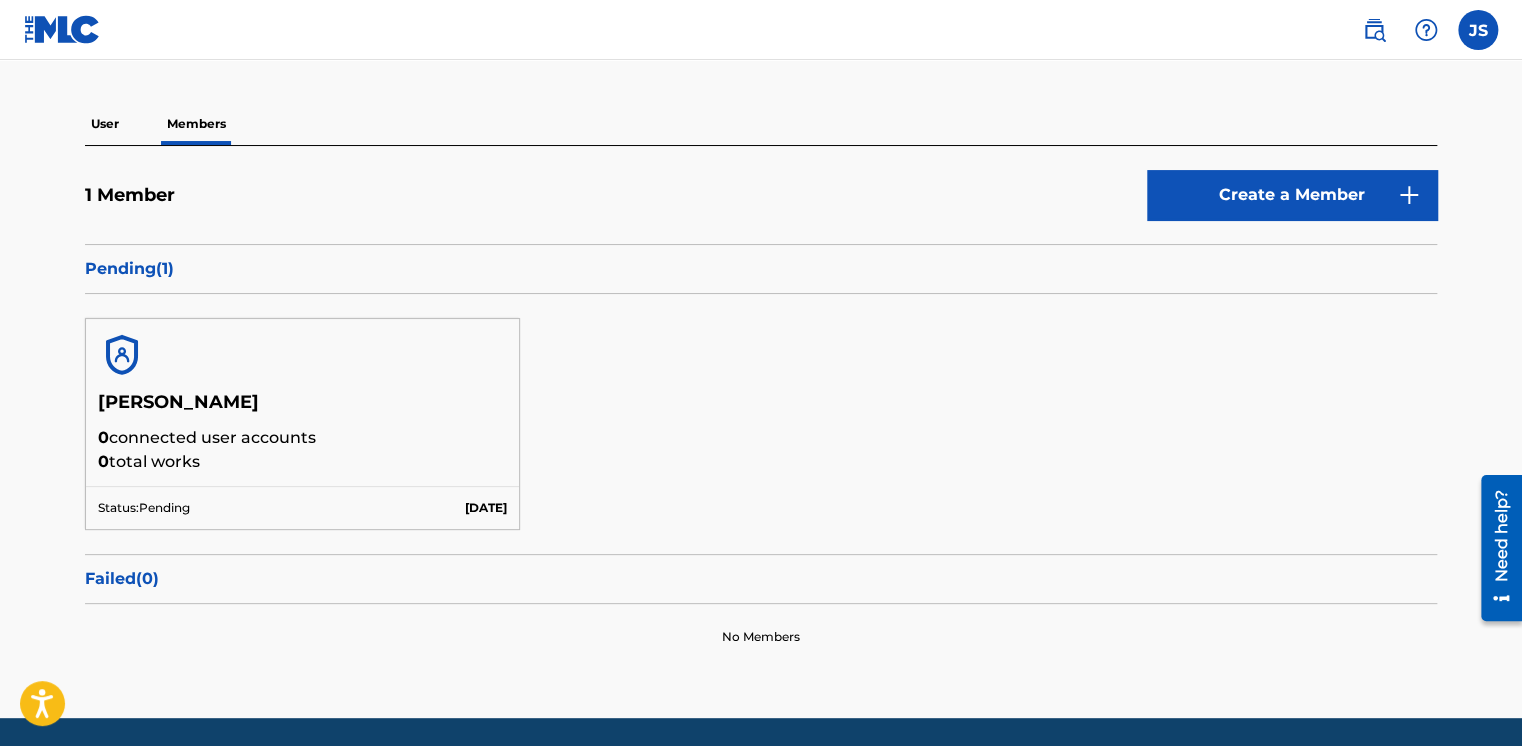scroll, scrollTop: 150, scrollLeft: 0, axis: vertical 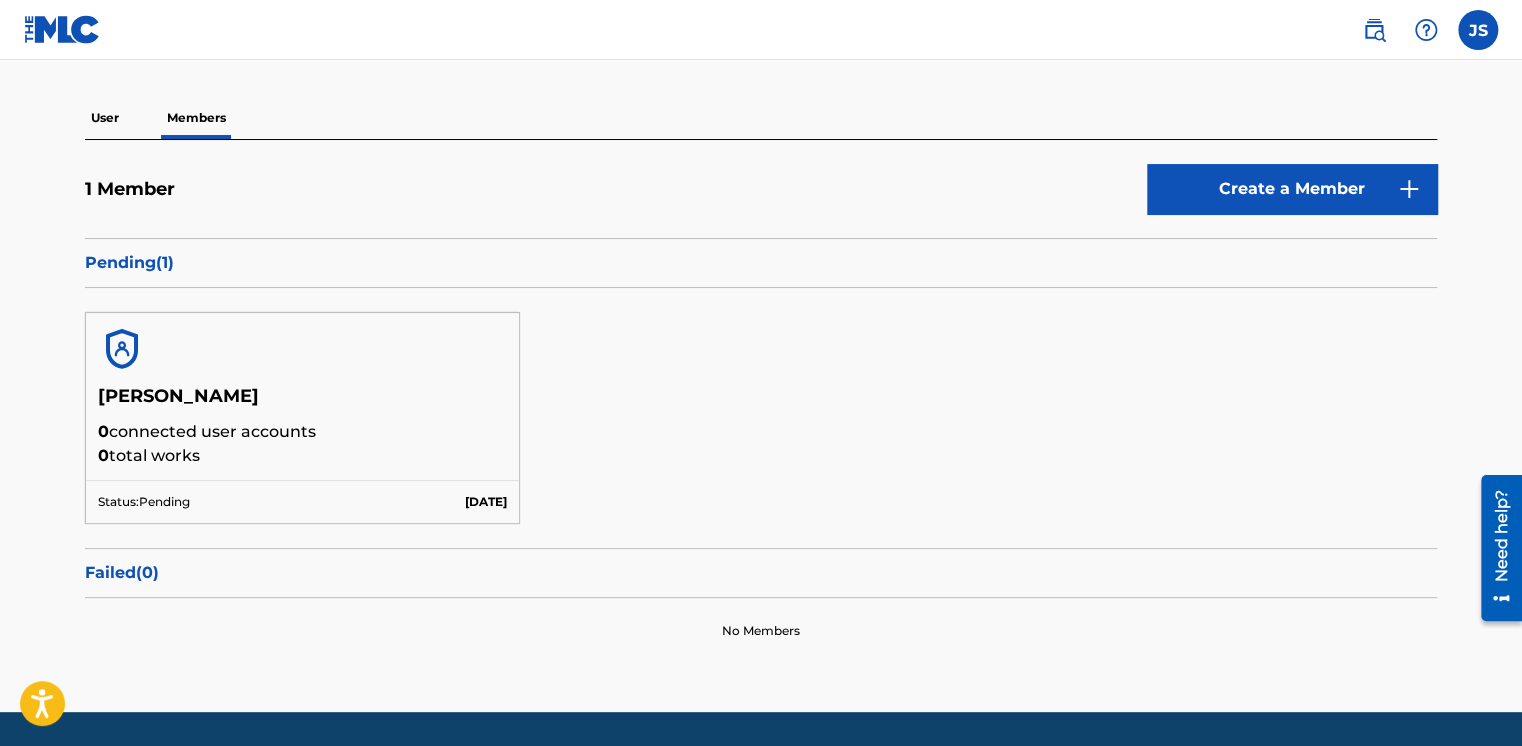 click on "Pending  ( 1 )" at bounding box center (761, 263) 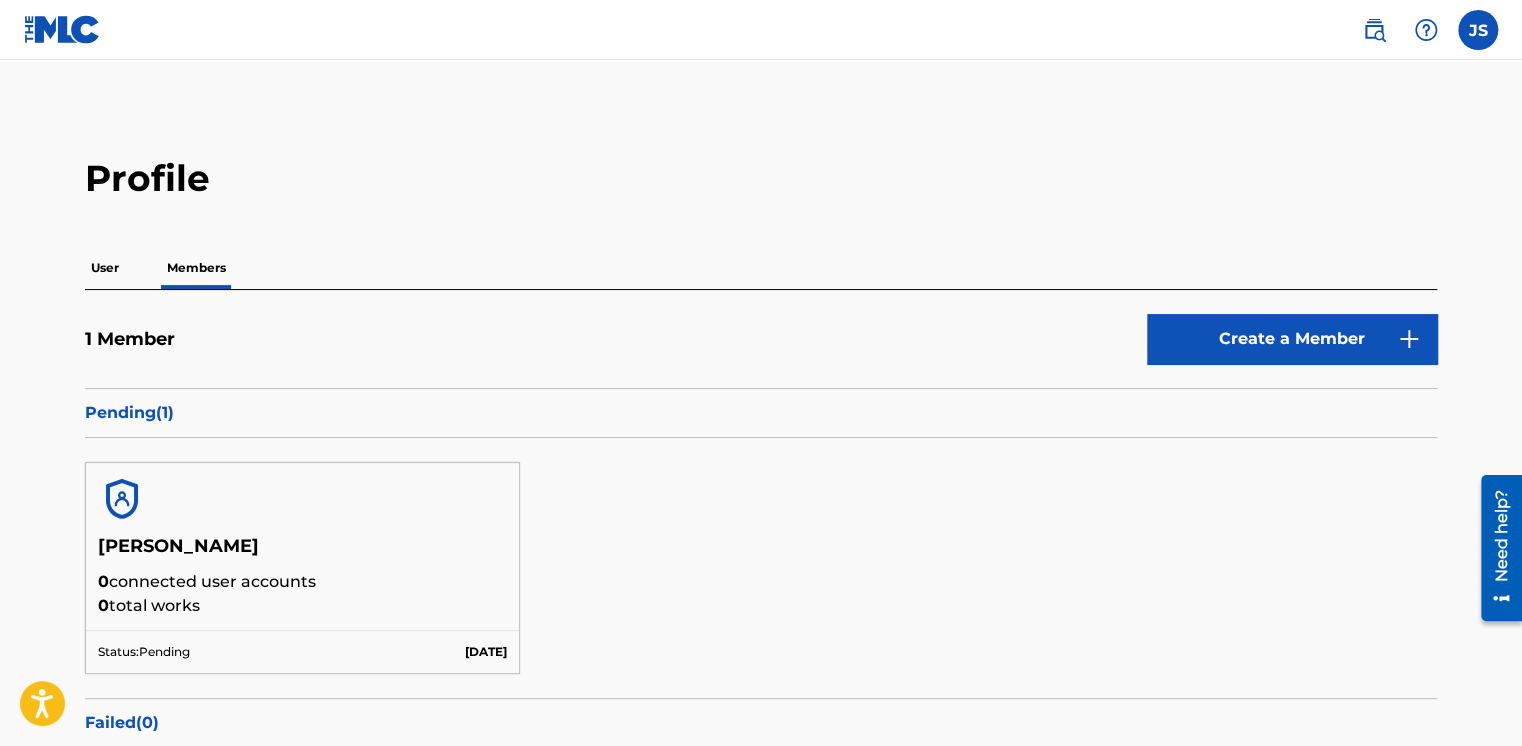 click on "User" at bounding box center (105, 268) 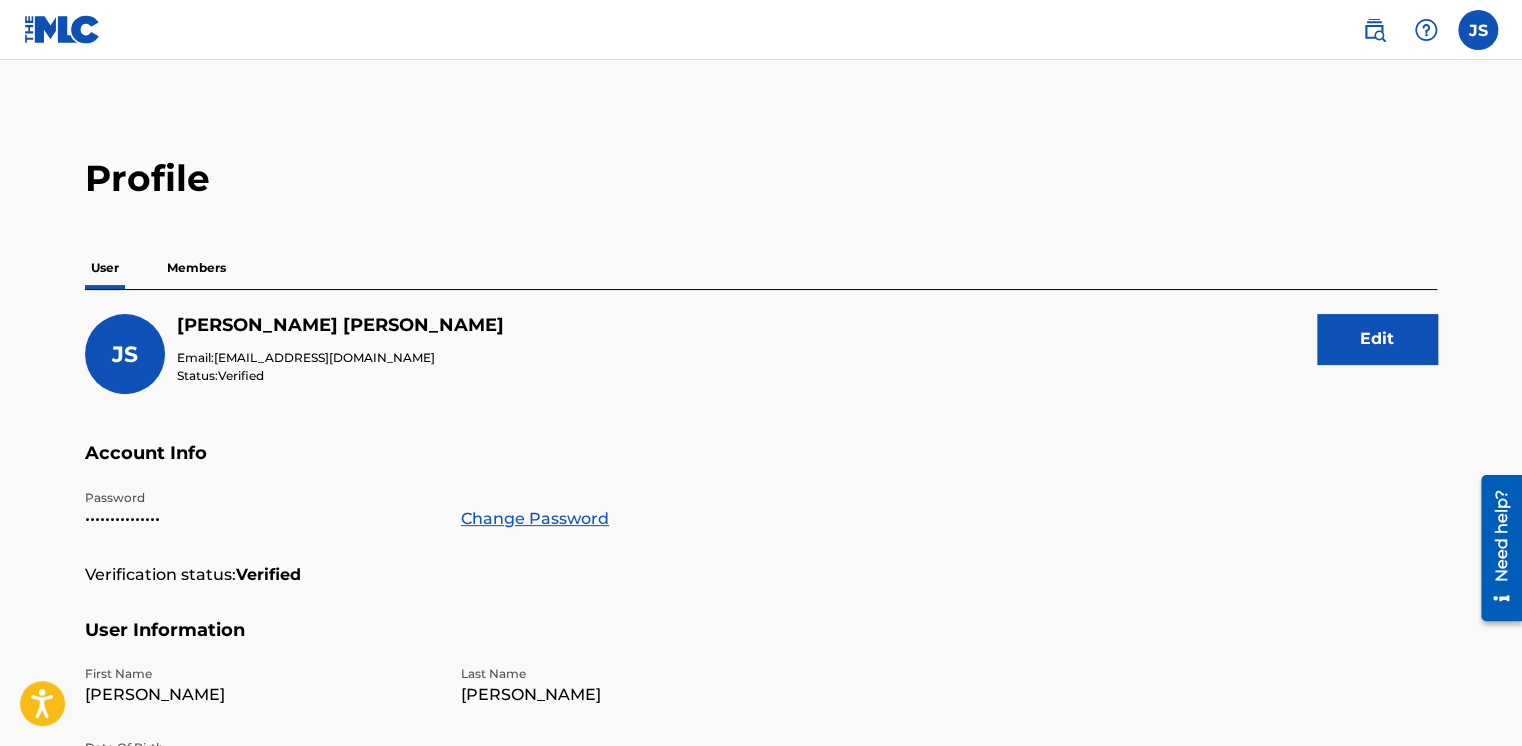 drag, startPoint x: 1509, startPoint y: 1, endPoint x: 952, endPoint y: 36, distance: 558.0986 